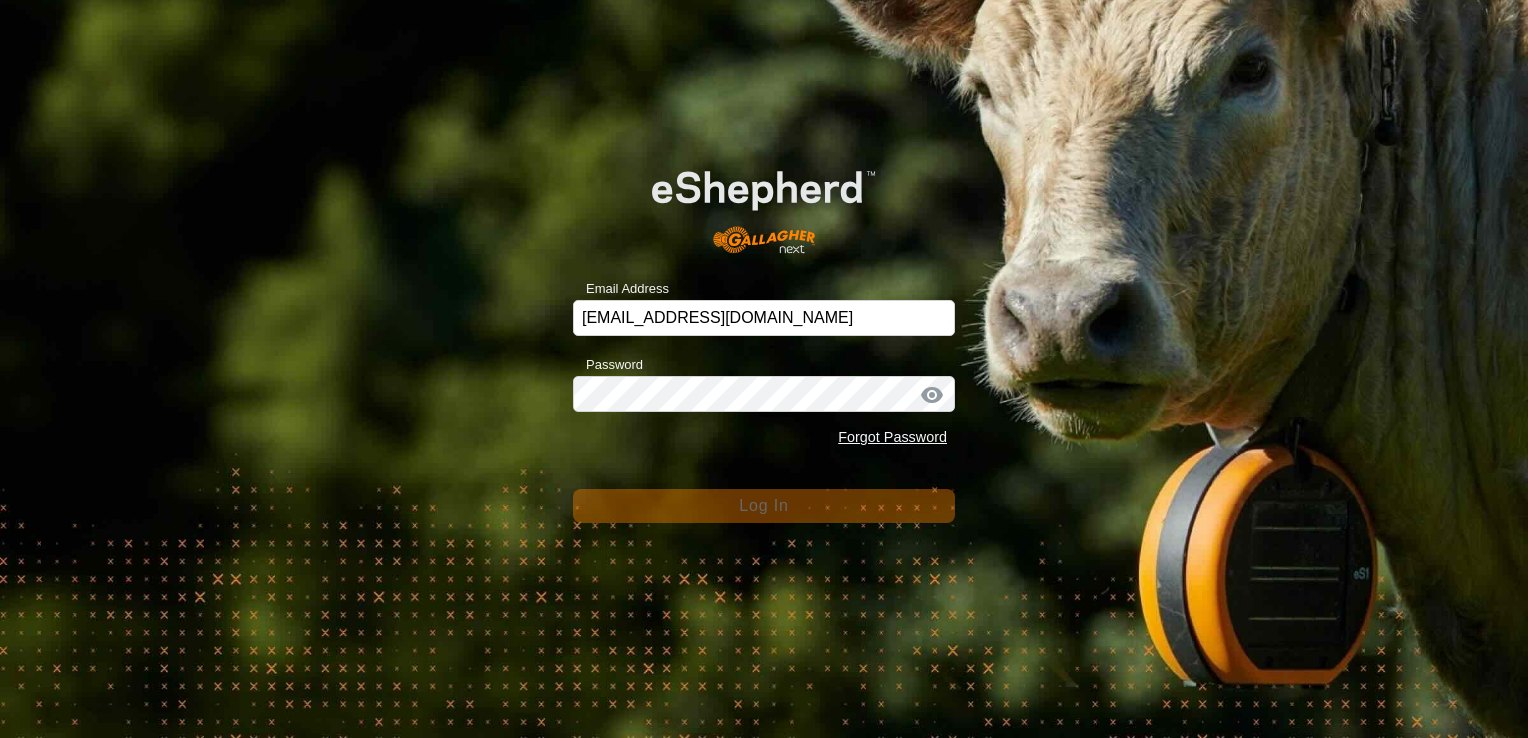 scroll, scrollTop: 0, scrollLeft: 0, axis: both 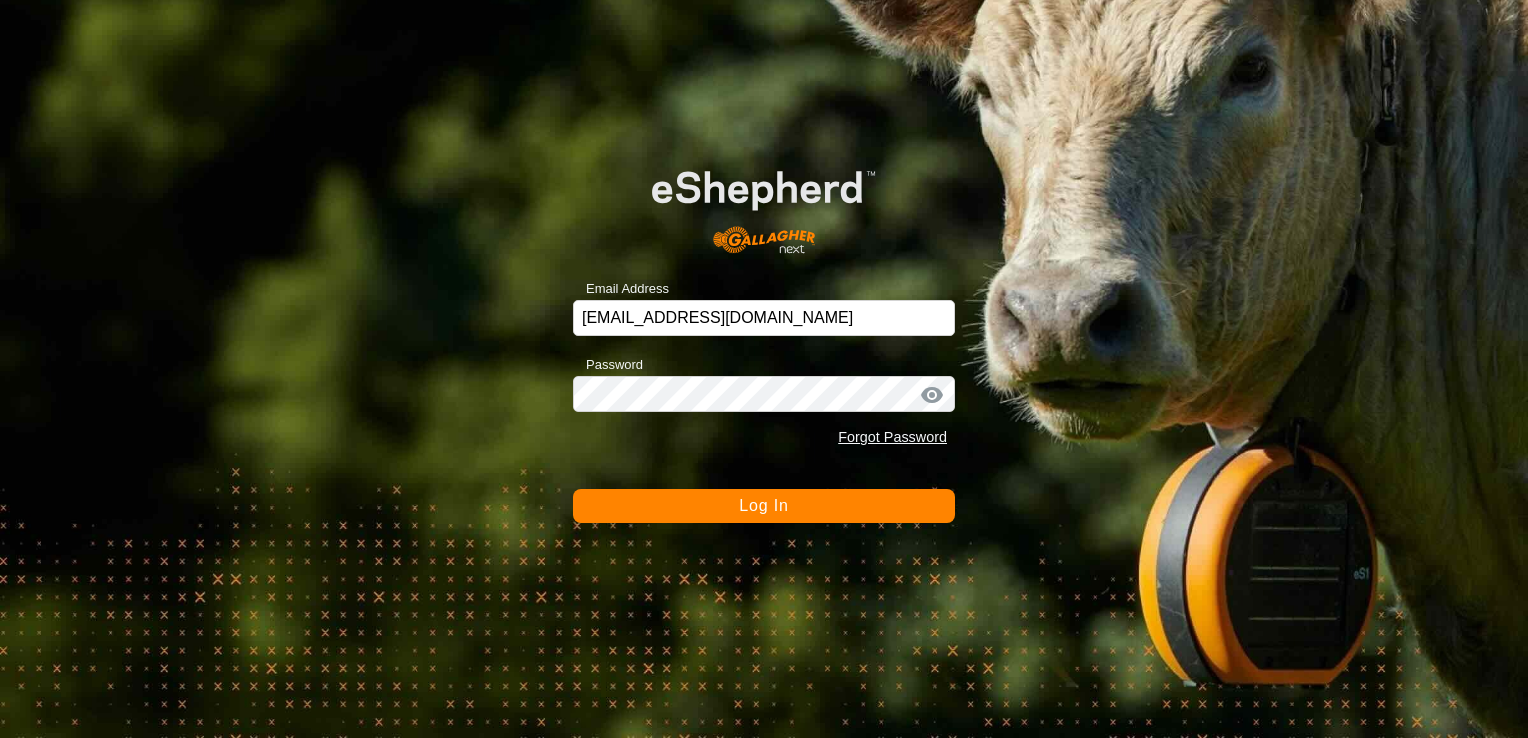 click on "Log In" 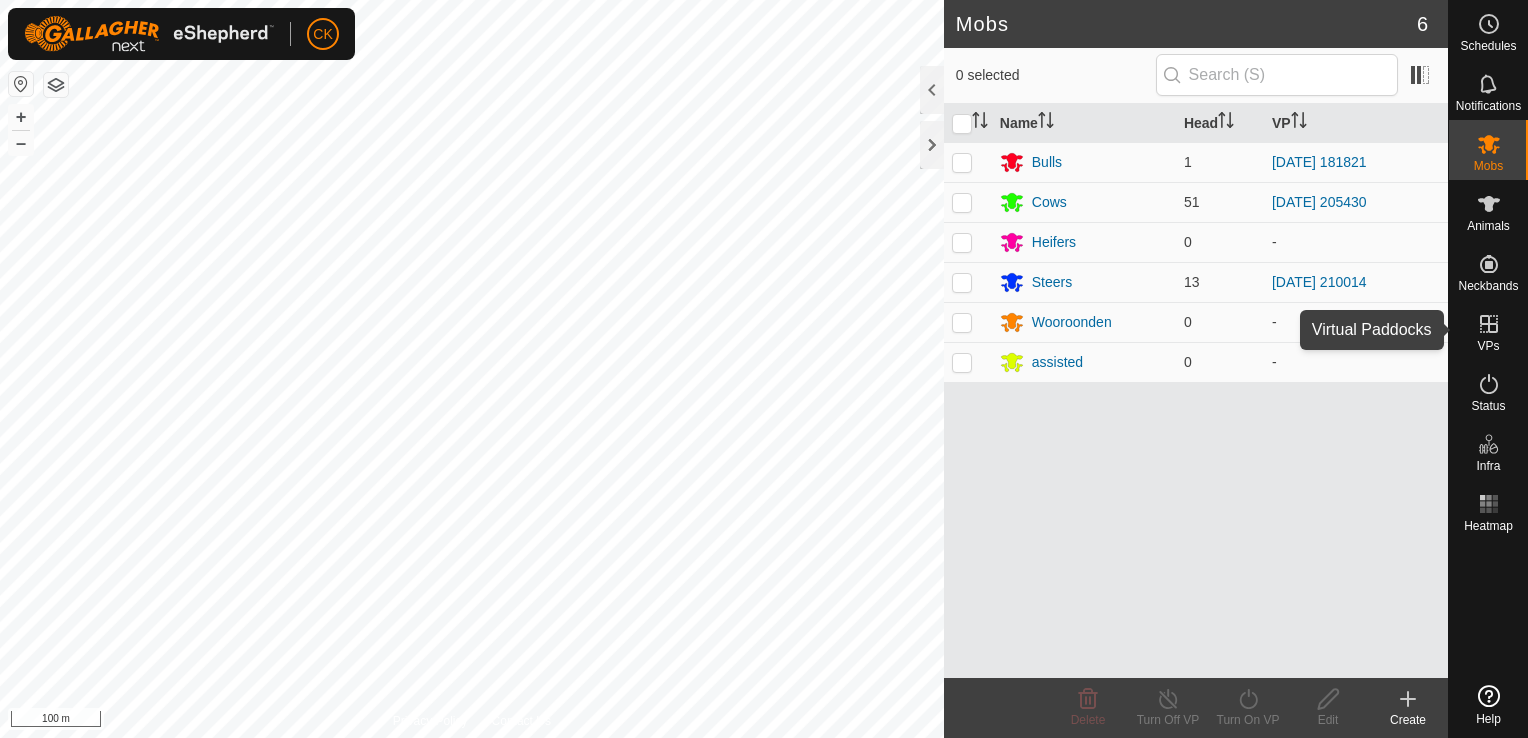 click 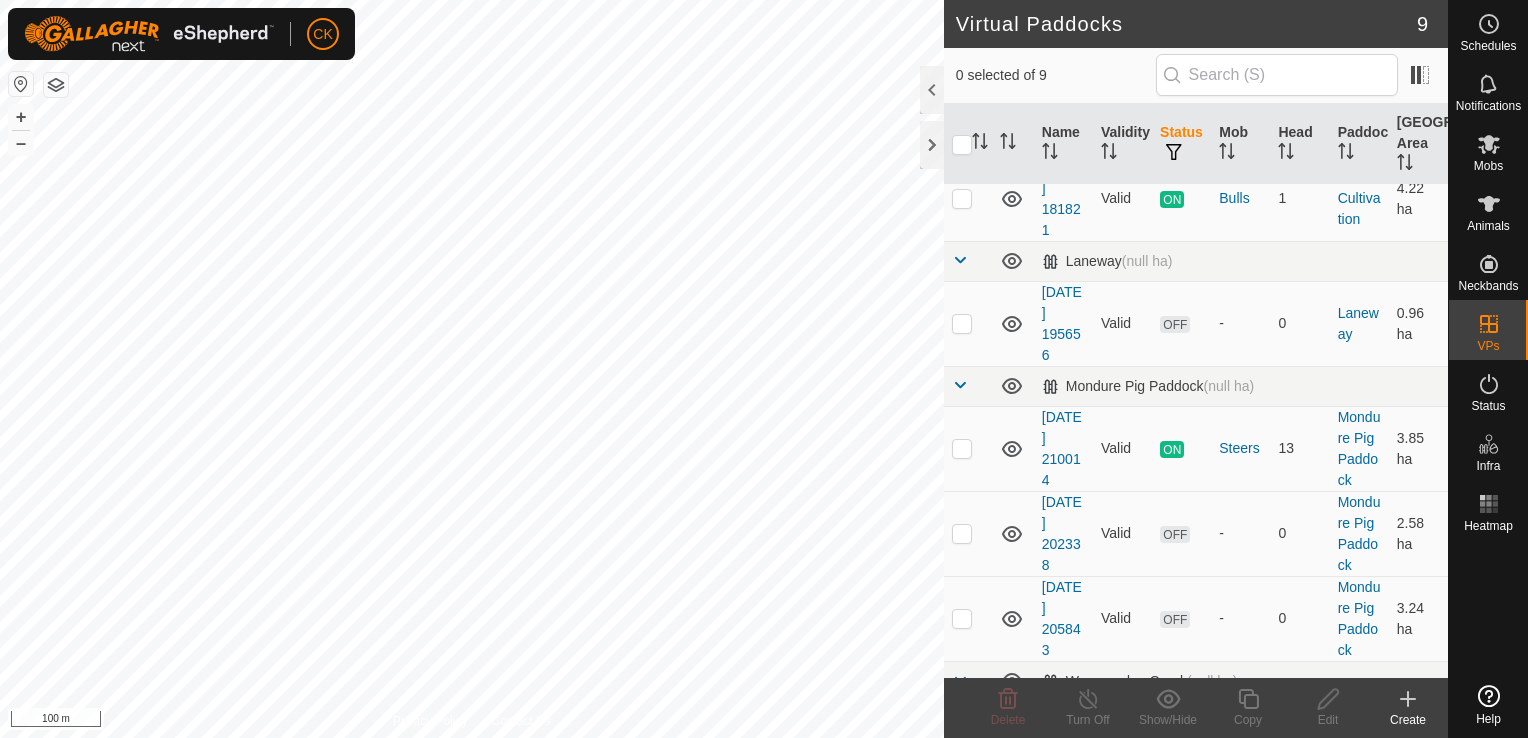 scroll, scrollTop: 100, scrollLeft: 0, axis: vertical 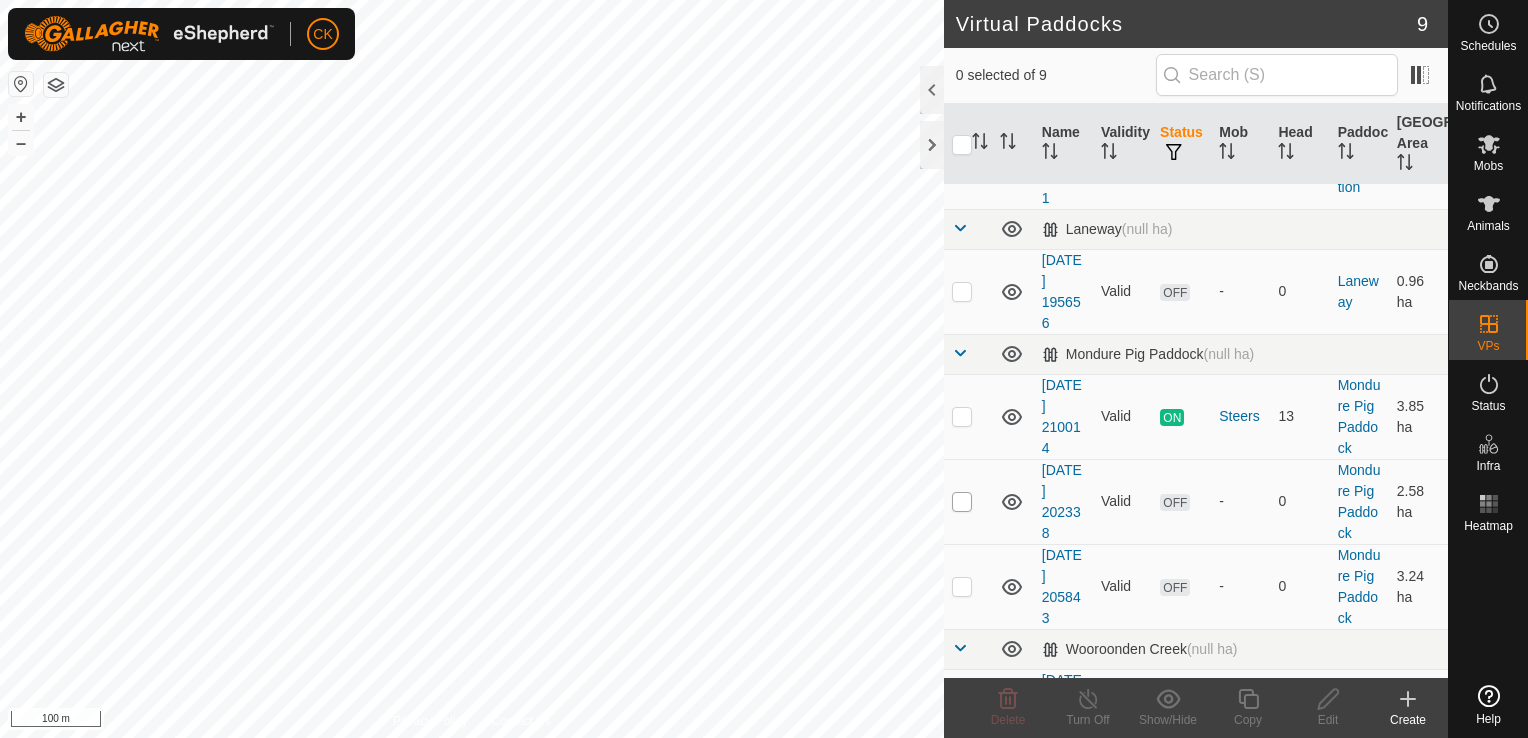 click at bounding box center (962, 502) 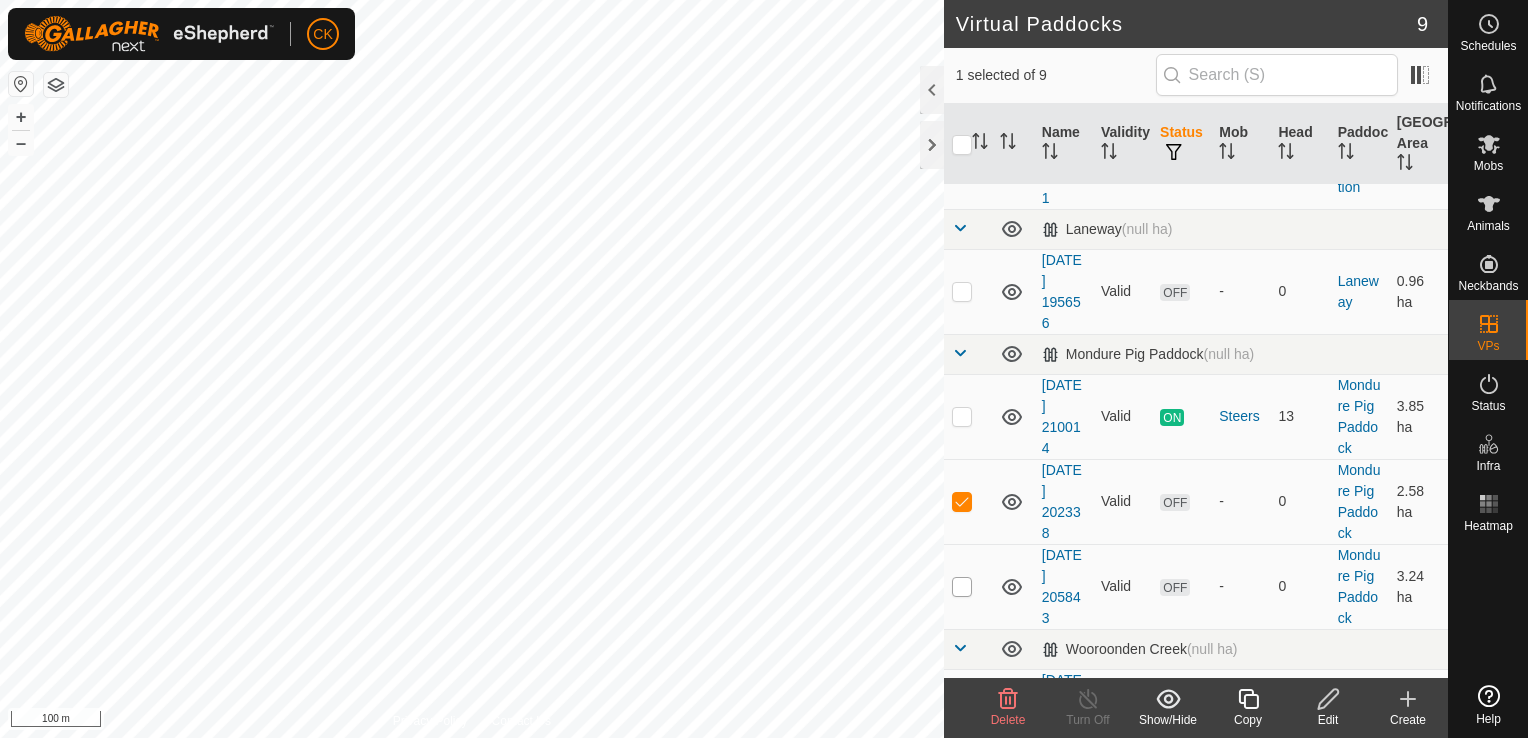click at bounding box center (962, 587) 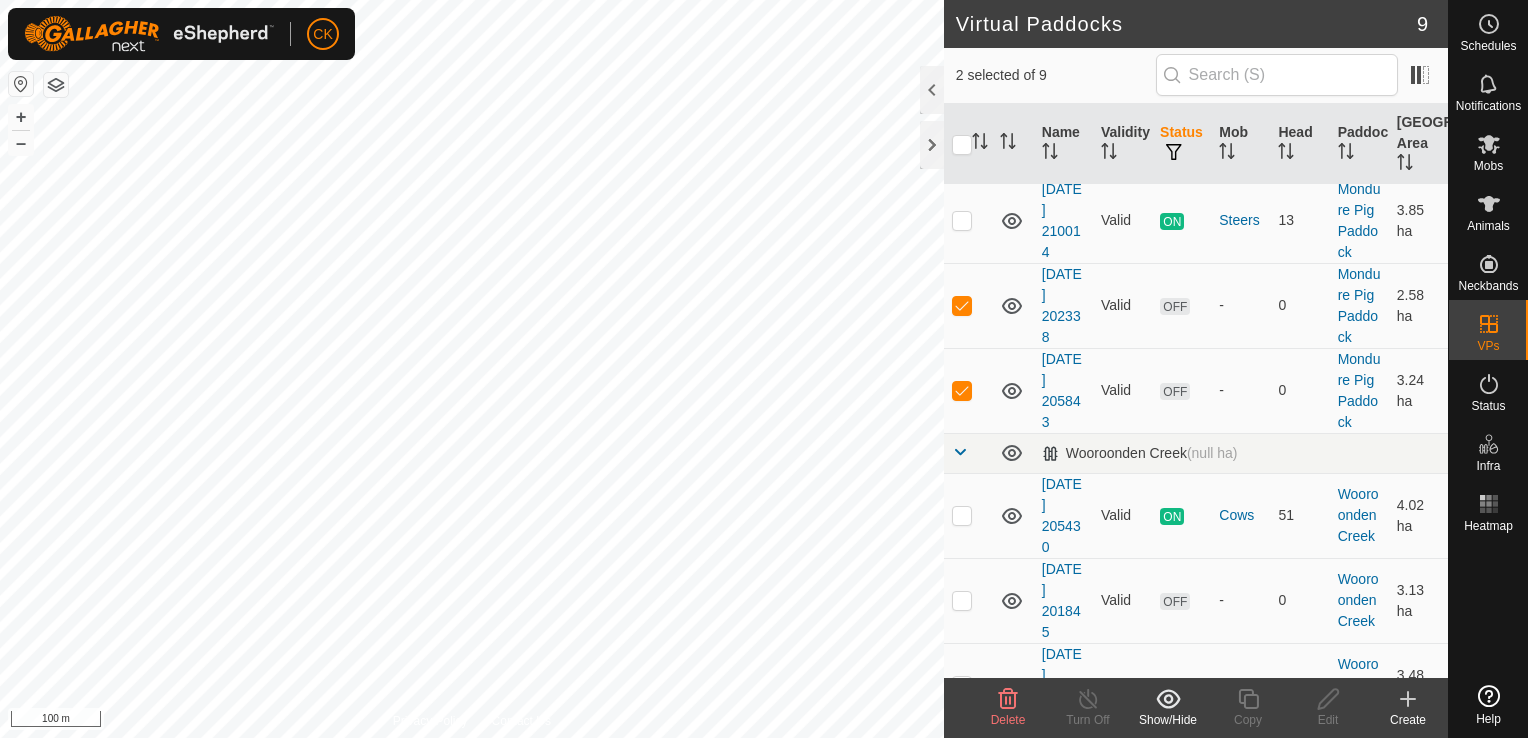 scroll, scrollTop: 300, scrollLeft: 0, axis: vertical 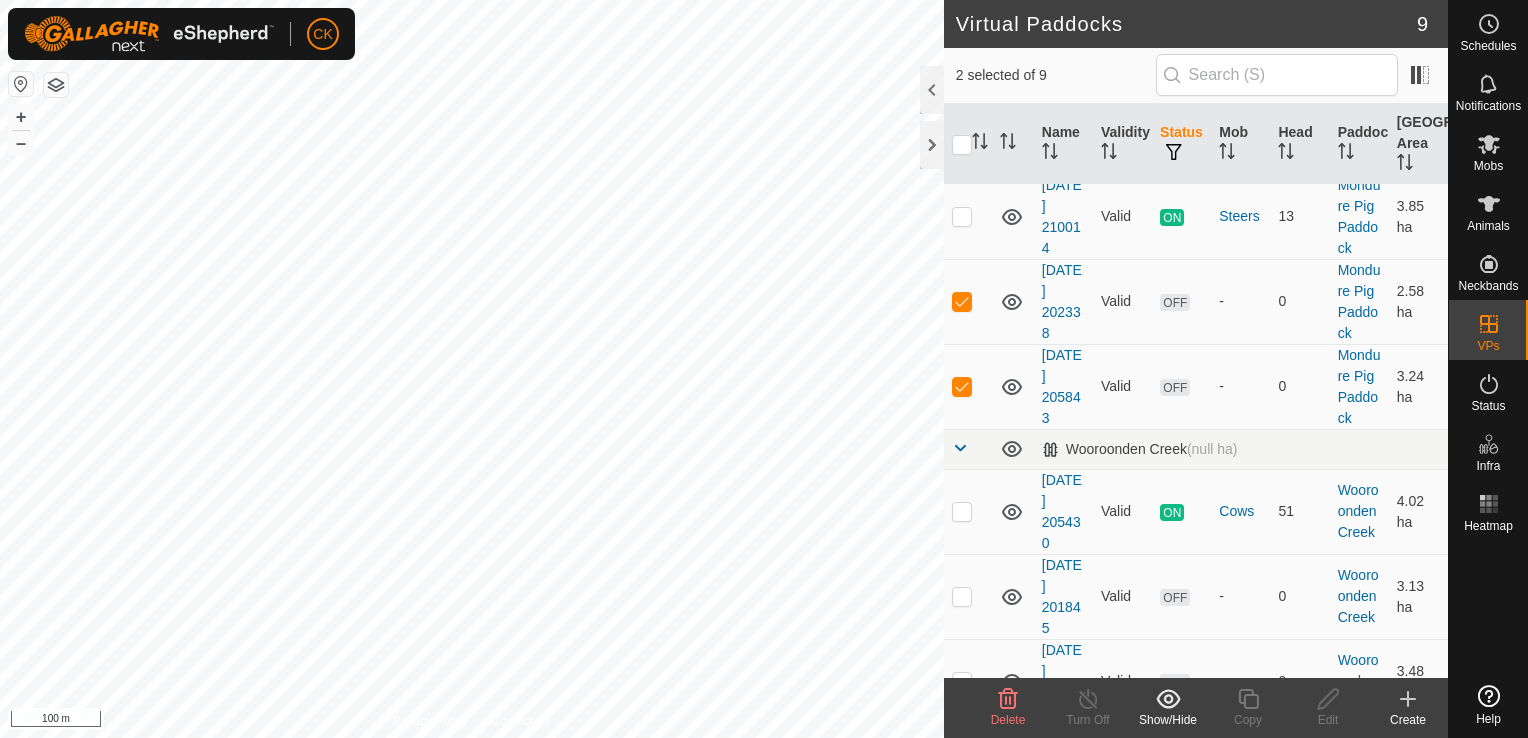 click 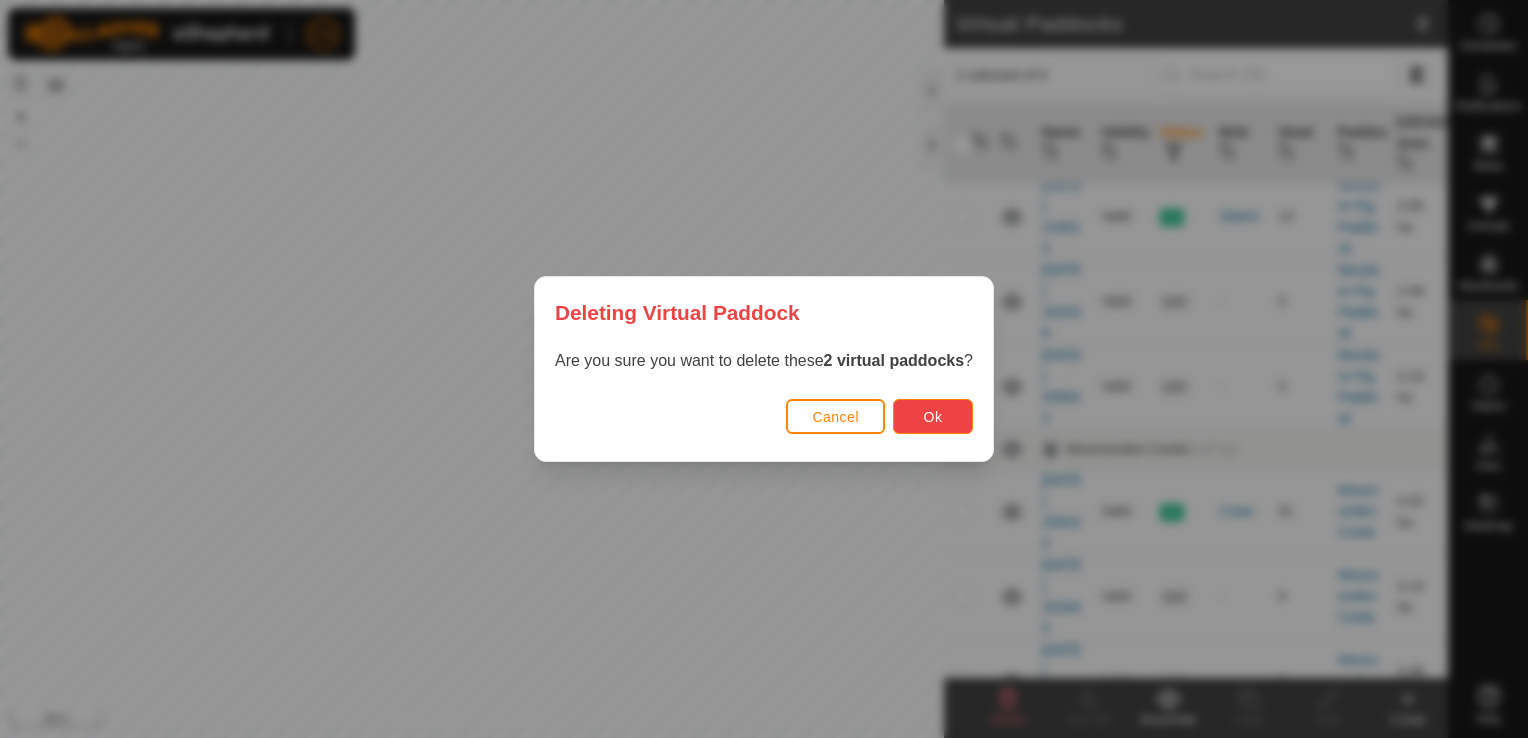 click on "Ok" at bounding box center (933, 417) 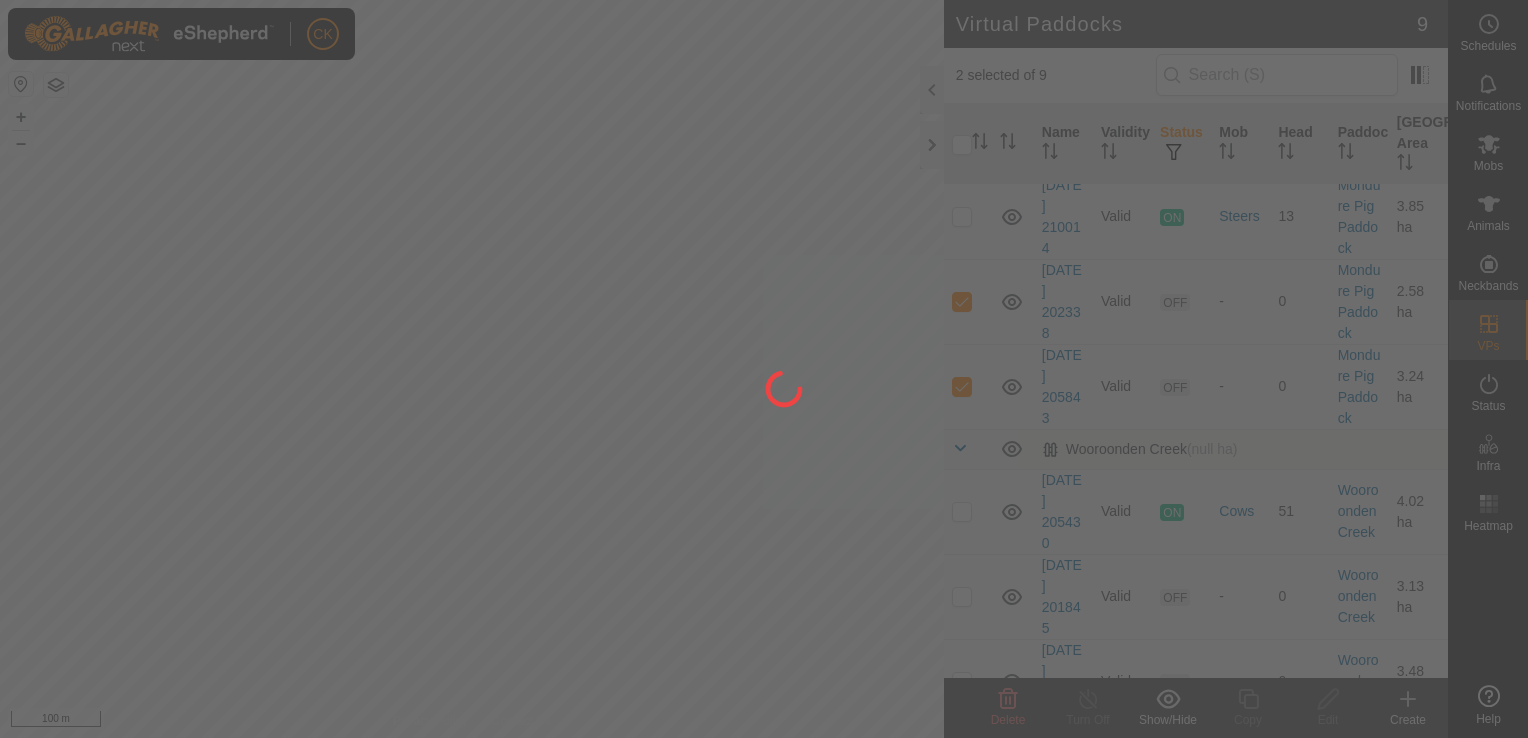 checkbox on "false" 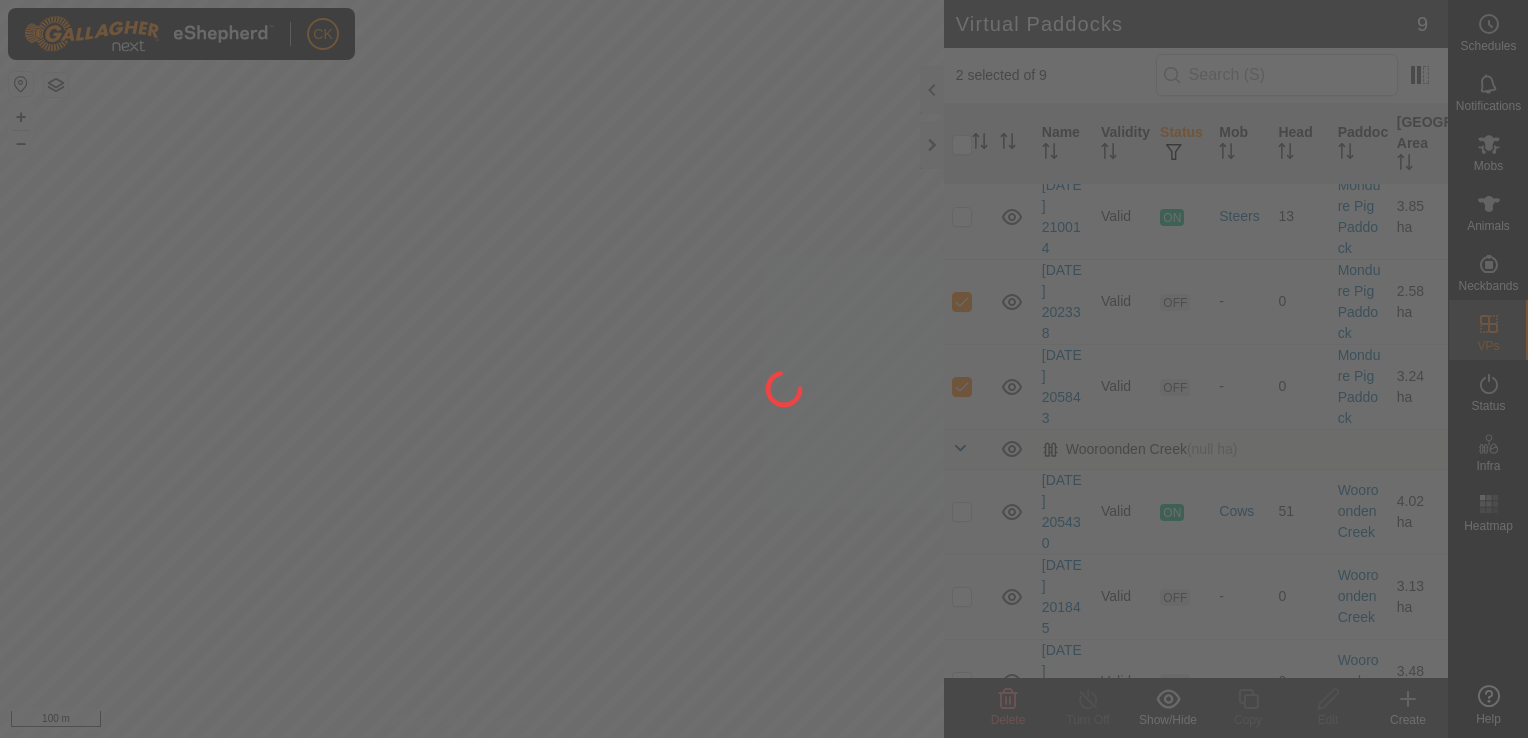 checkbox on "false" 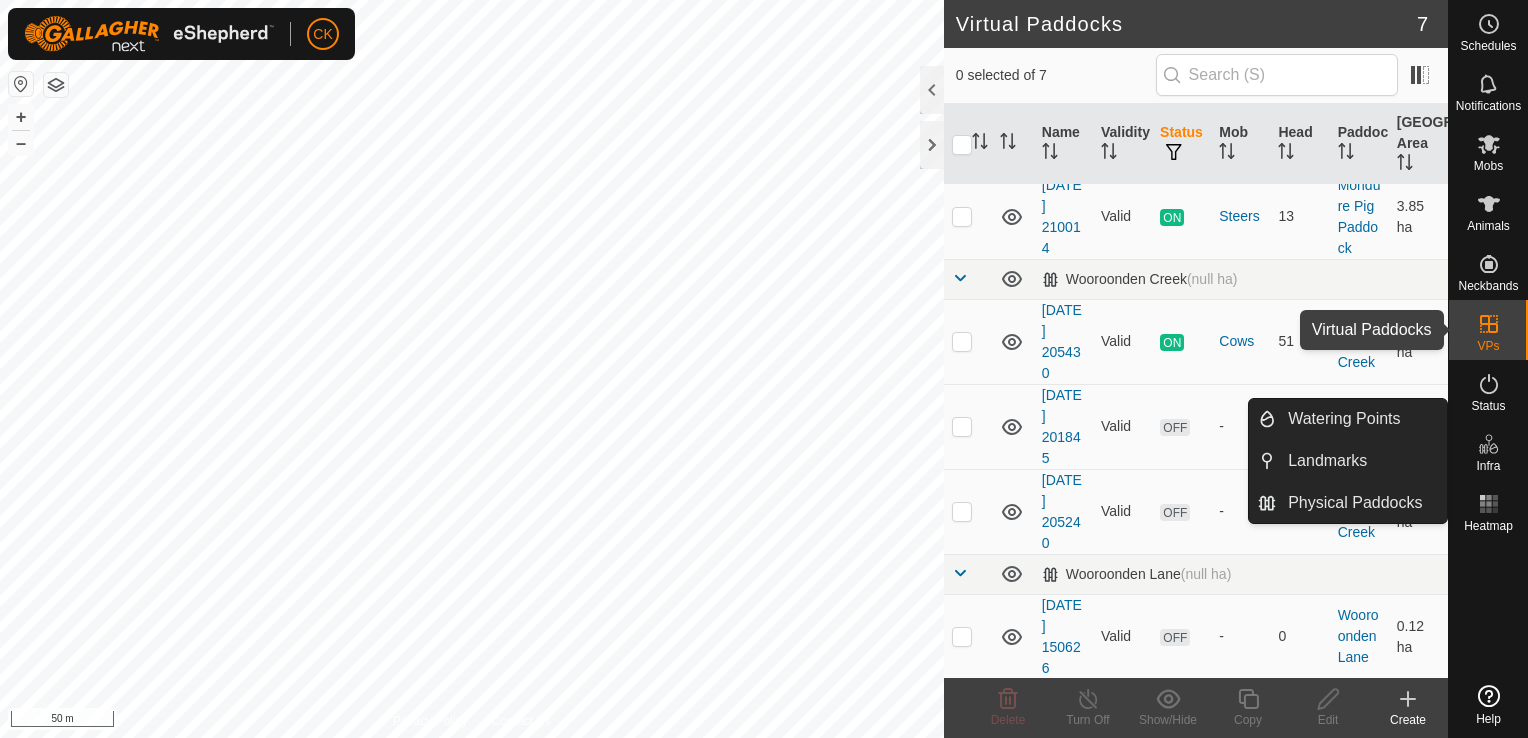 click 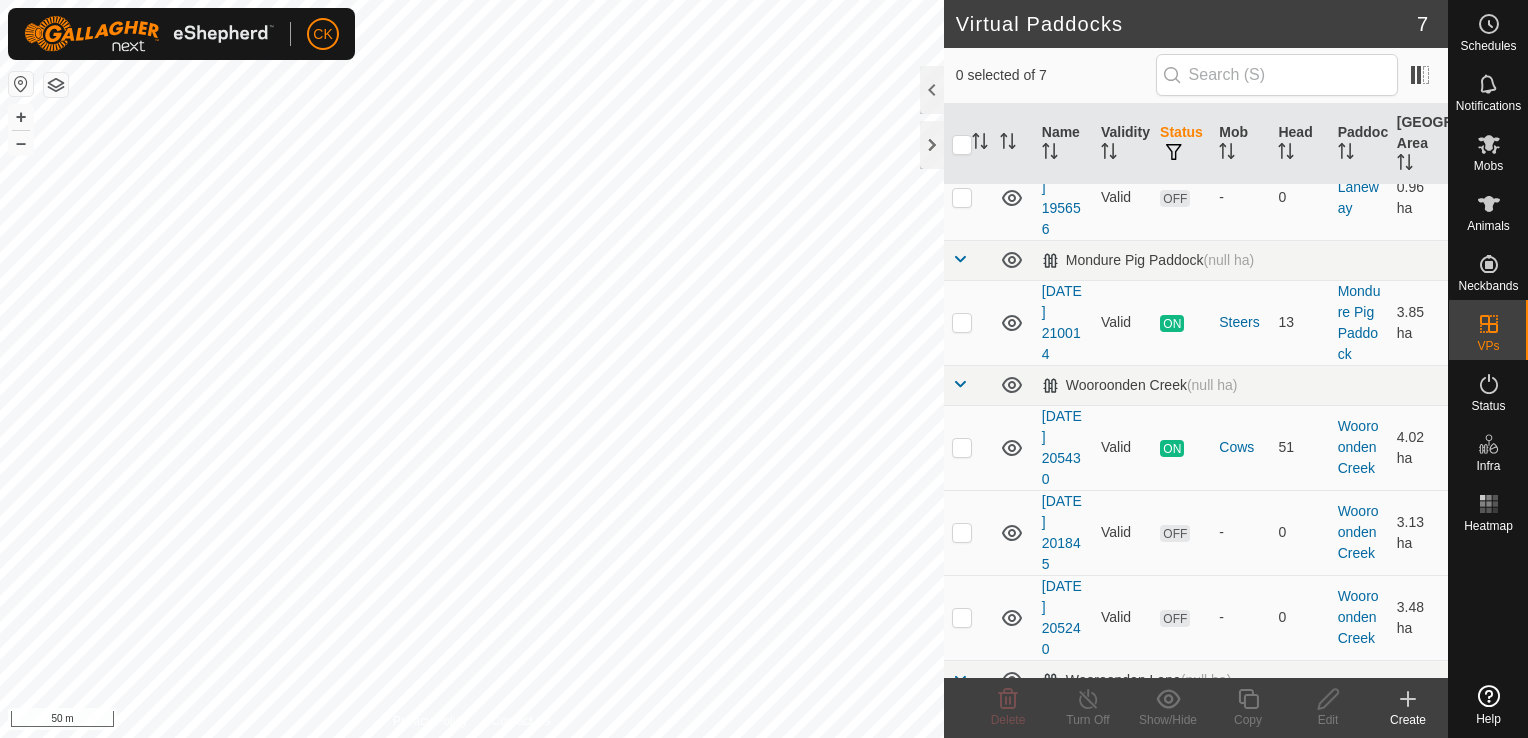 scroll, scrollTop: 100, scrollLeft: 0, axis: vertical 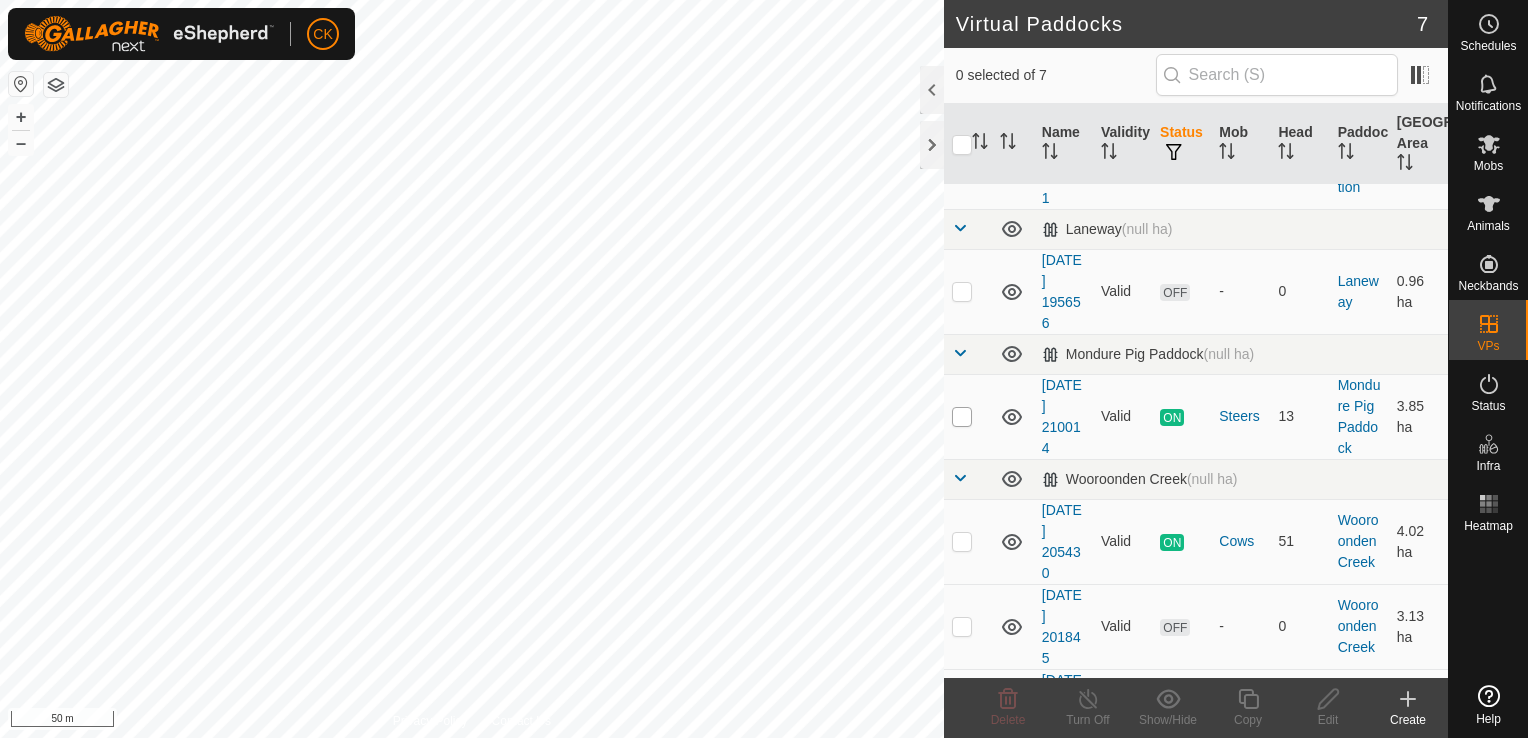 click at bounding box center [962, 417] 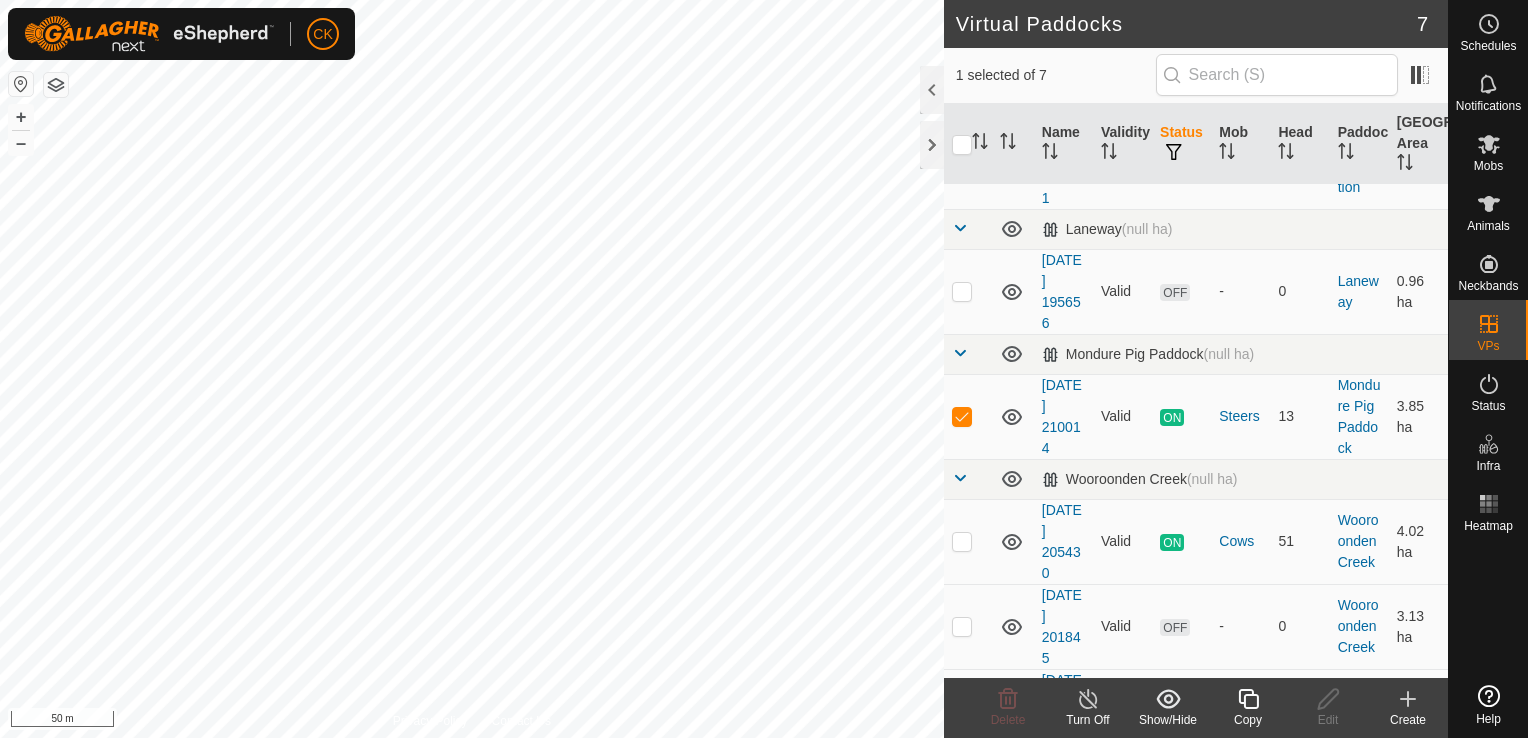 click 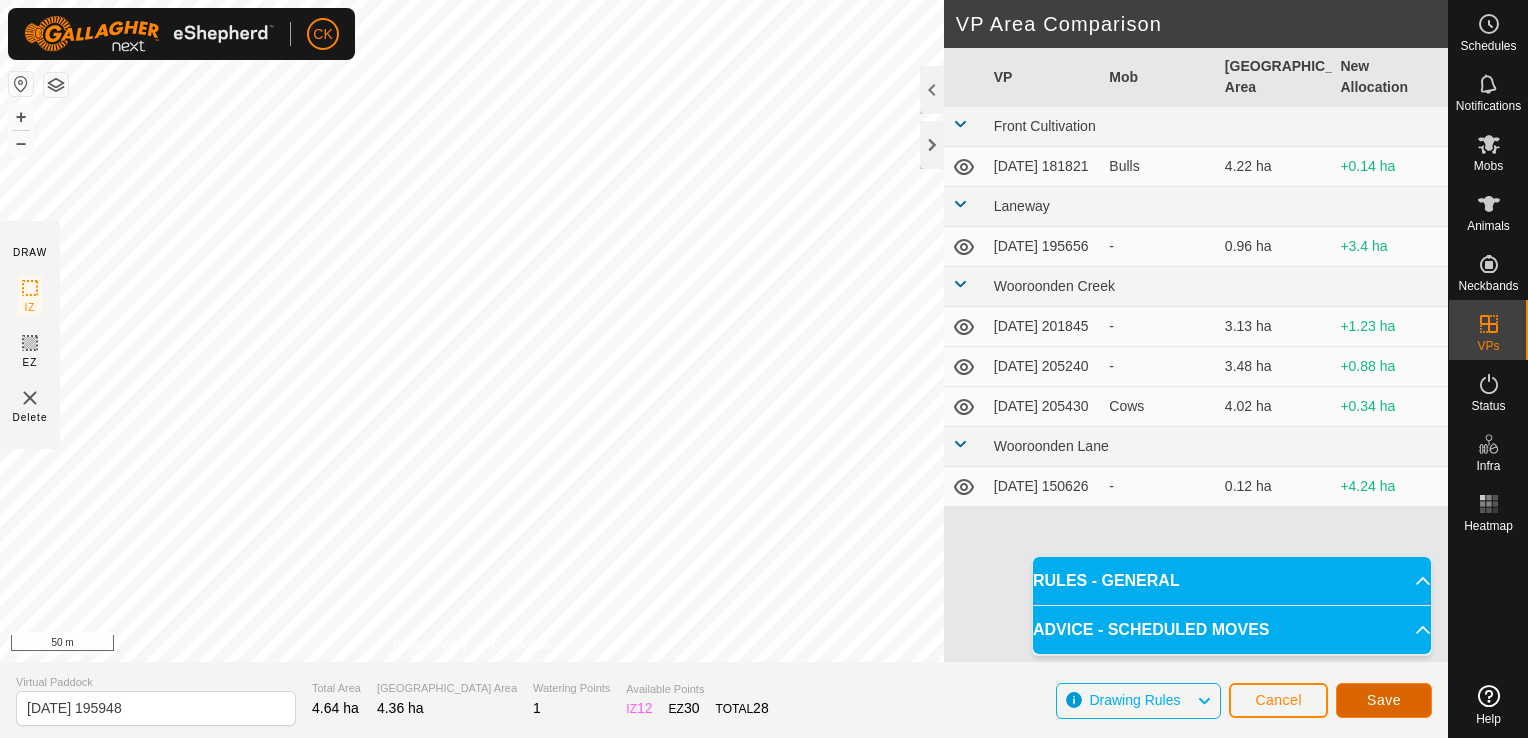 click on "Save" 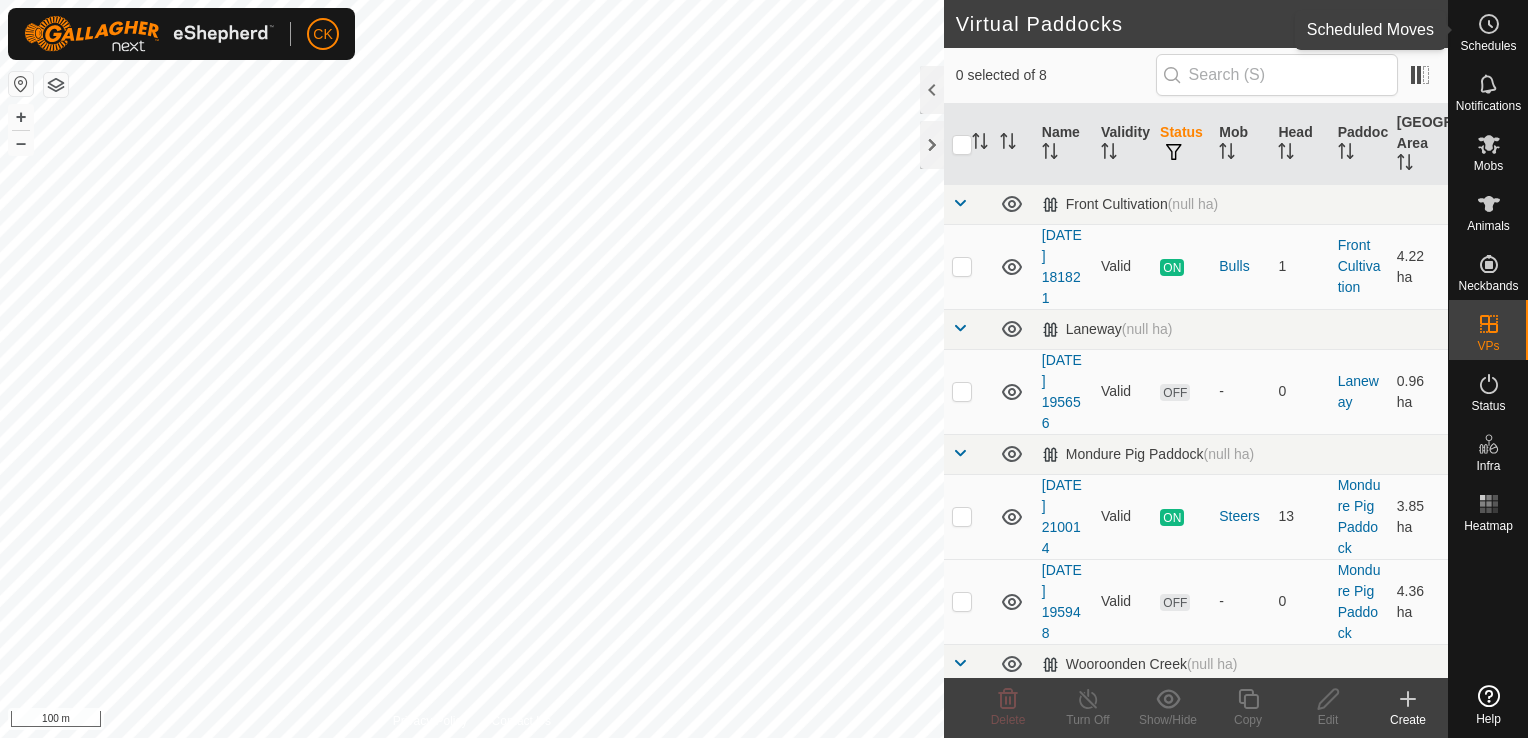 click 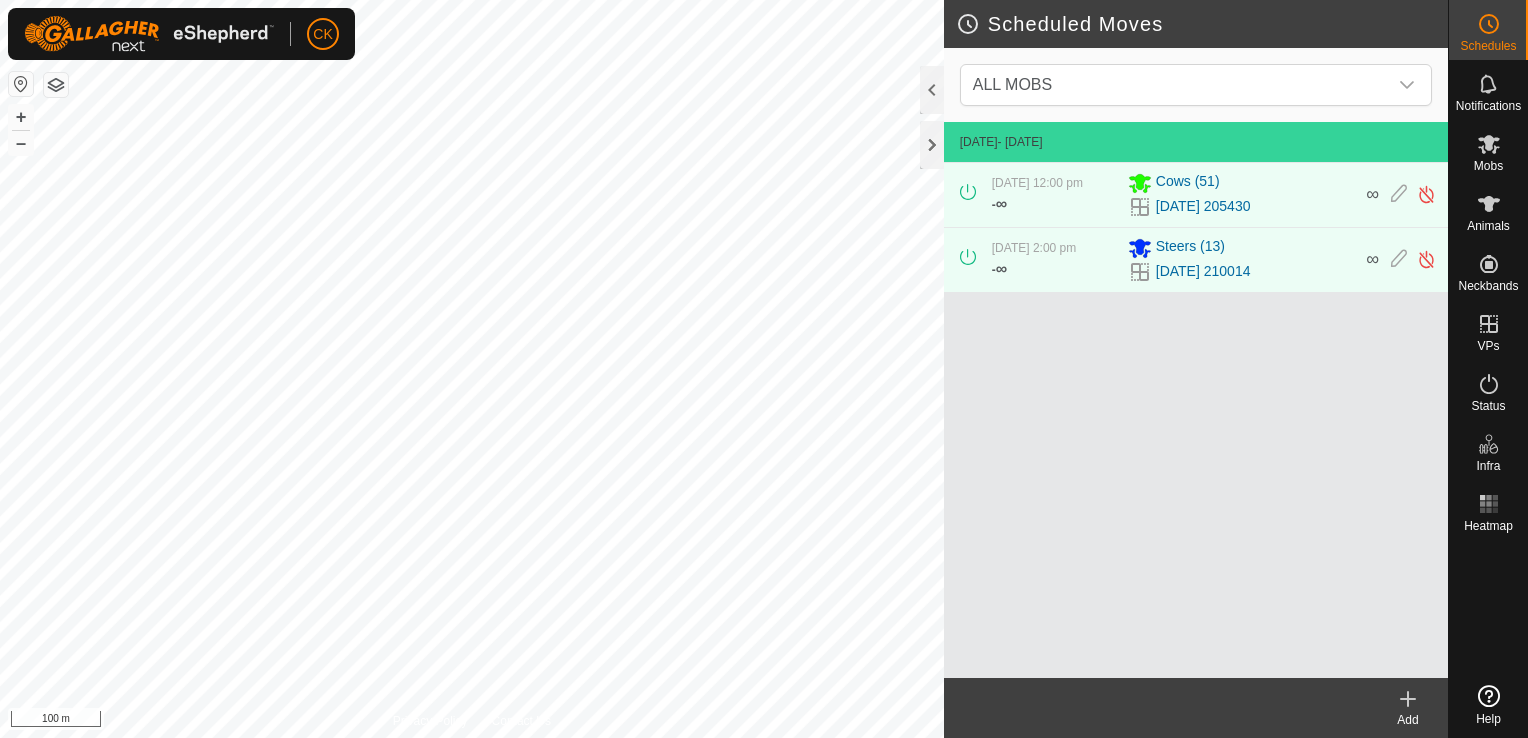 click 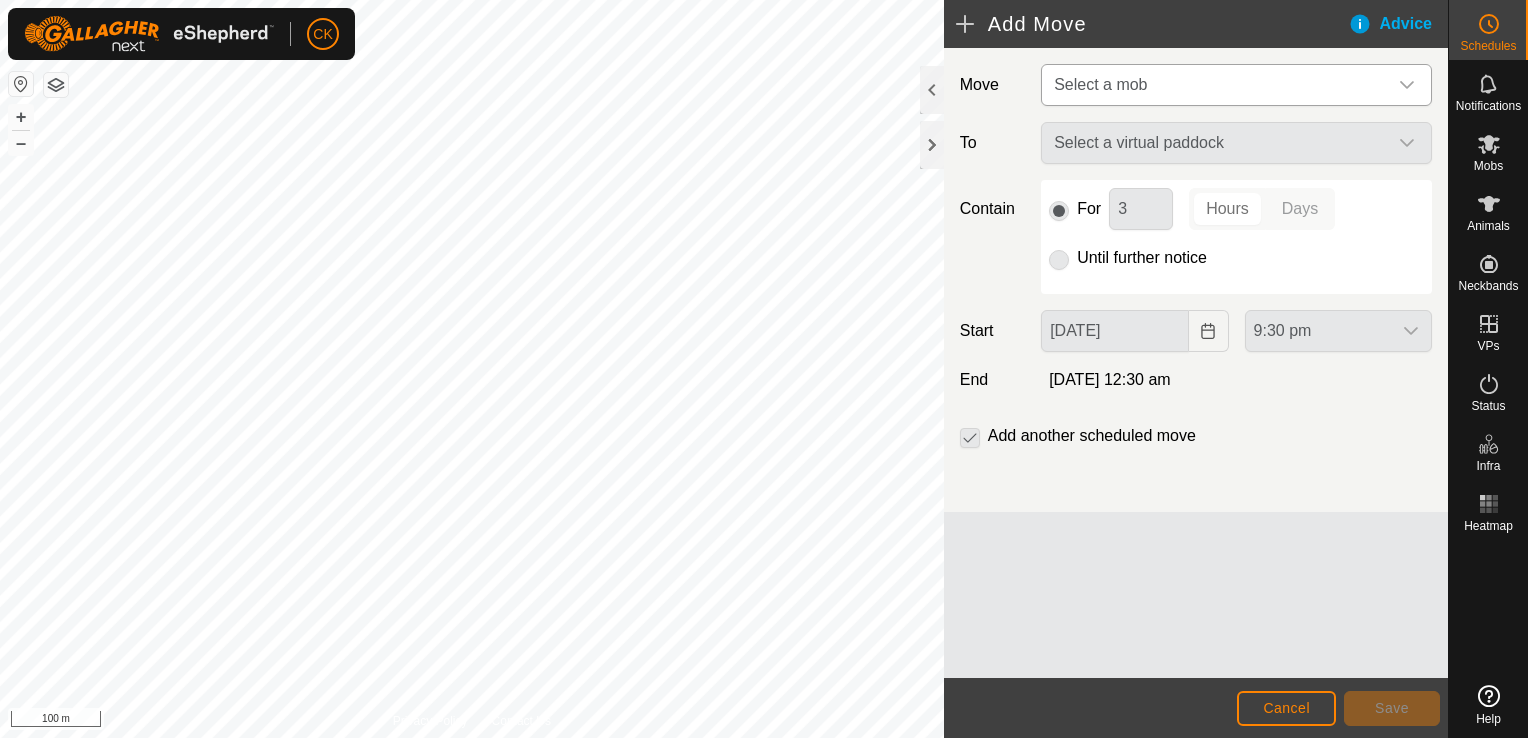 click 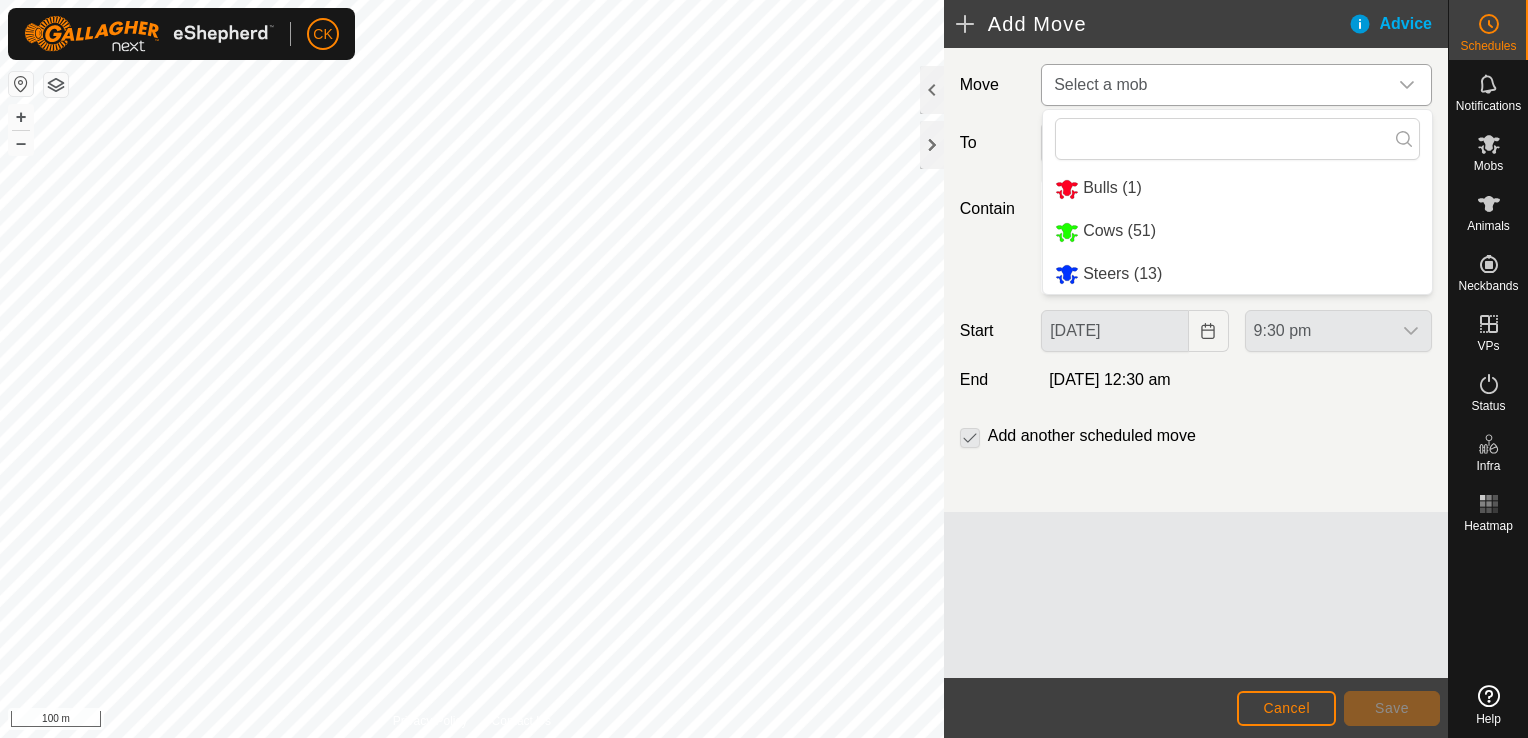 click on "Steers (13)" at bounding box center (1237, 274) 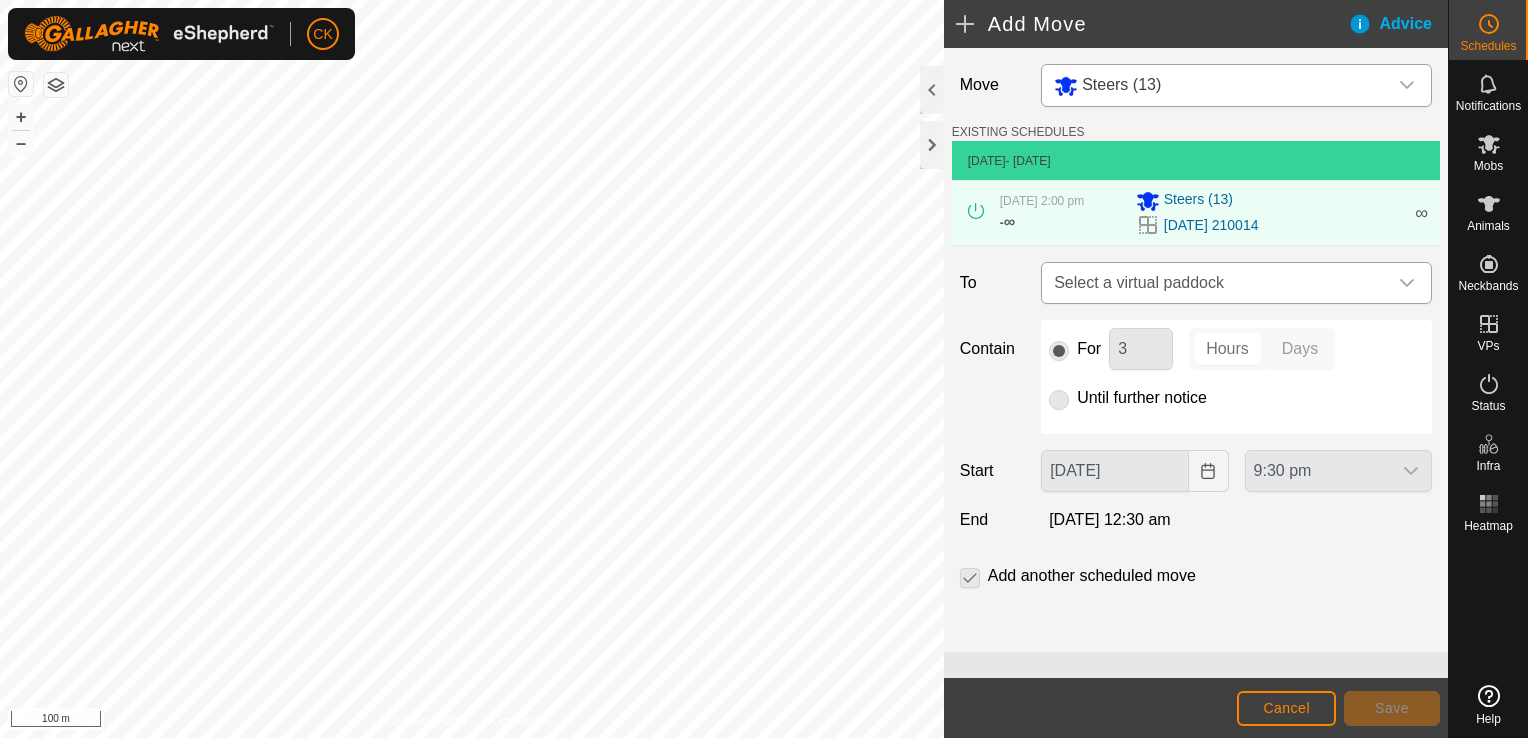 click 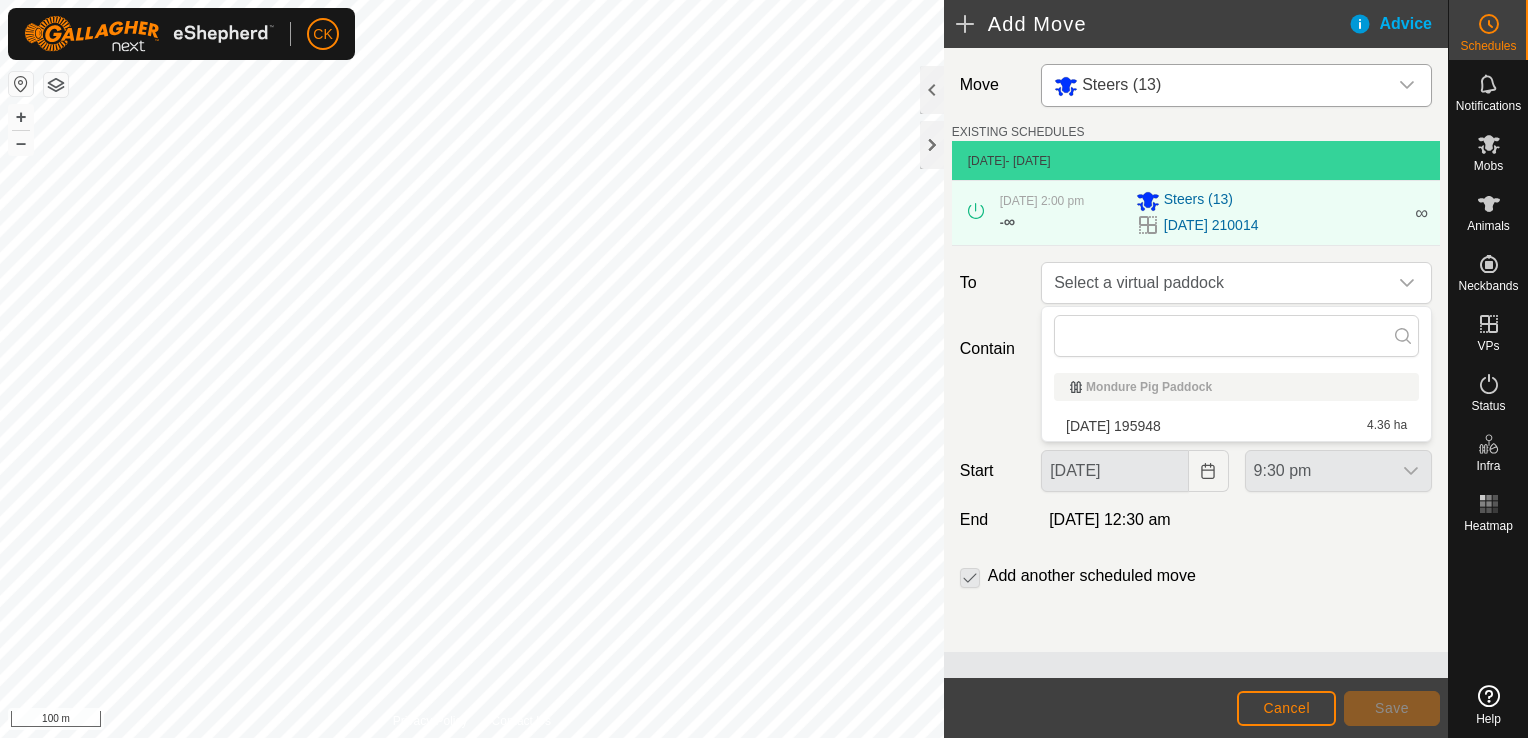 click on "2025-07-17 195948  4.36 ha" at bounding box center [1236, 426] 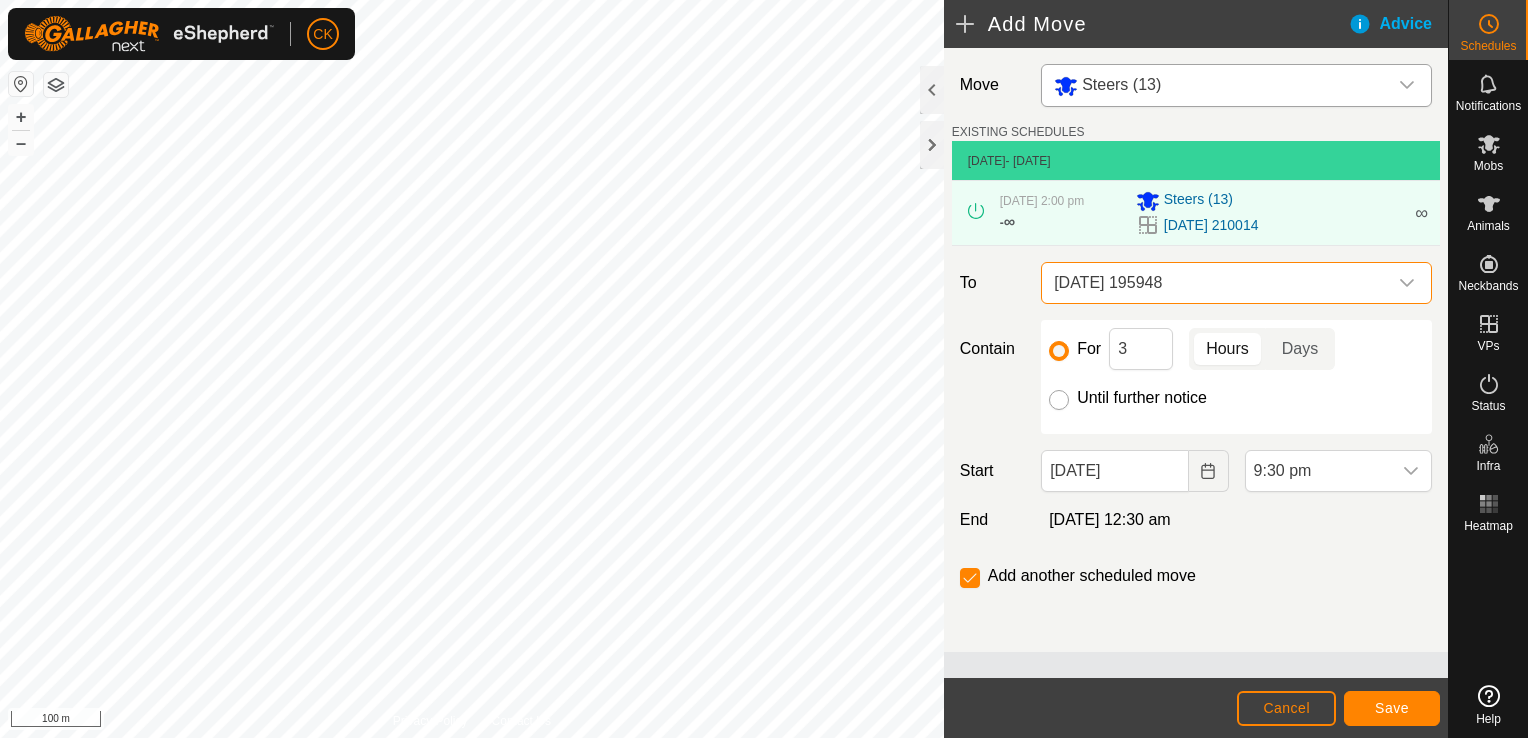 click on "Until further notice" at bounding box center (1059, 400) 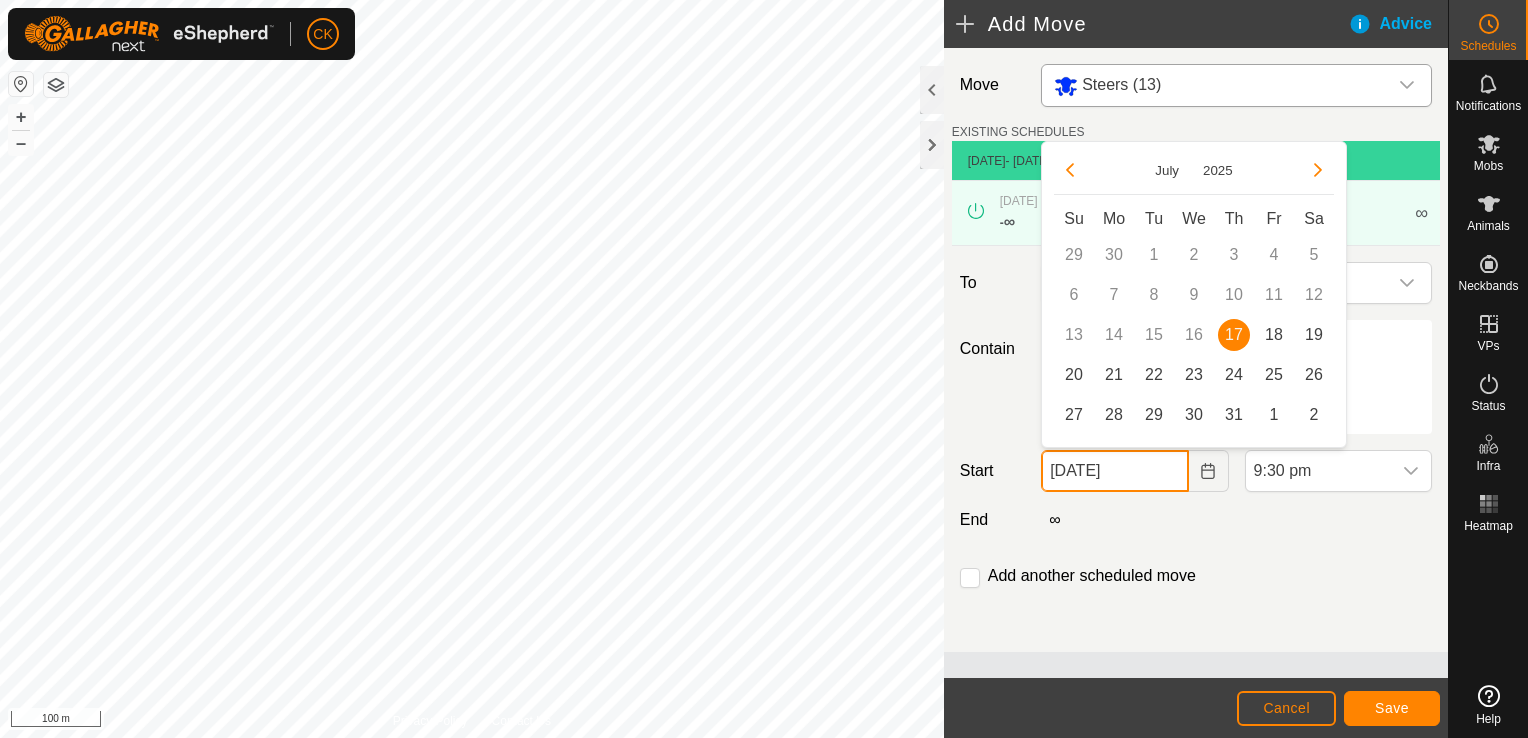 click on "[DATE]" 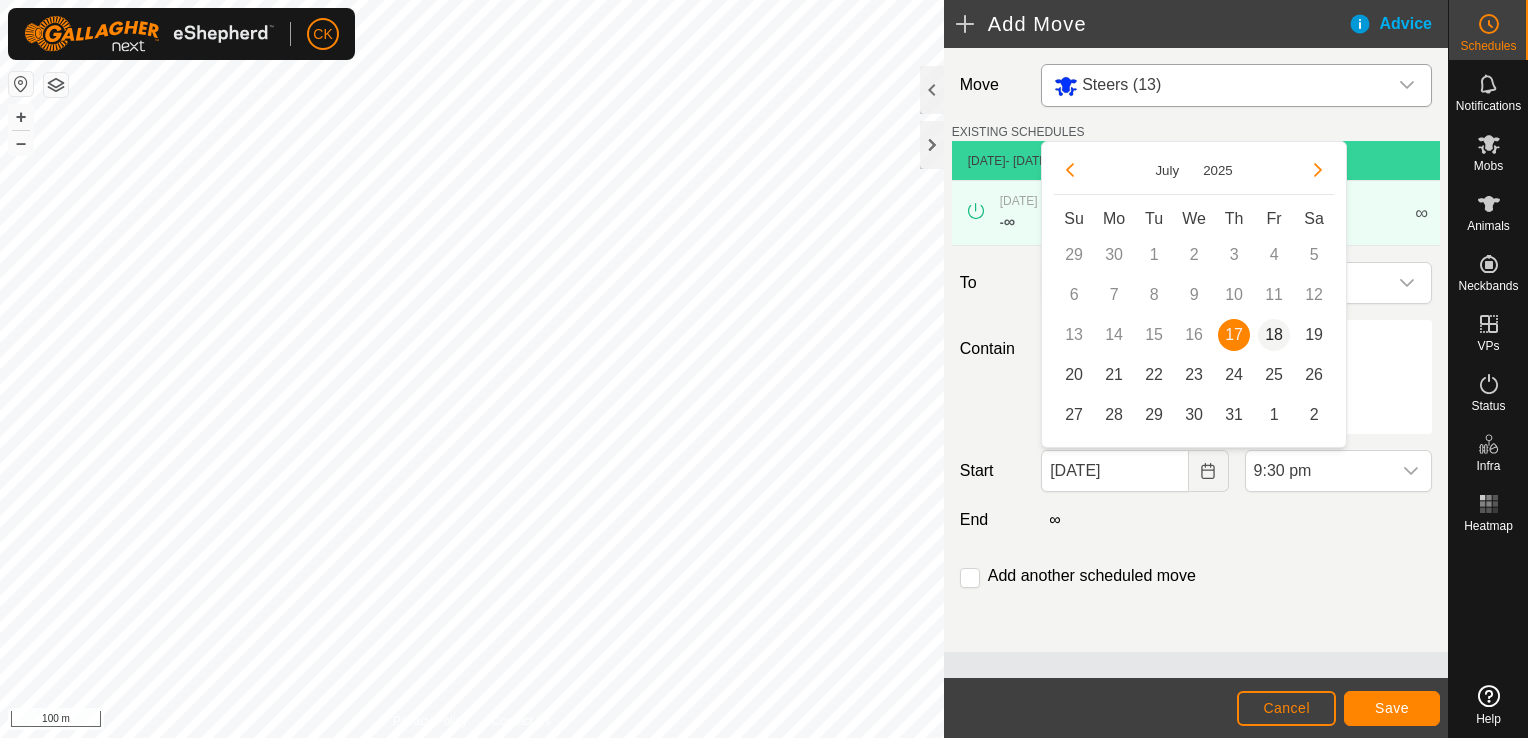 click on "18" at bounding box center (1274, 335) 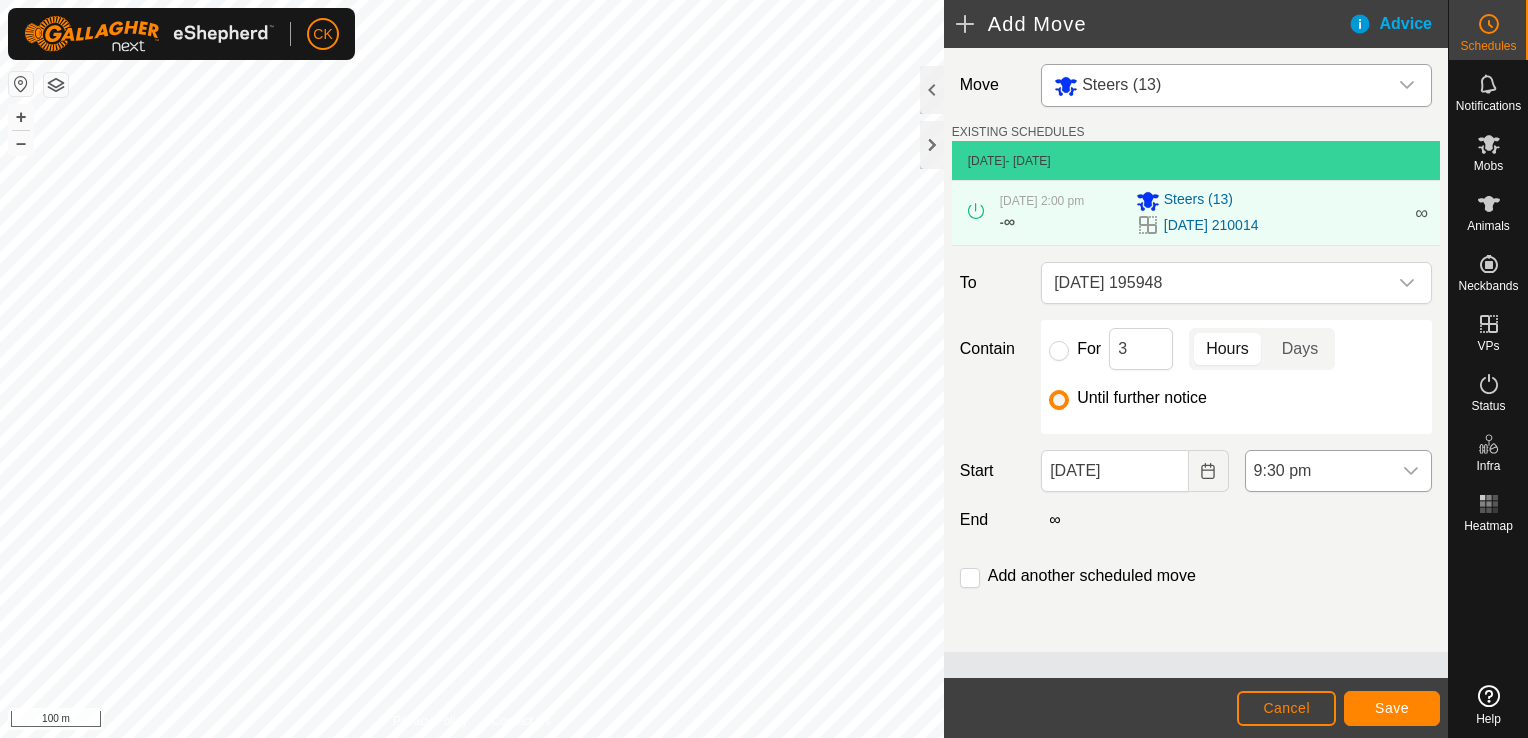 click 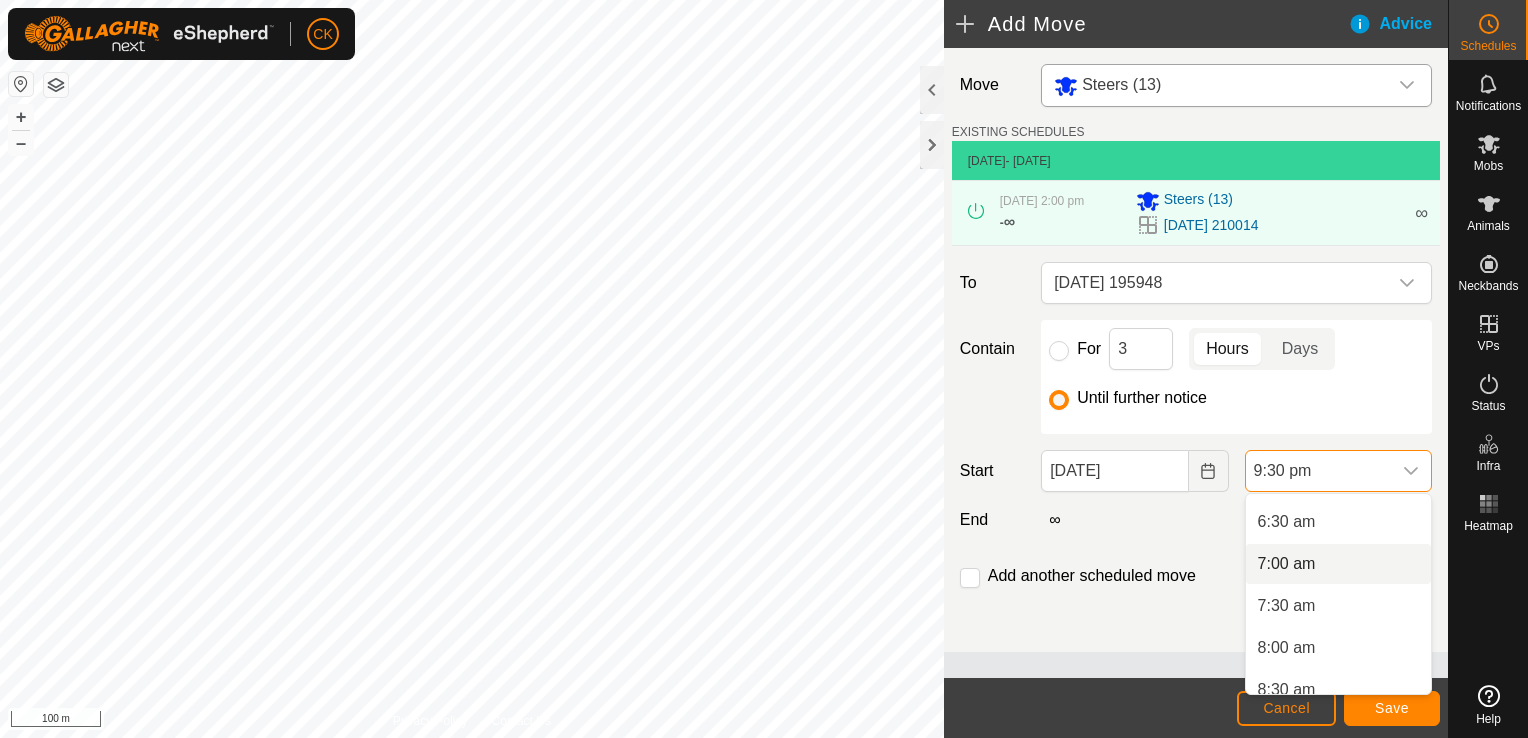 scroll, scrollTop: 438, scrollLeft: 0, axis: vertical 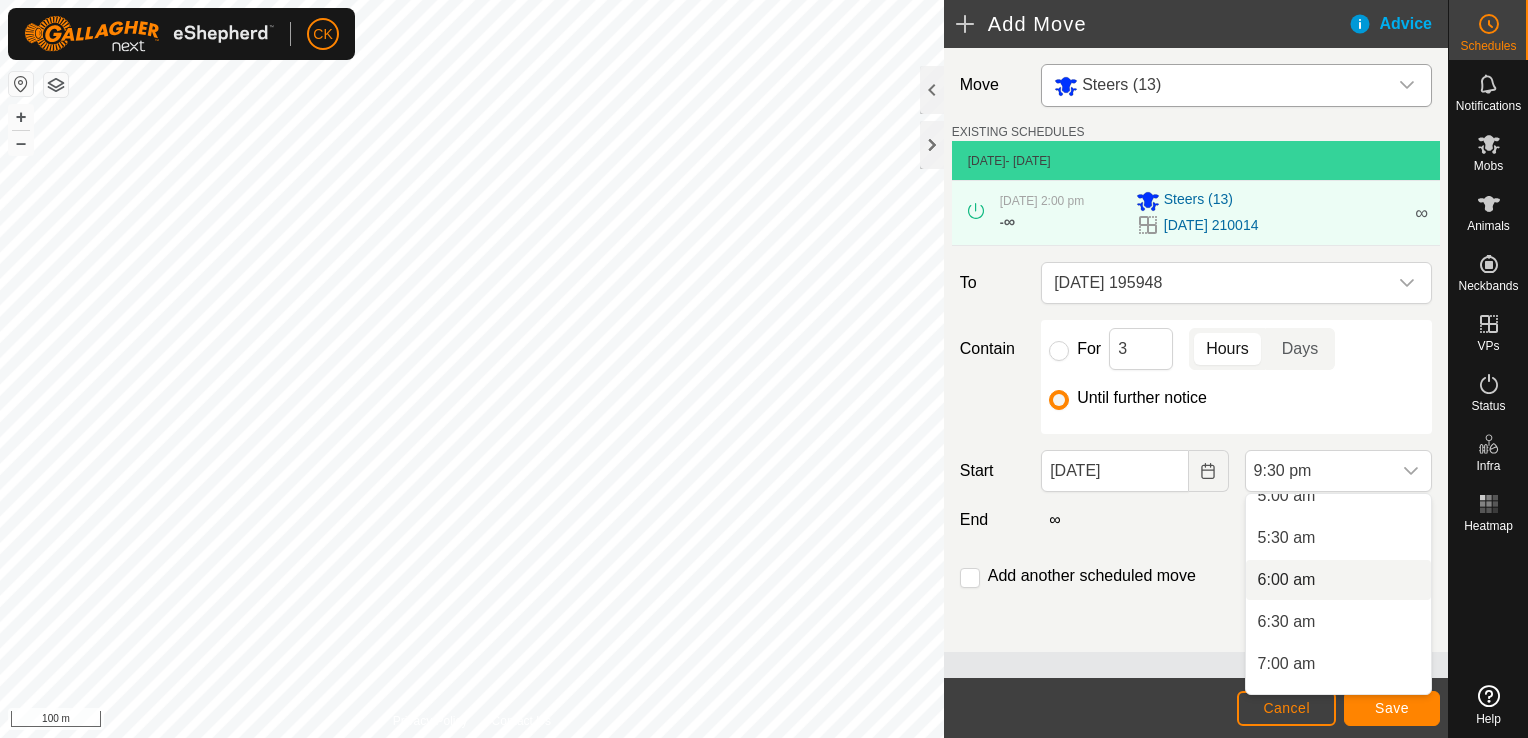 click on "6:00 am" at bounding box center (1338, 580) 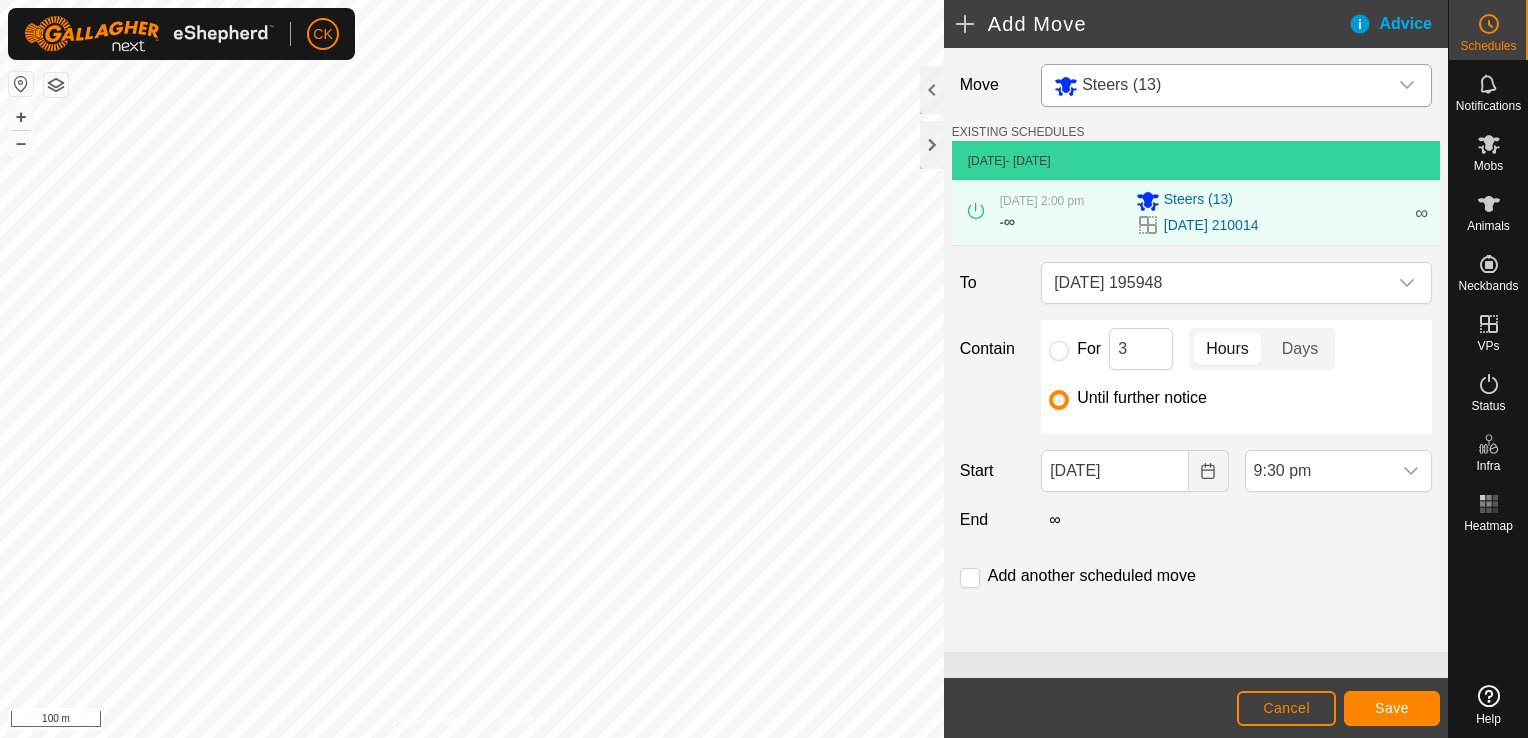 scroll, scrollTop: 1646, scrollLeft: 0, axis: vertical 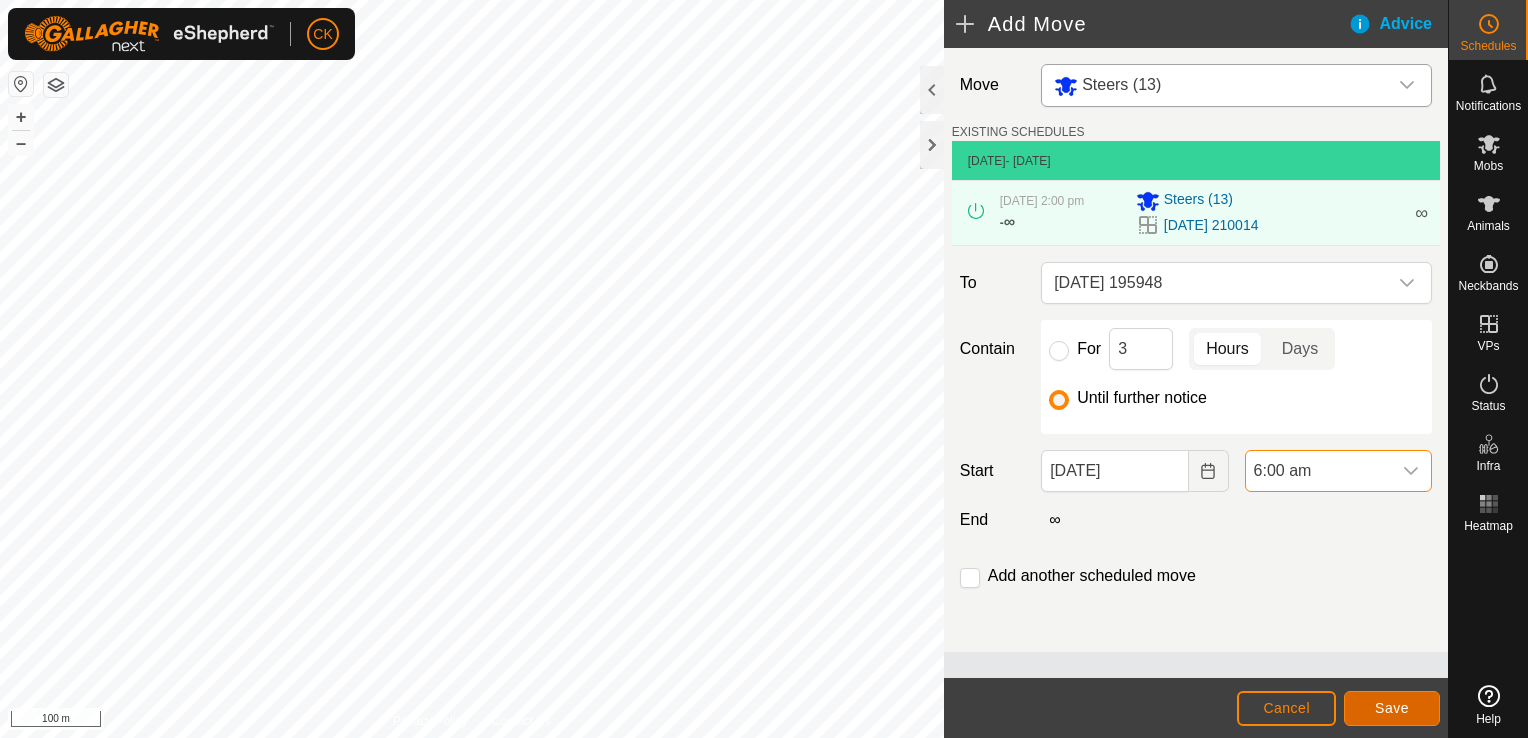 click on "Save" 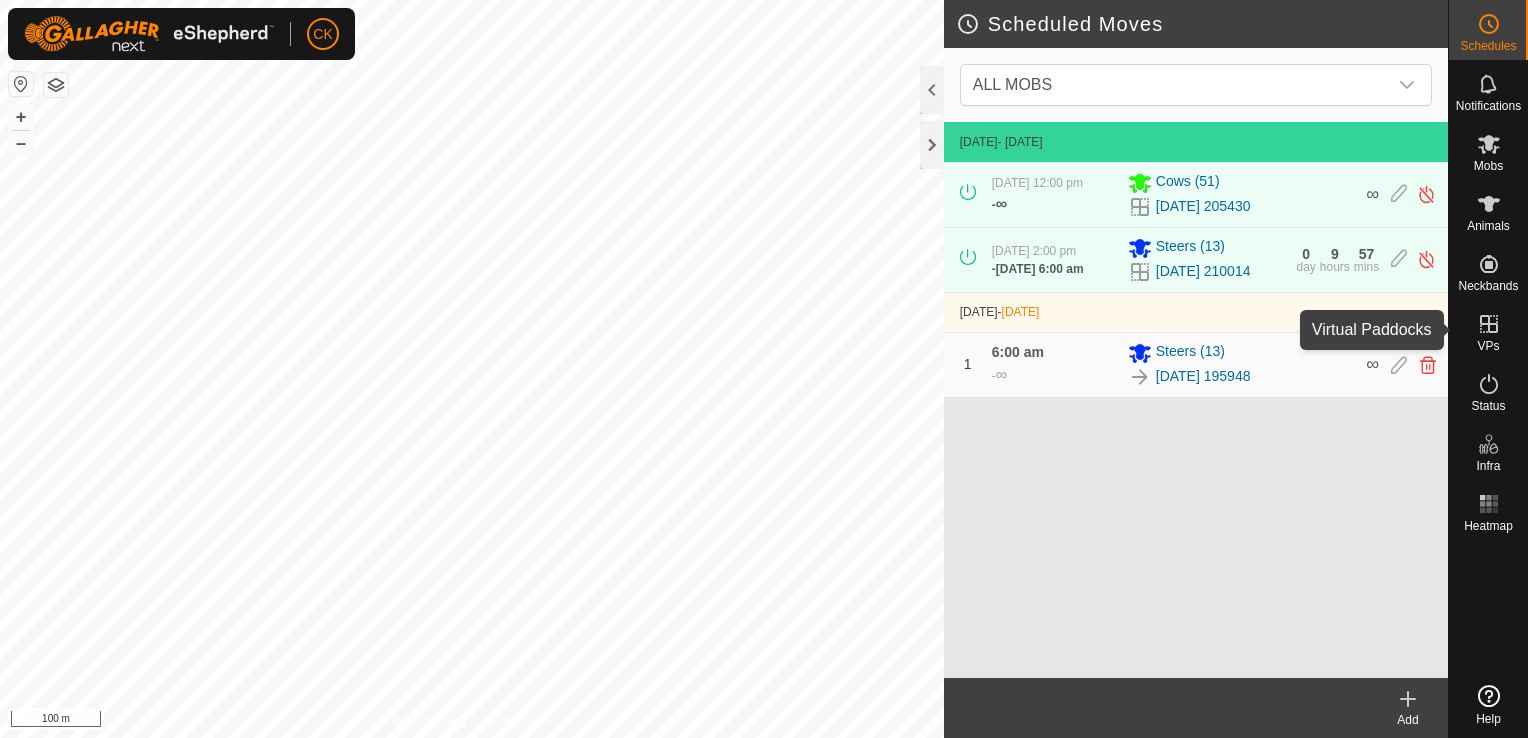 click 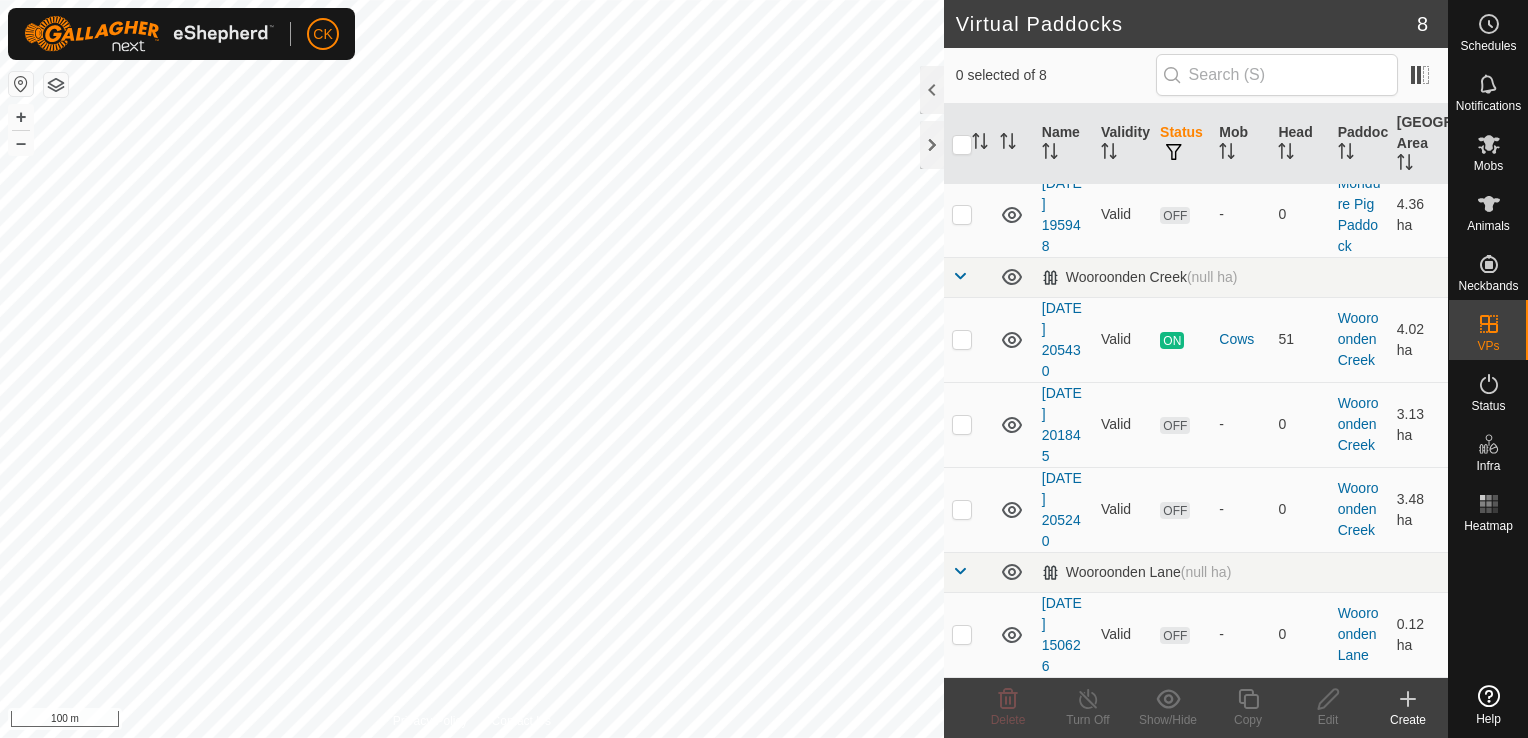 scroll, scrollTop: 425, scrollLeft: 0, axis: vertical 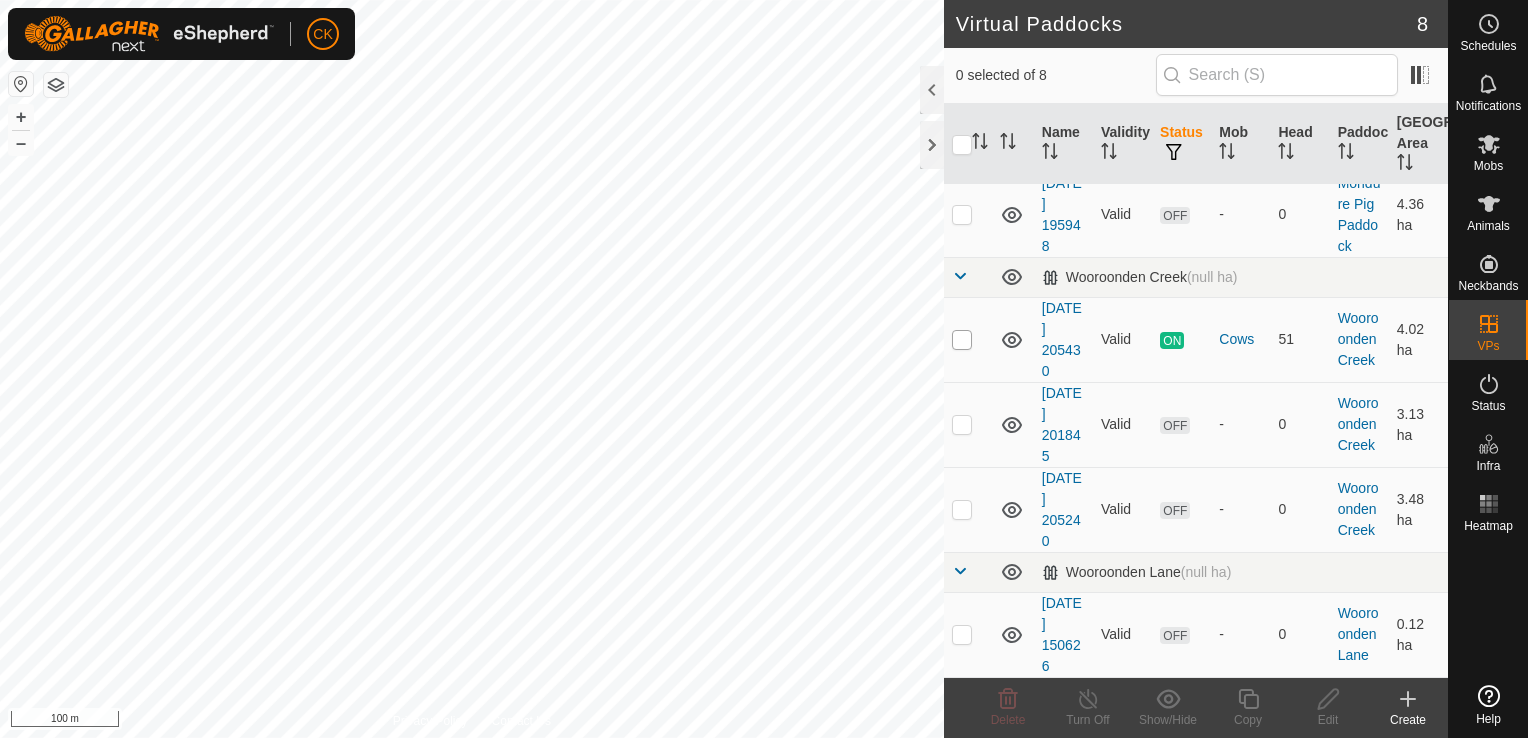 click at bounding box center [962, 340] 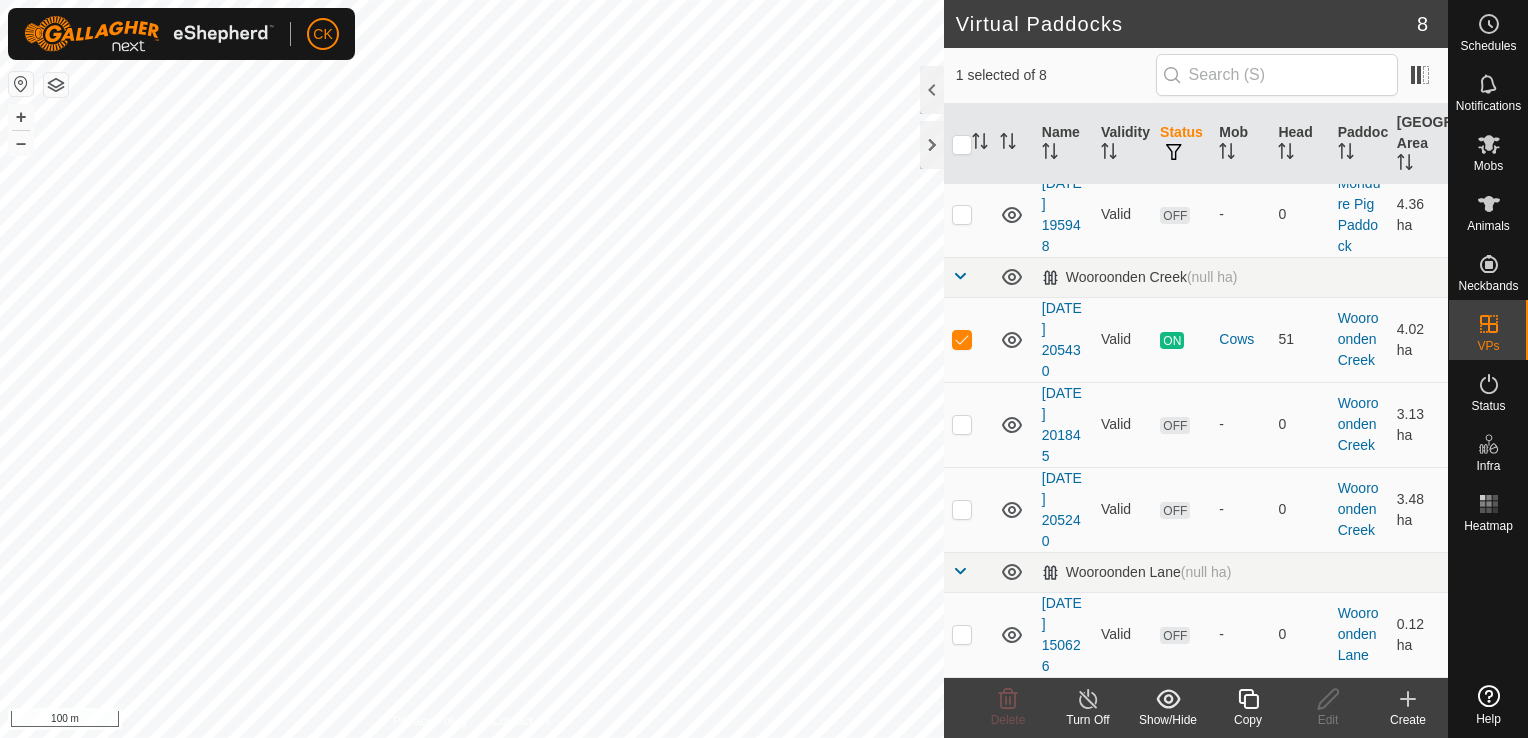 click 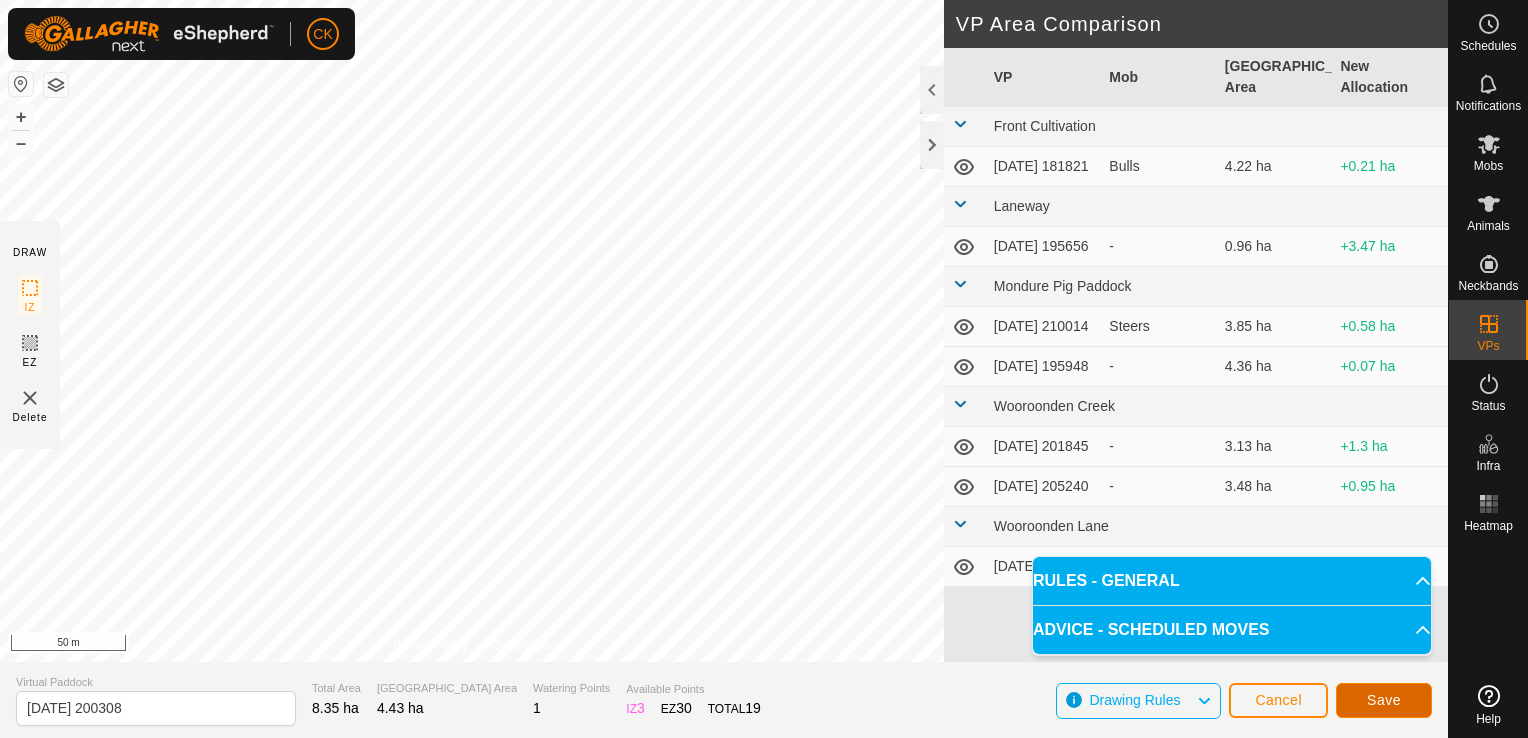 click on "Save" 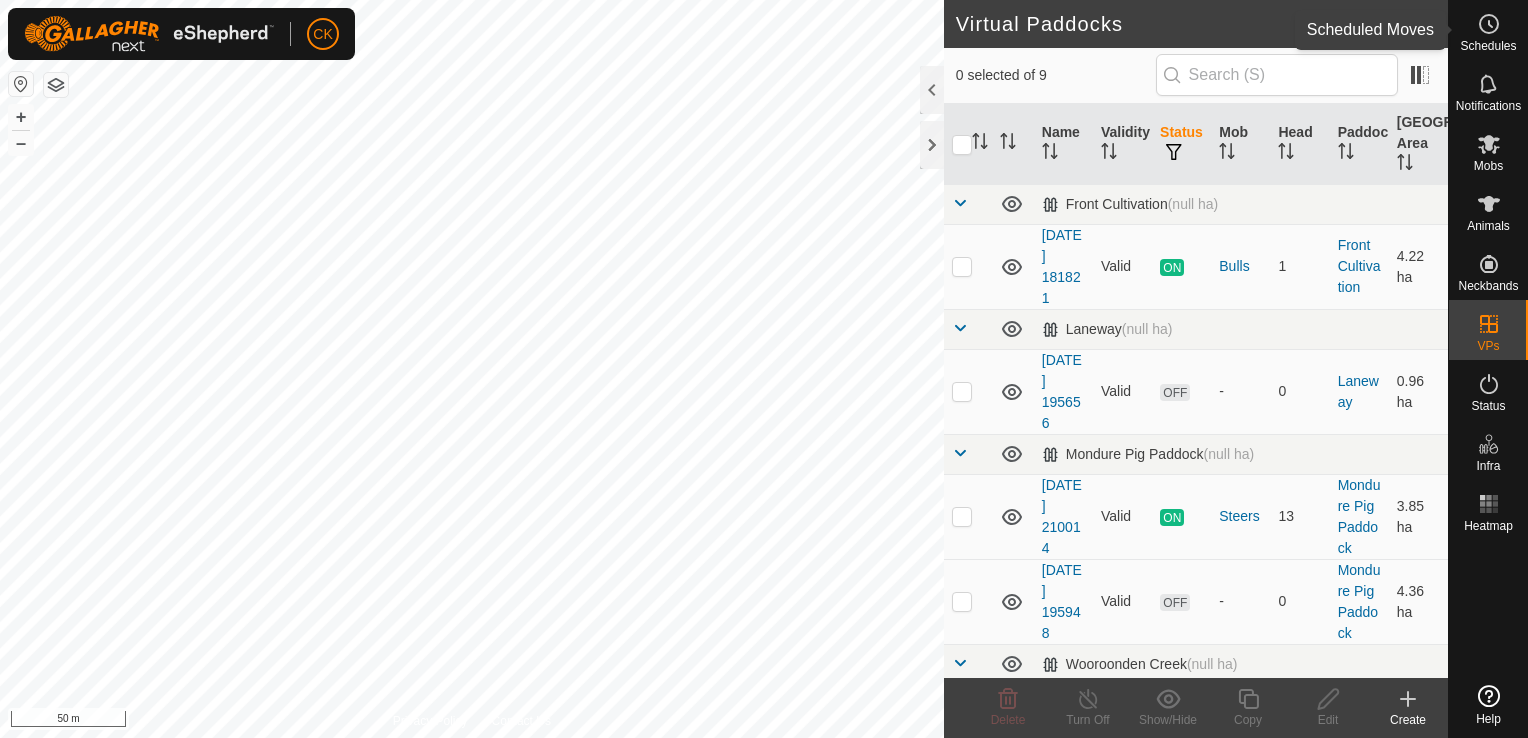 click 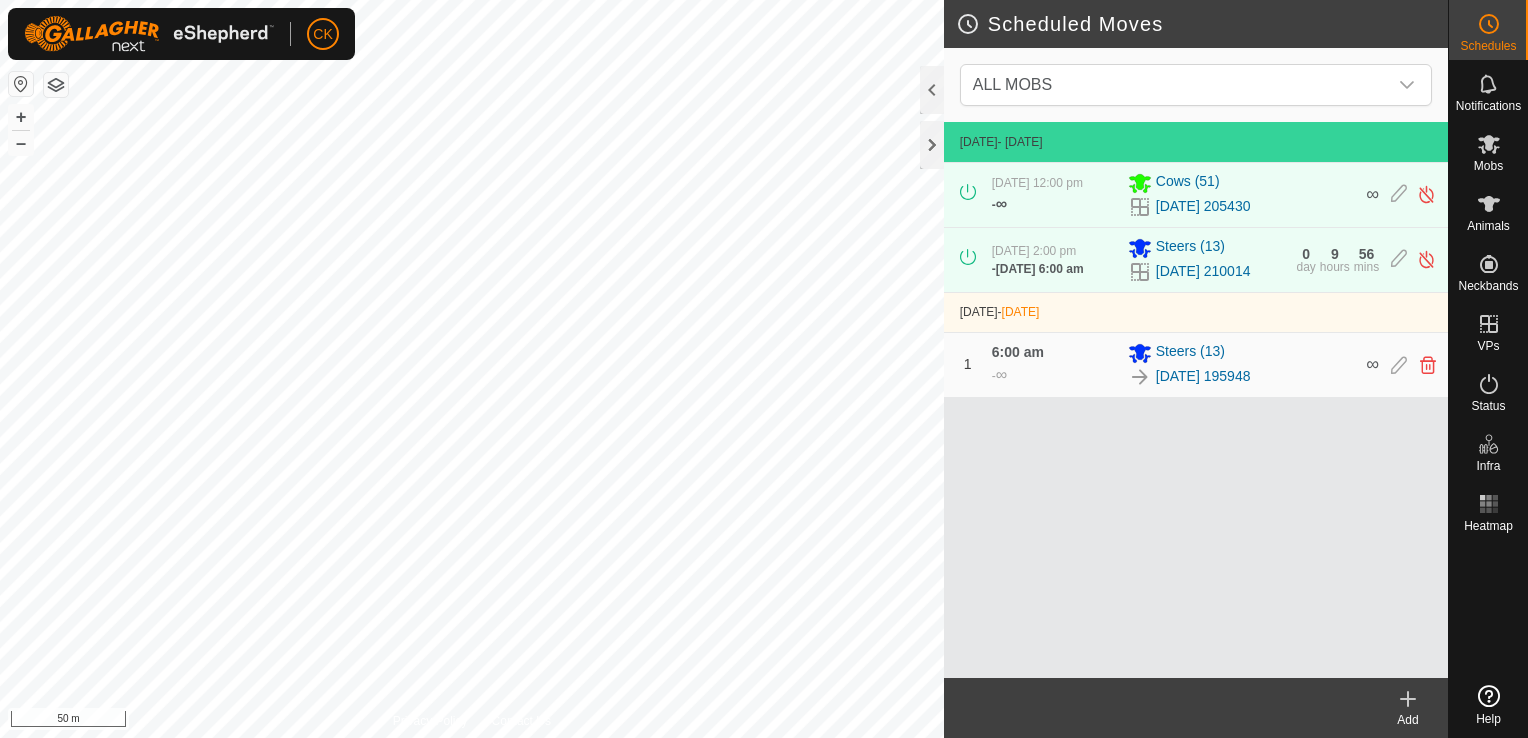 click 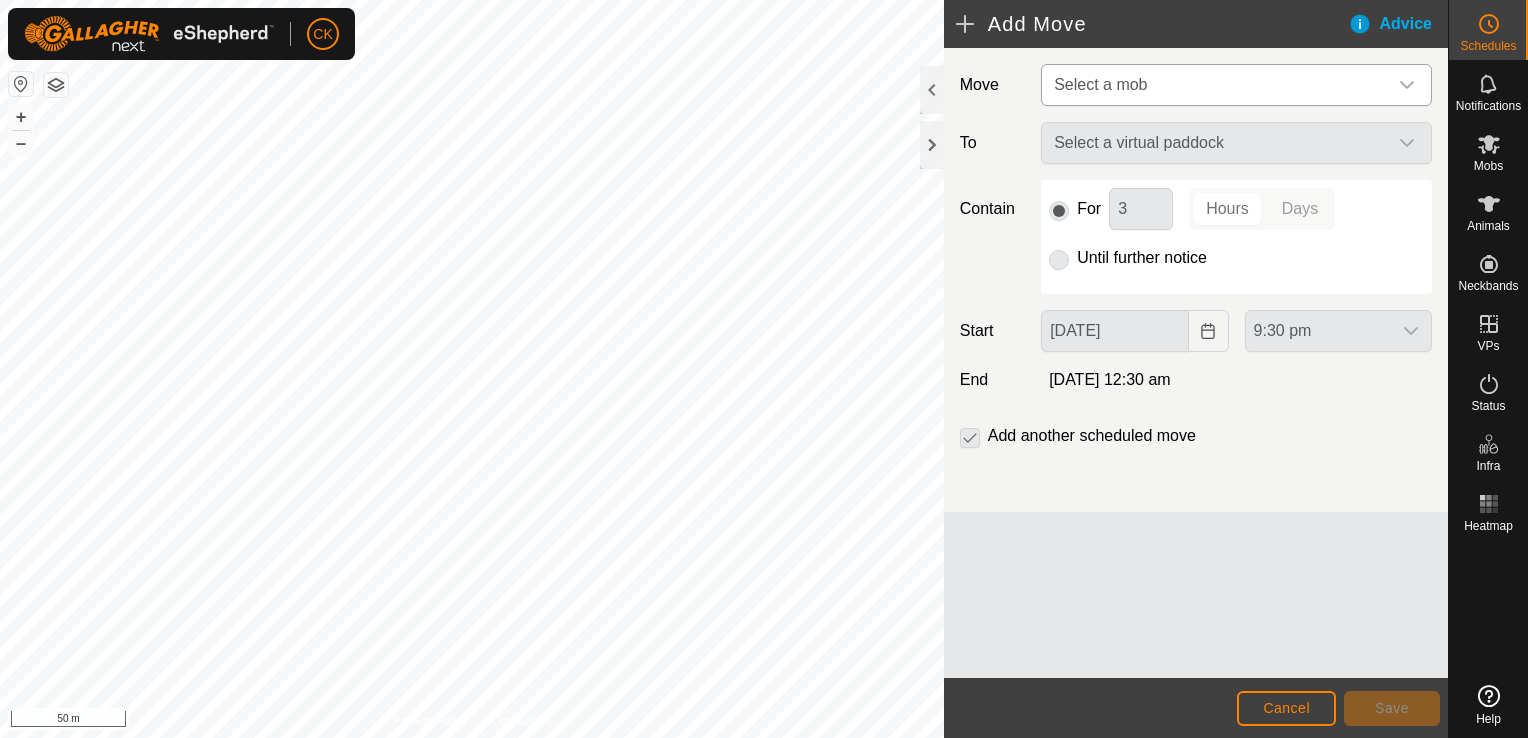 click at bounding box center [1407, 85] 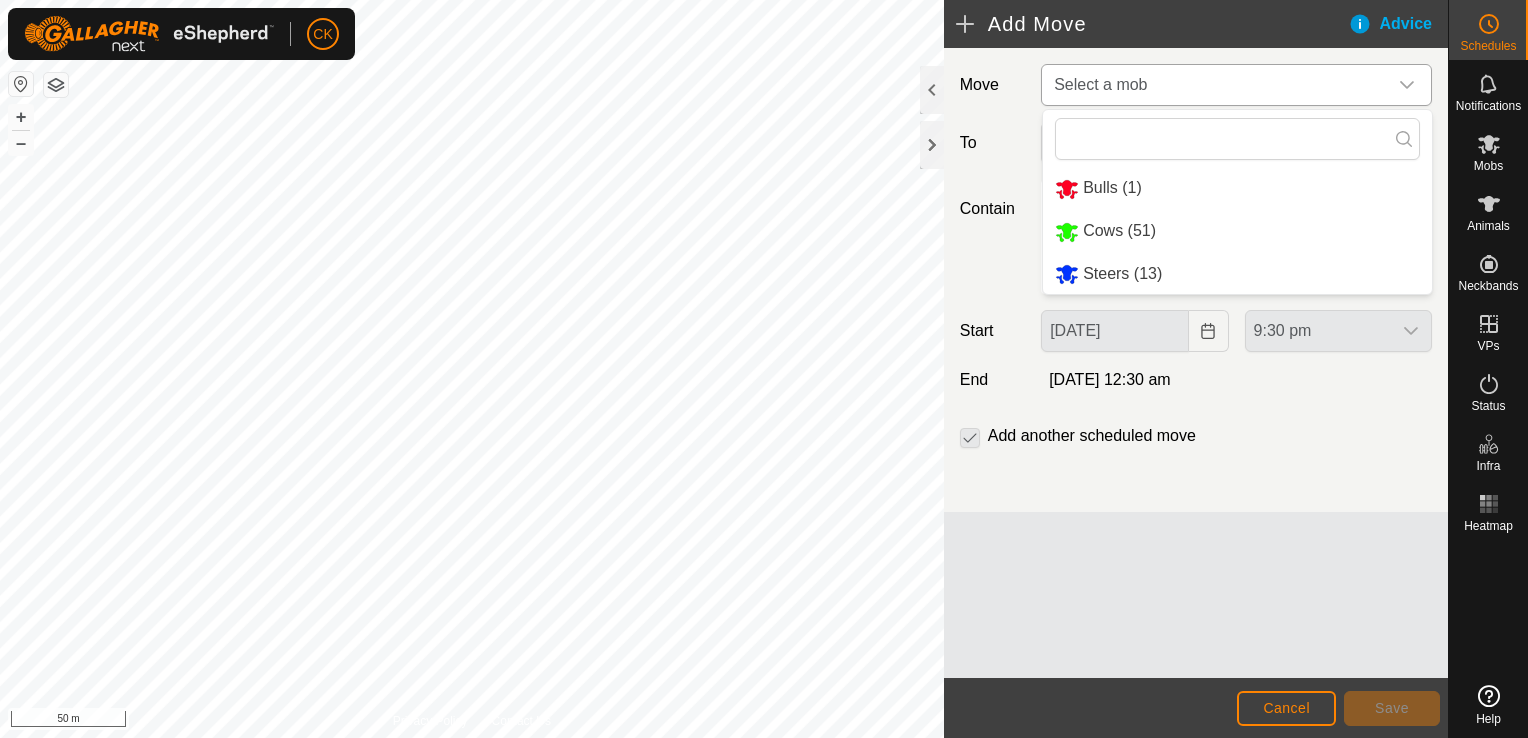 click on "Cows (51)" at bounding box center (1237, 231) 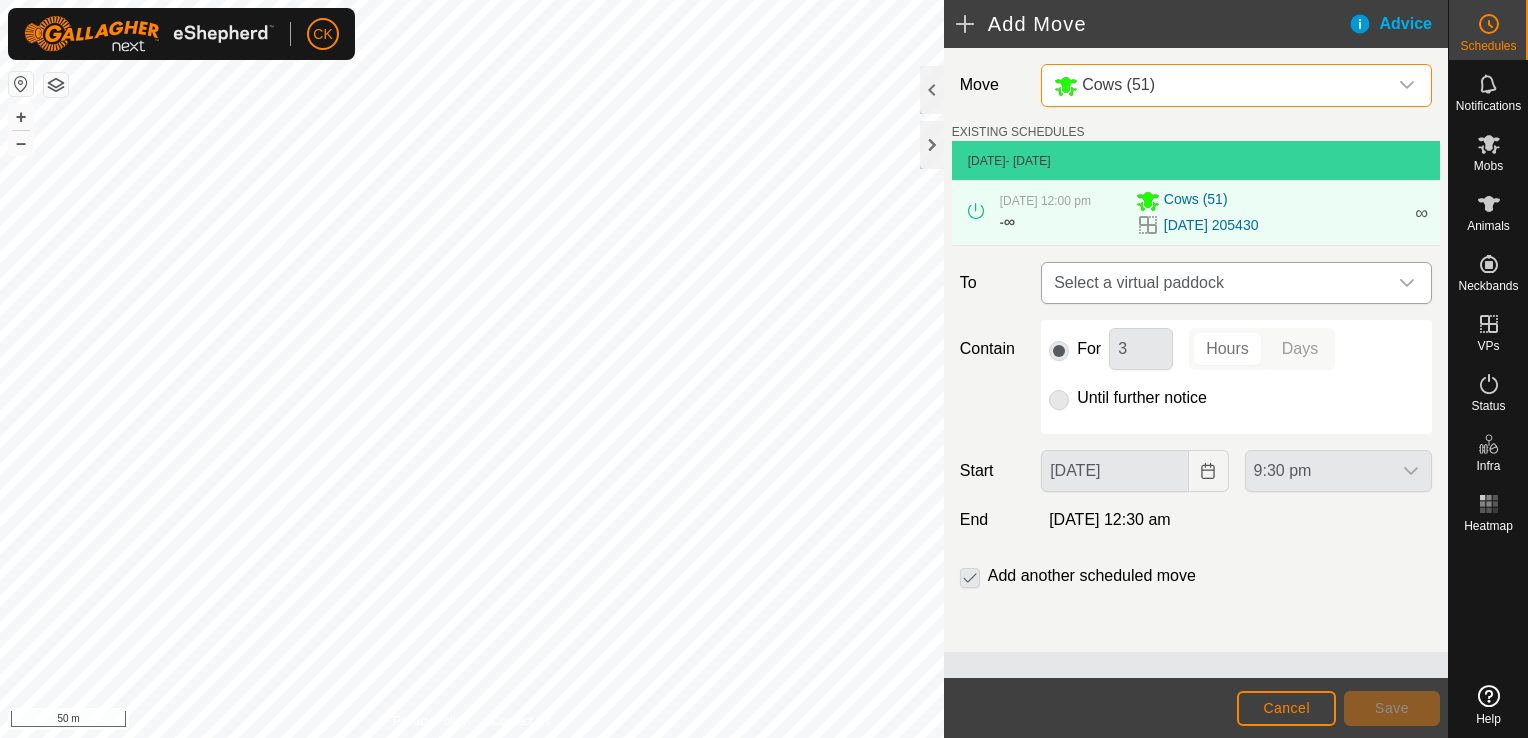 click 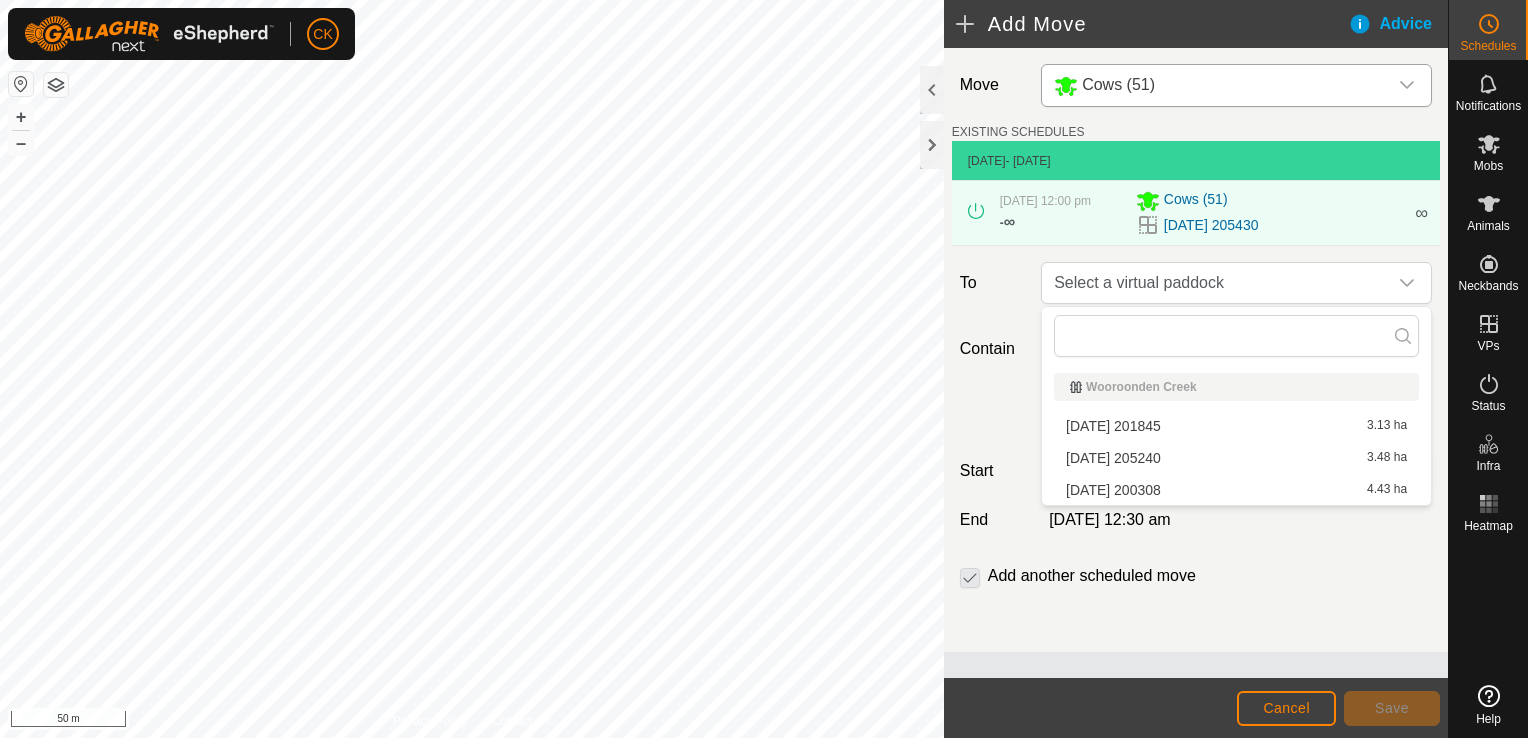 click on "2025-07-17 200308  4.43 ha" at bounding box center [1236, 490] 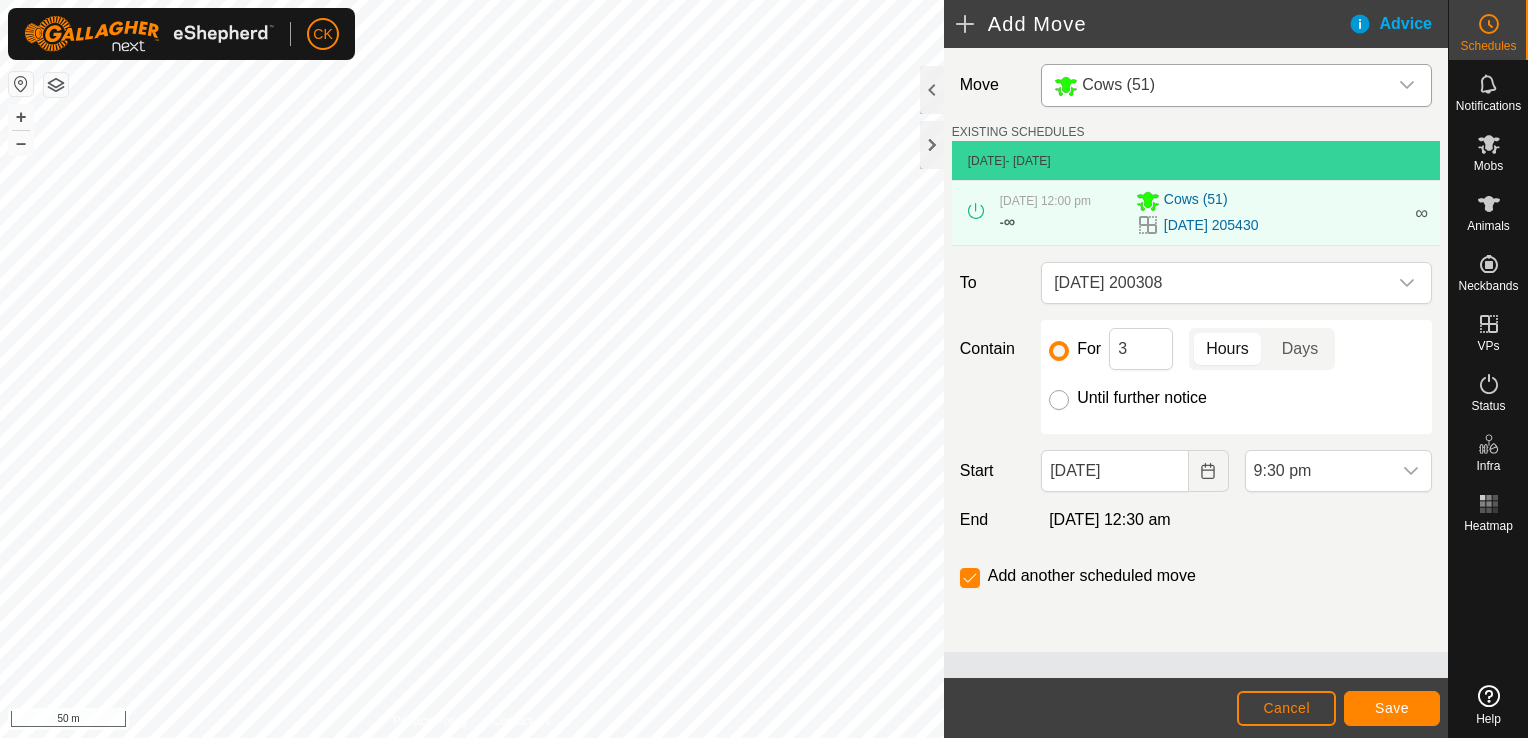 click on "Until further notice" at bounding box center [1059, 400] 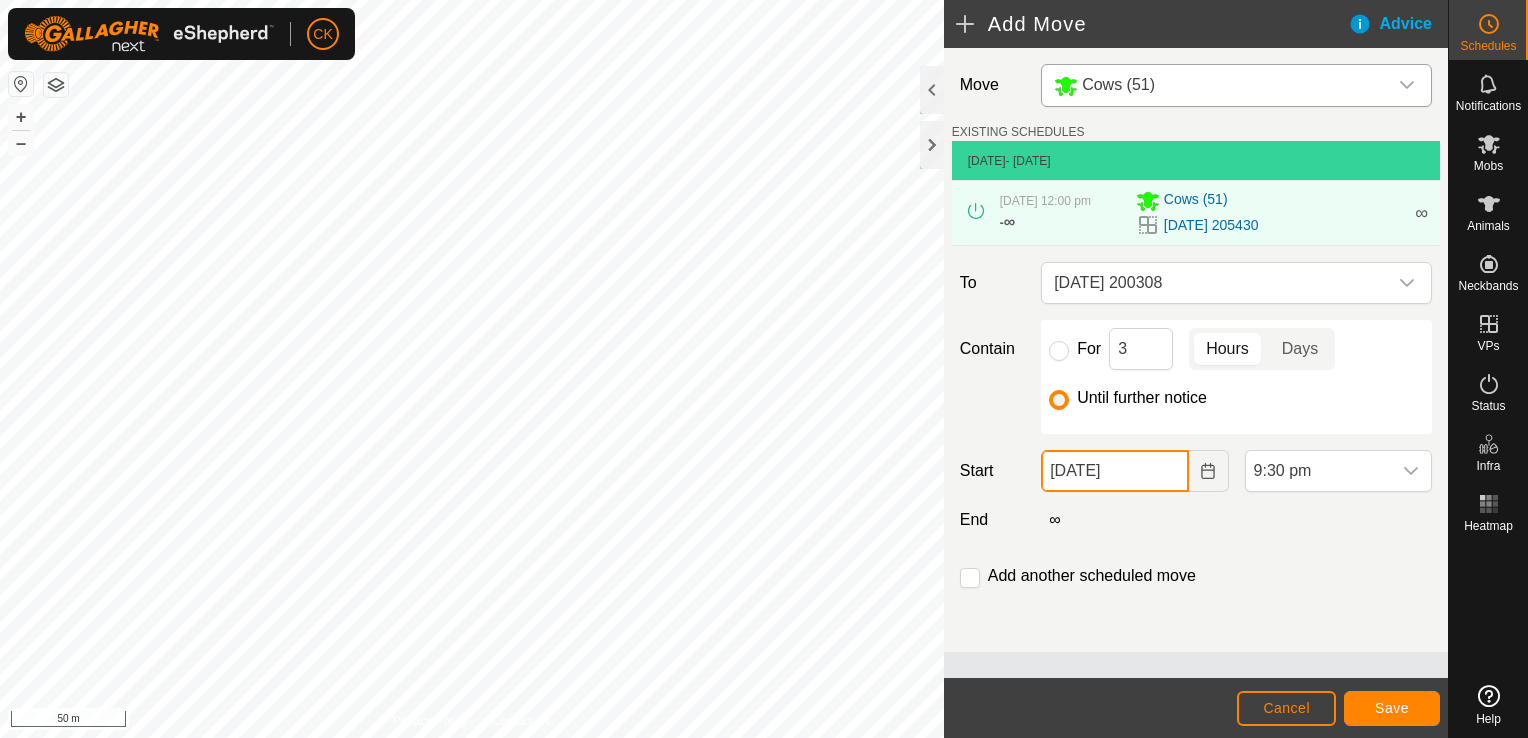 click on "[DATE]" 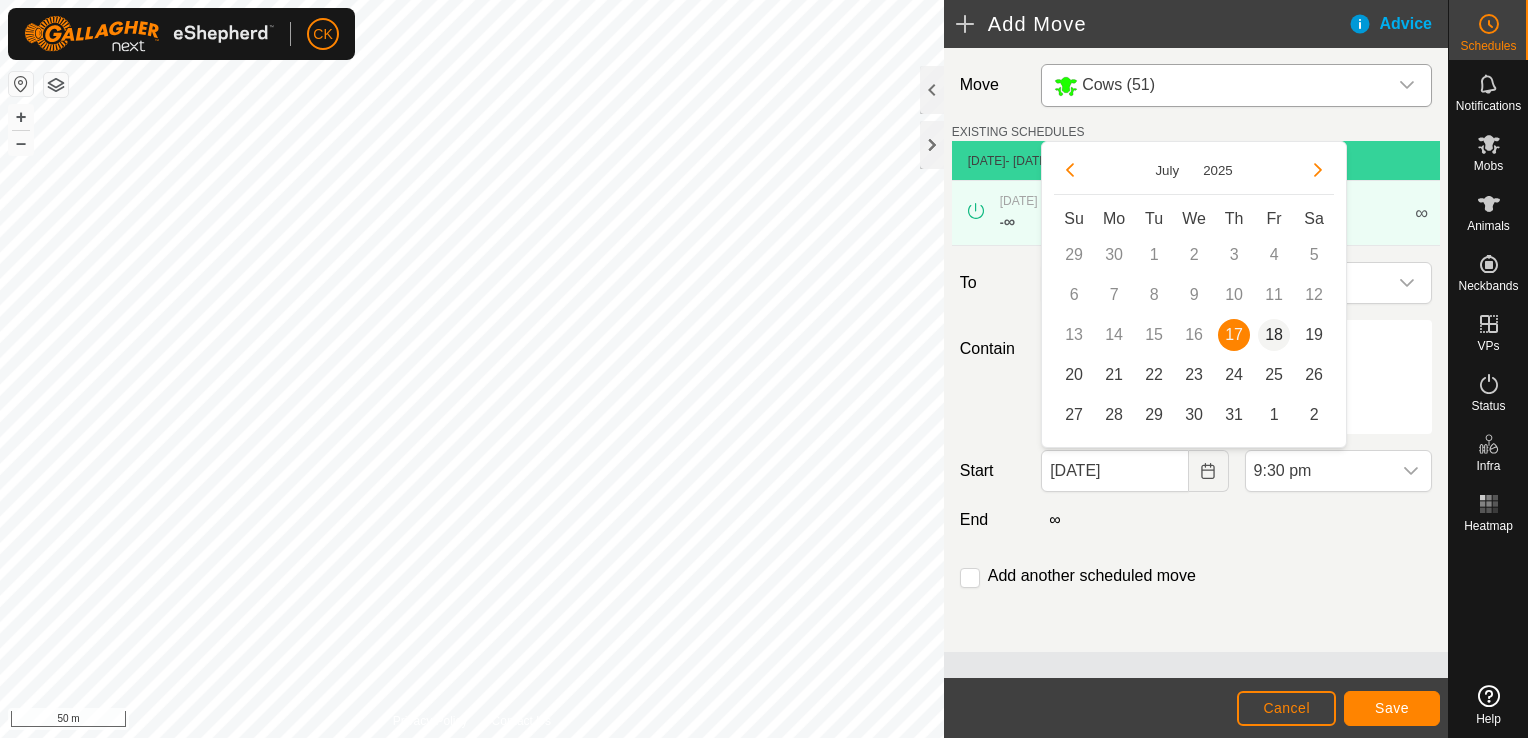 click on "18" at bounding box center [1274, 335] 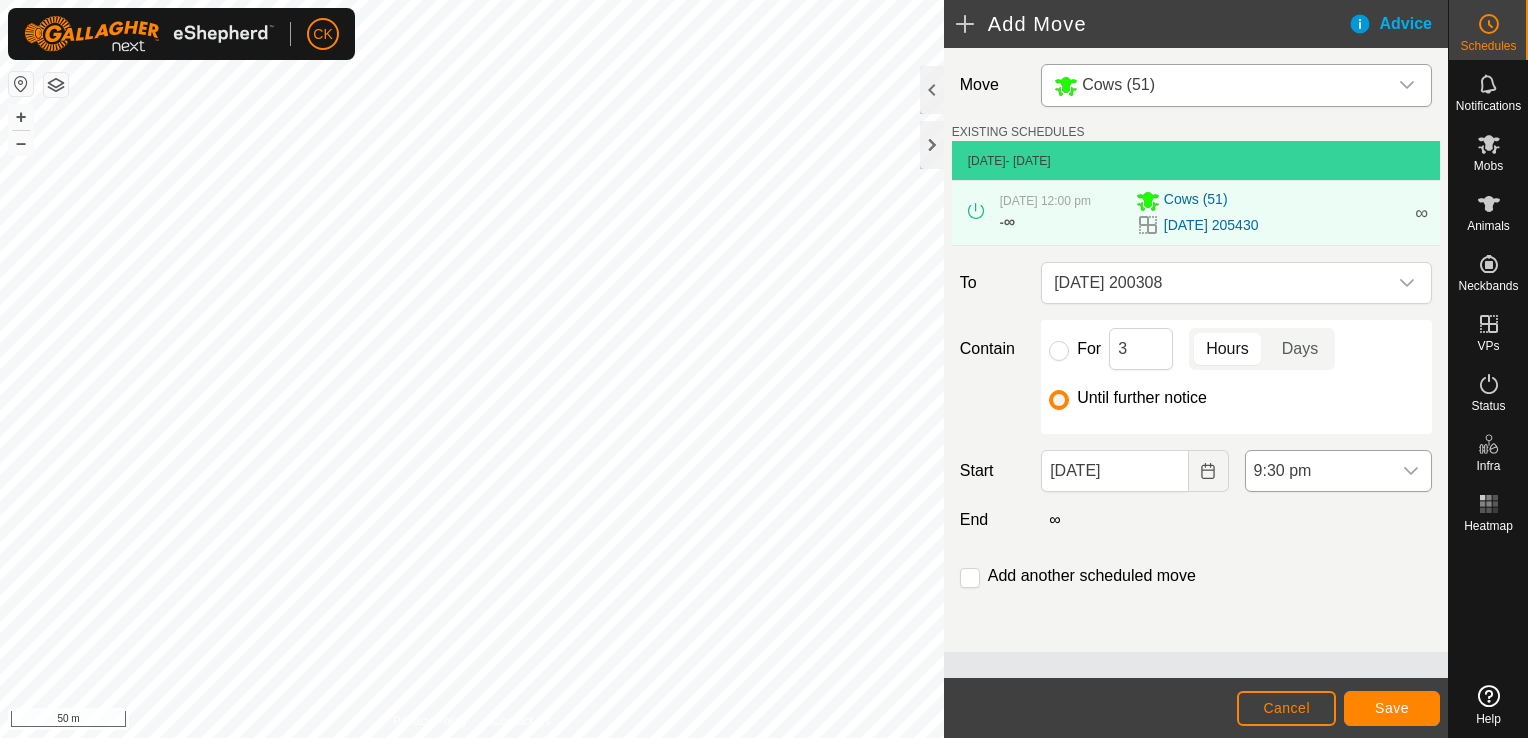 click 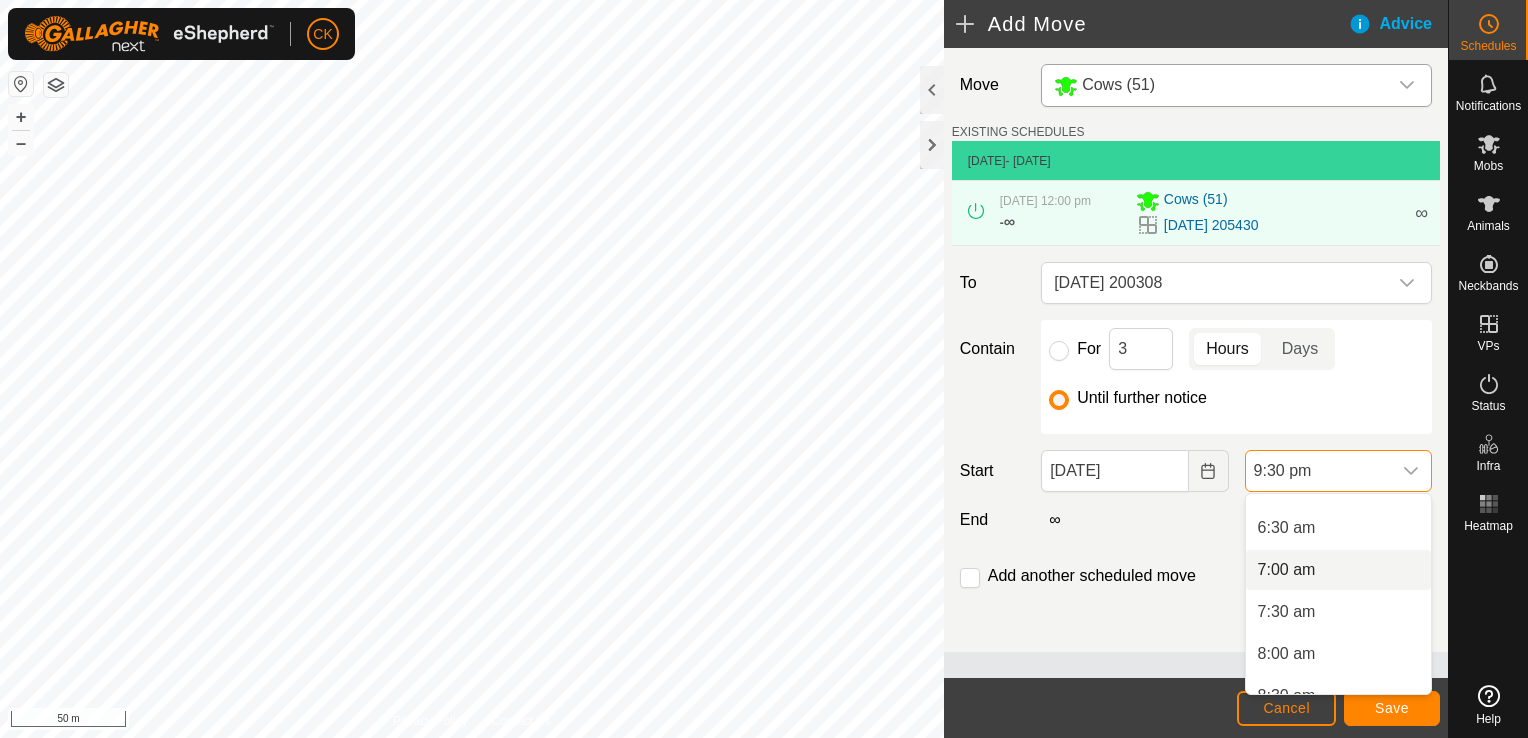 scroll, scrollTop: 488, scrollLeft: 0, axis: vertical 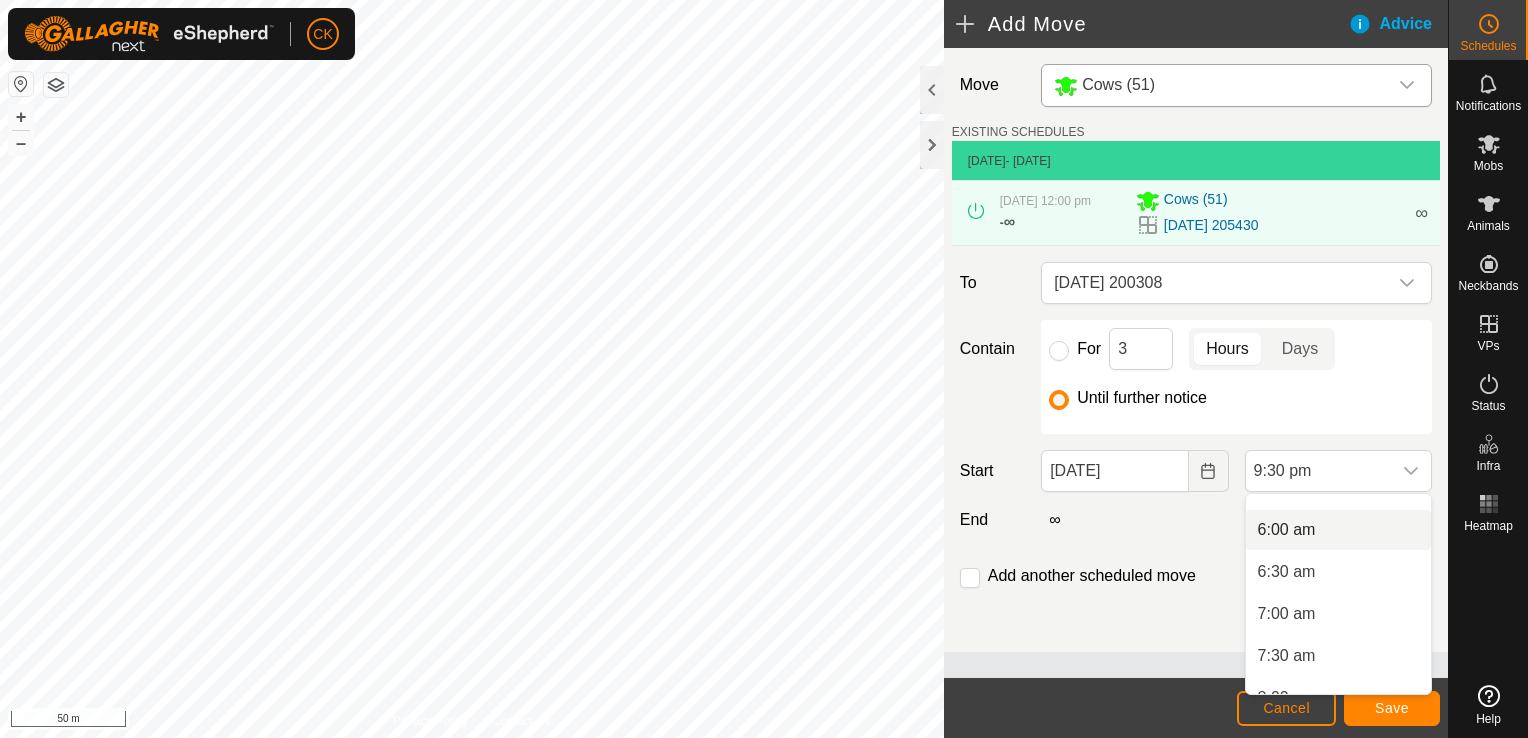 click on "6:00 am" at bounding box center [1338, 530] 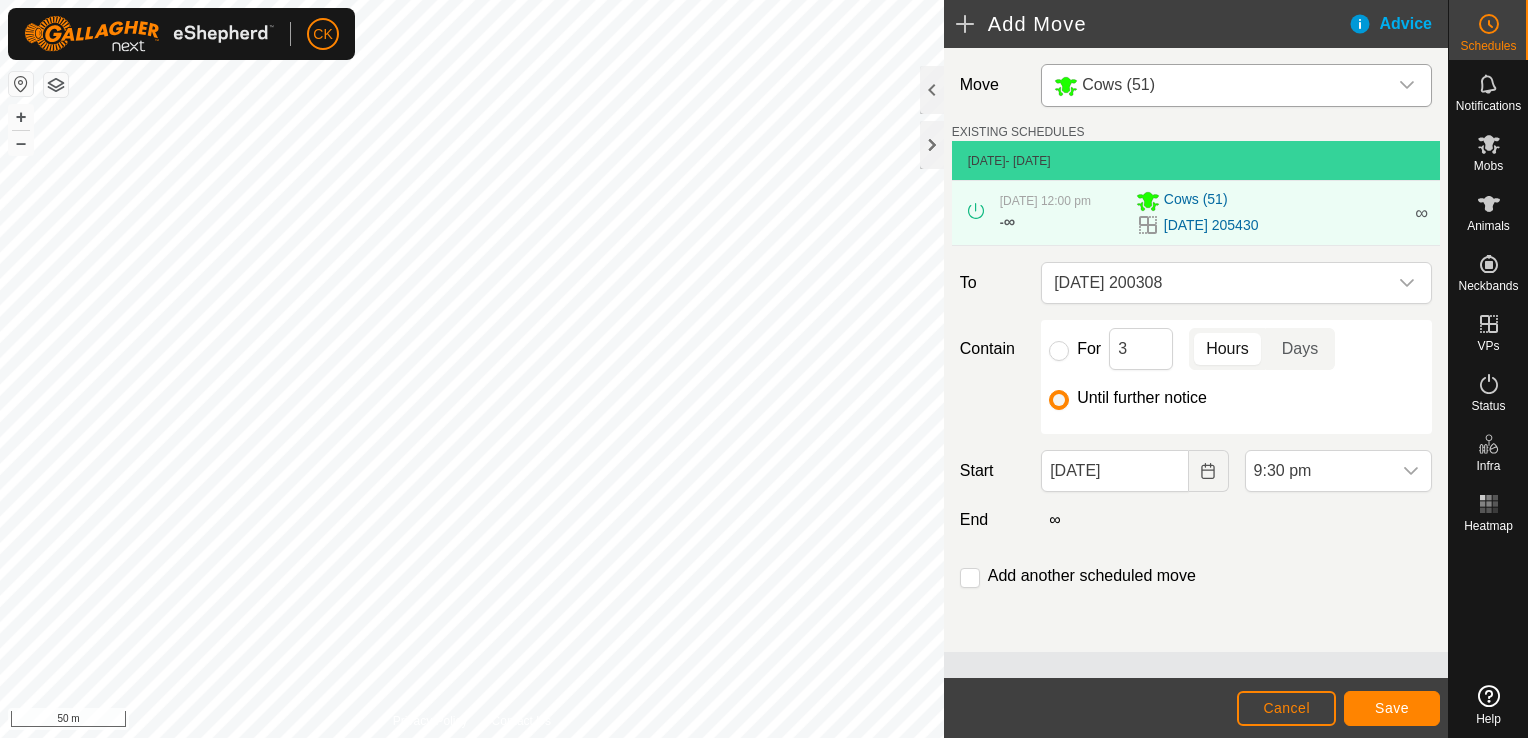 scroll, scrollTop: 1646, scrollLeft: 0, axis: vertical 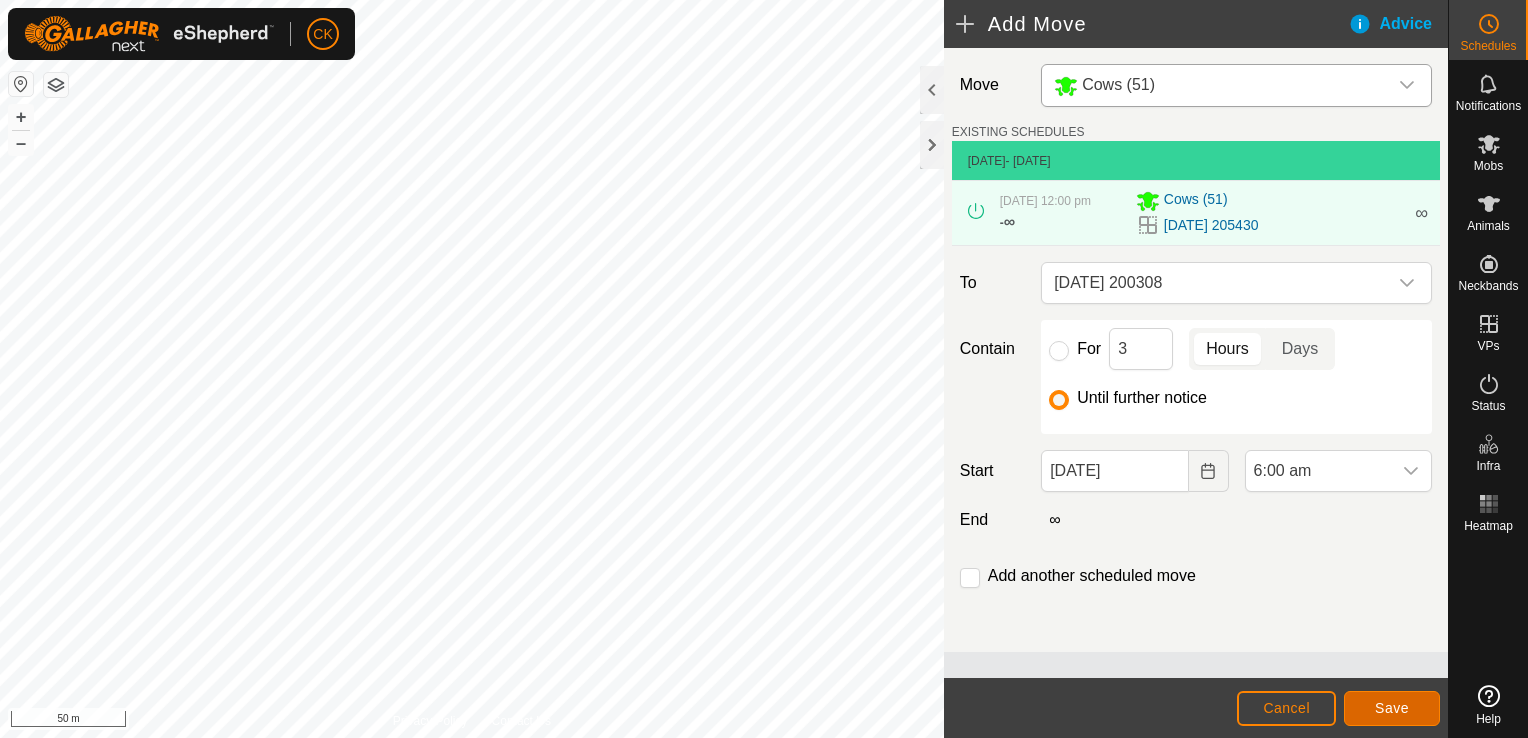 click on "Save" 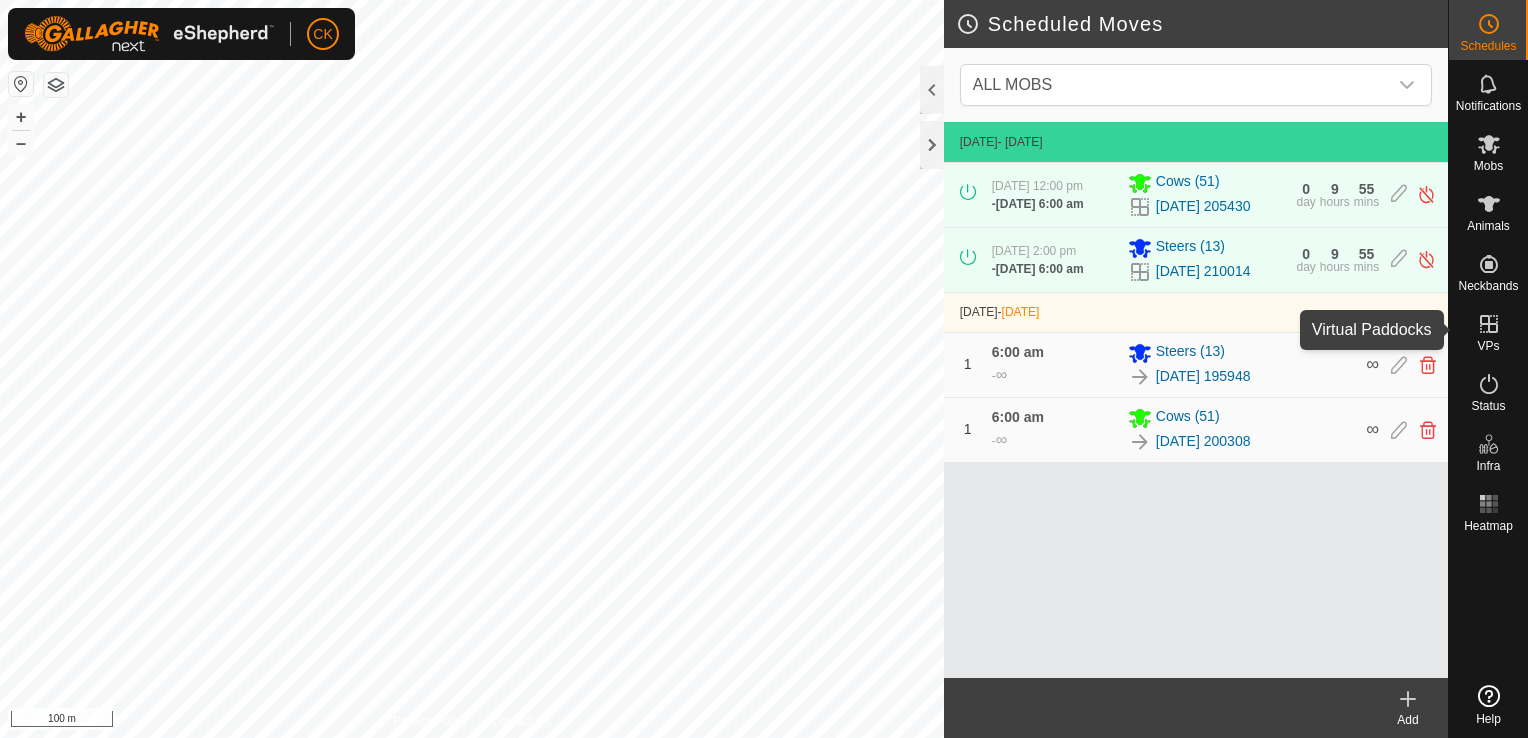 click 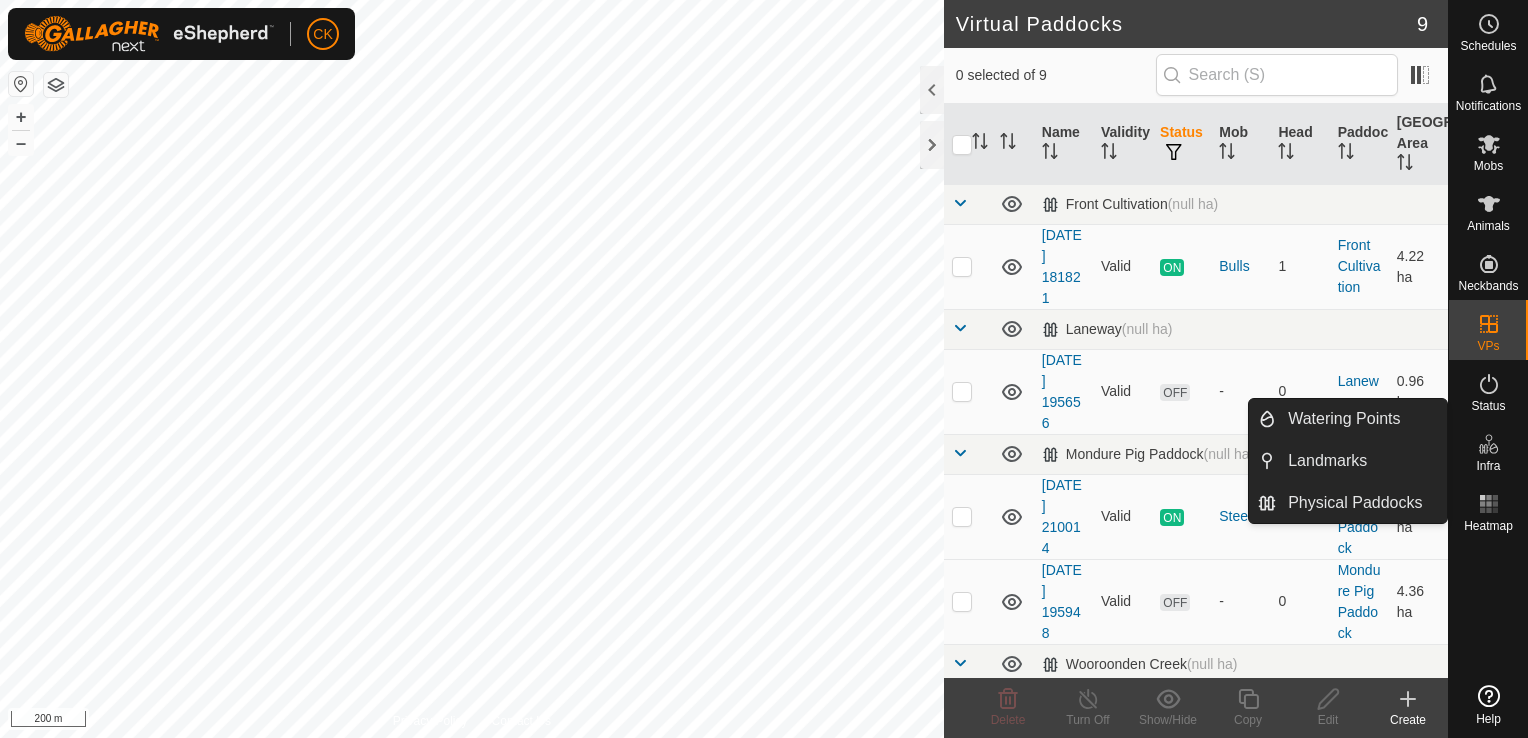 click 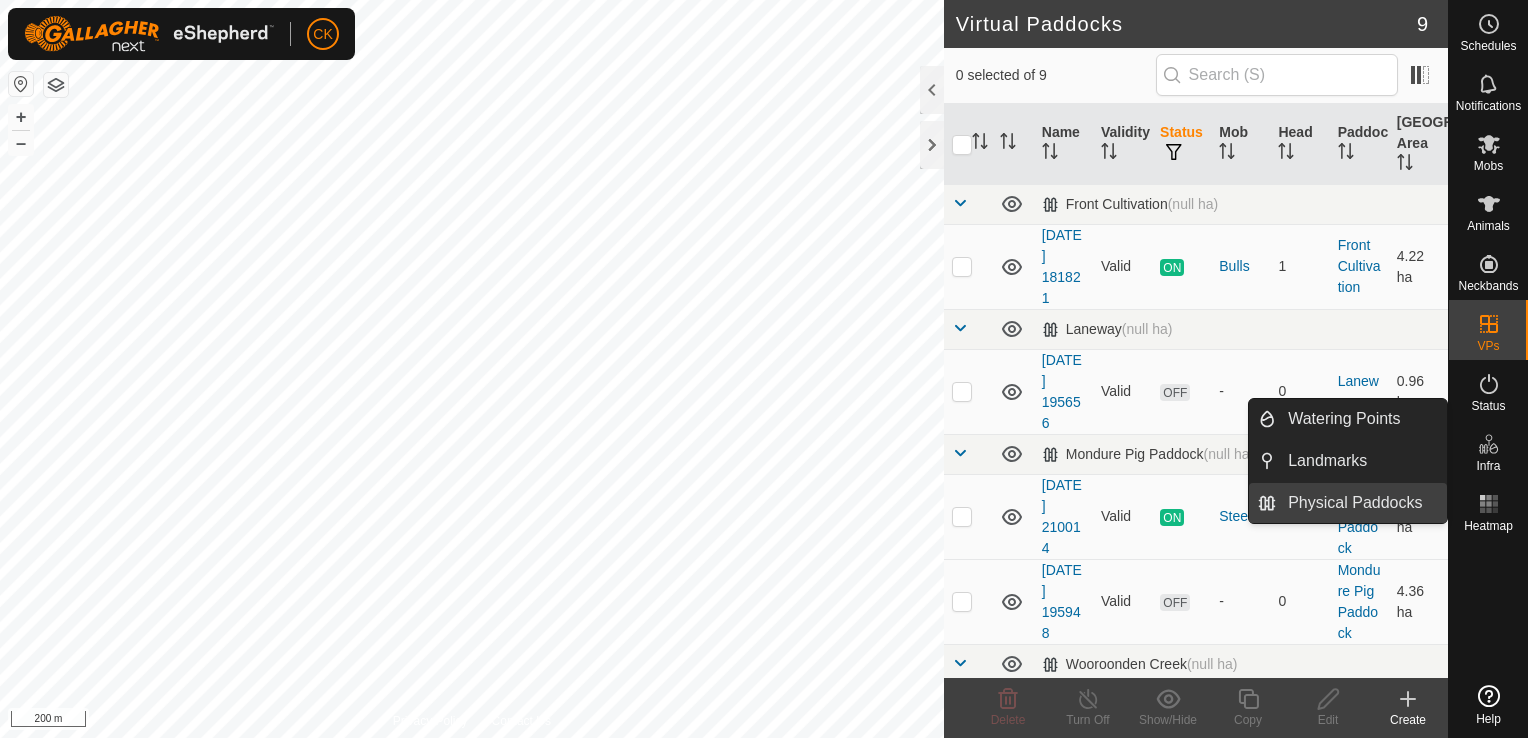 click on "Physical Paddocks" at bounding box center (1361, 503) 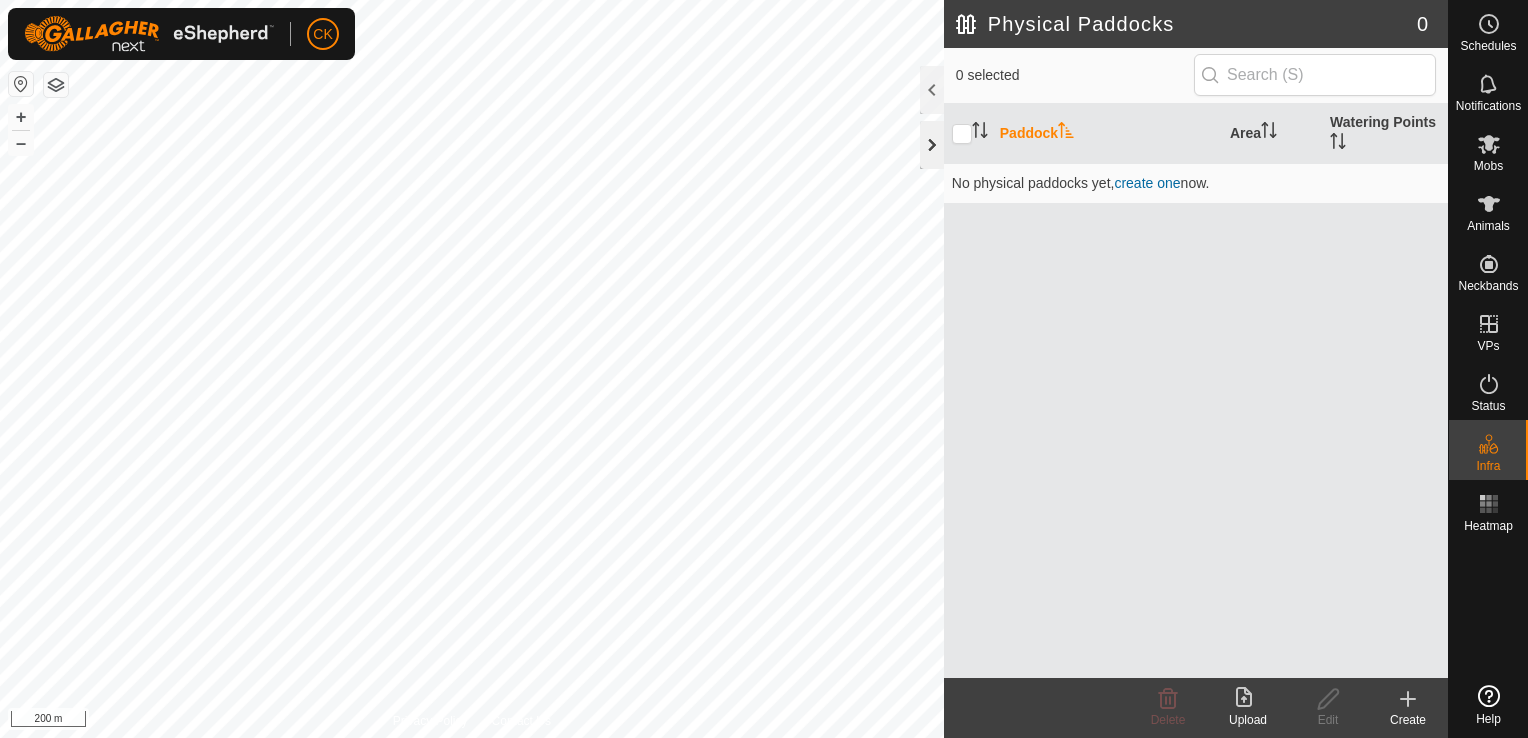 click 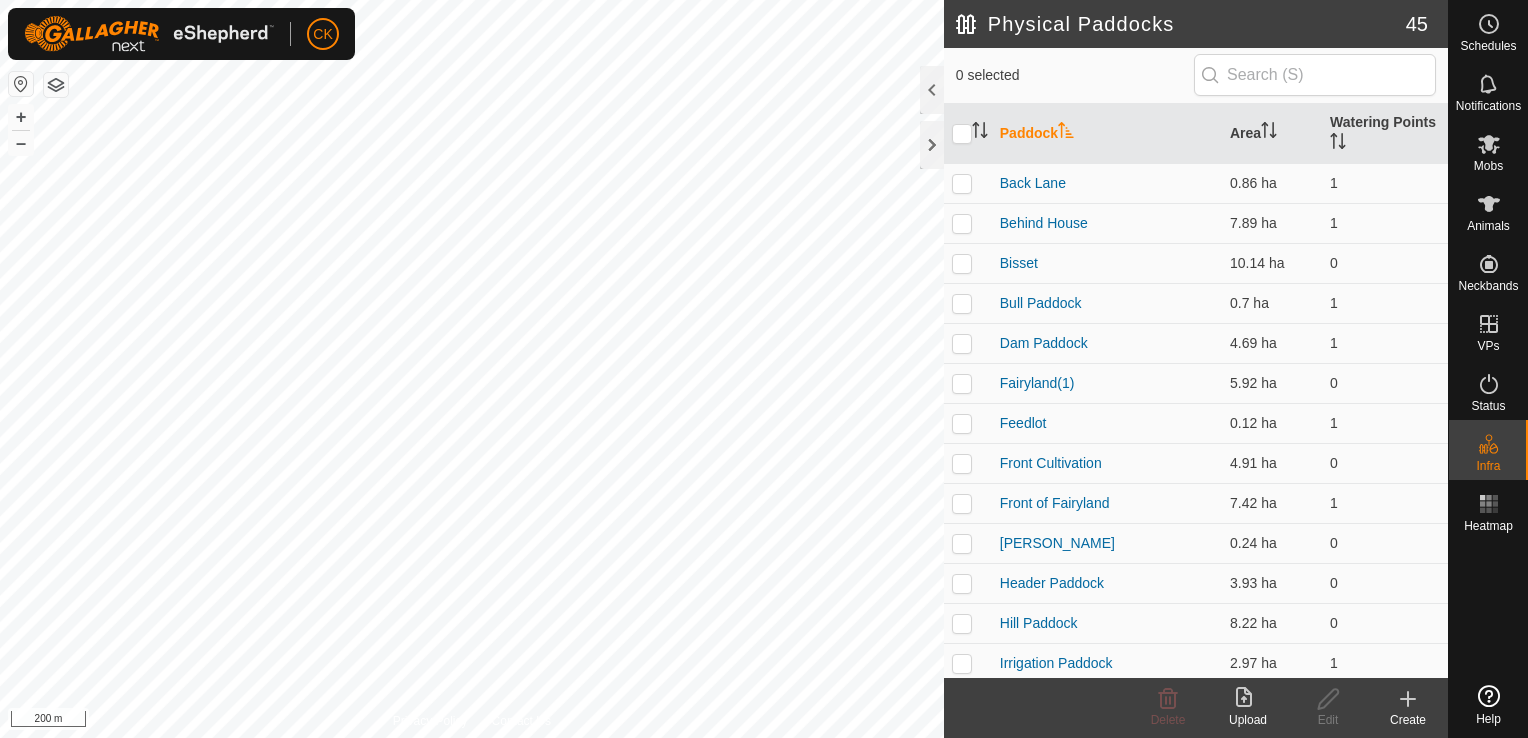 scroll, scrollTop: 0, scrollLeft: 0, axis: both 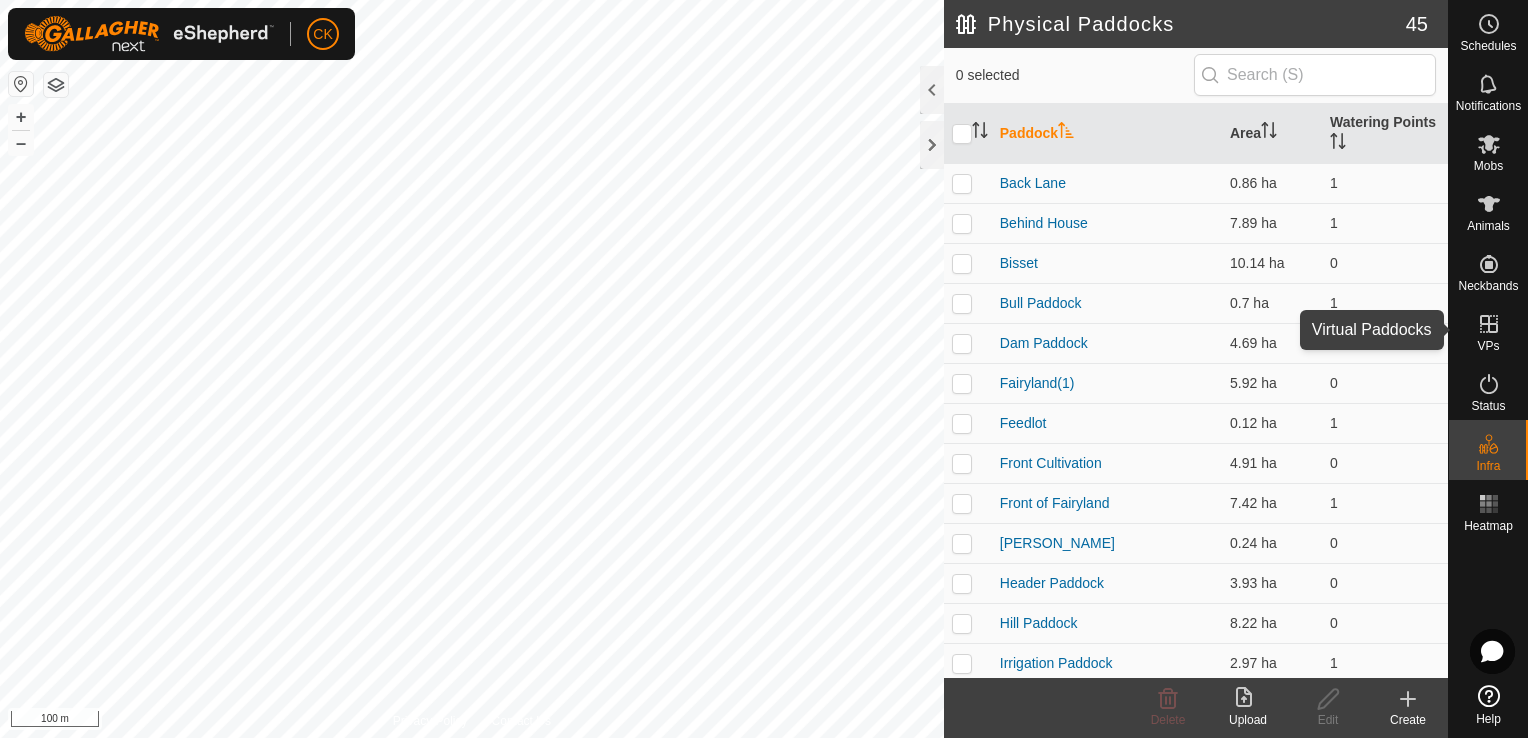 click 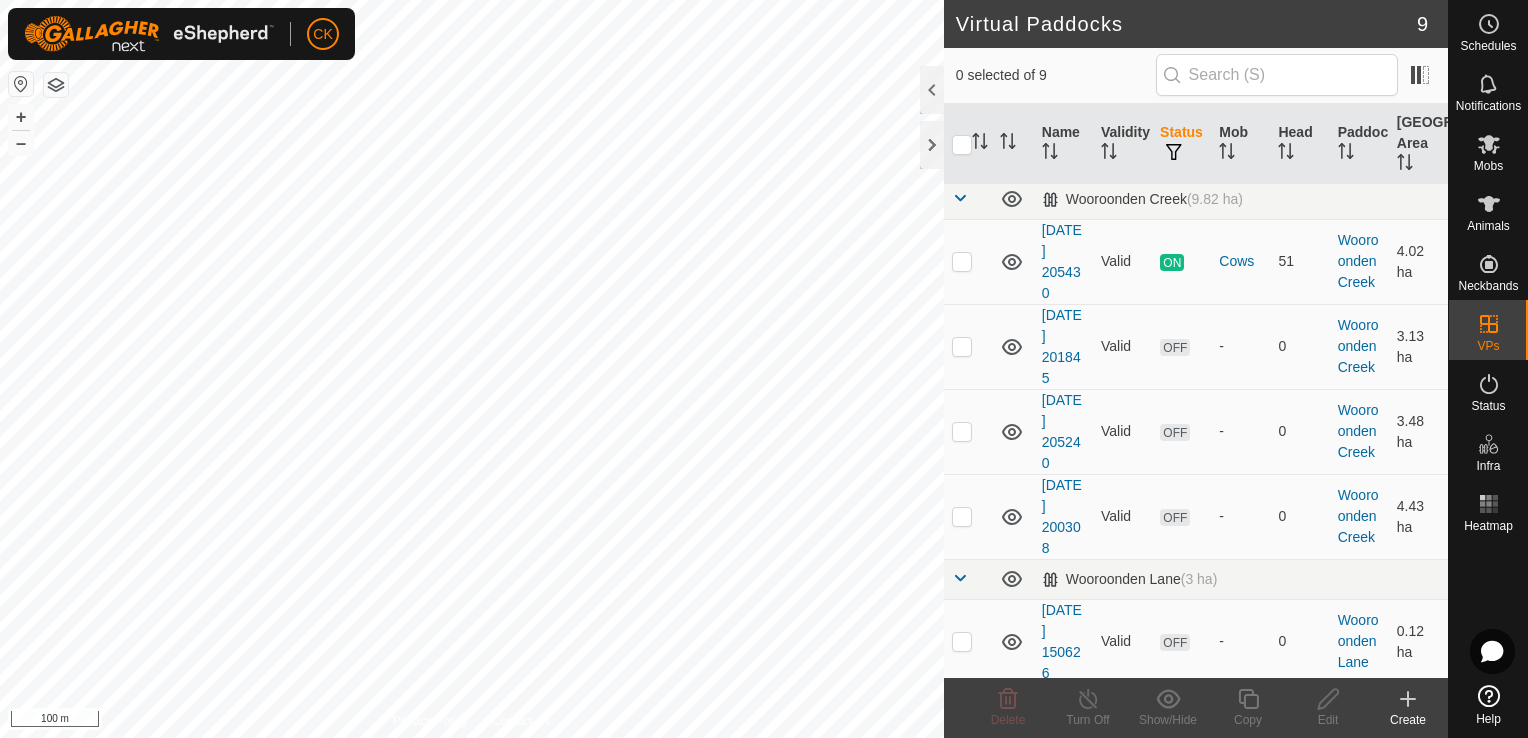 scroll, scrollTop: 500, scrollLeft: 0, axis: vertical 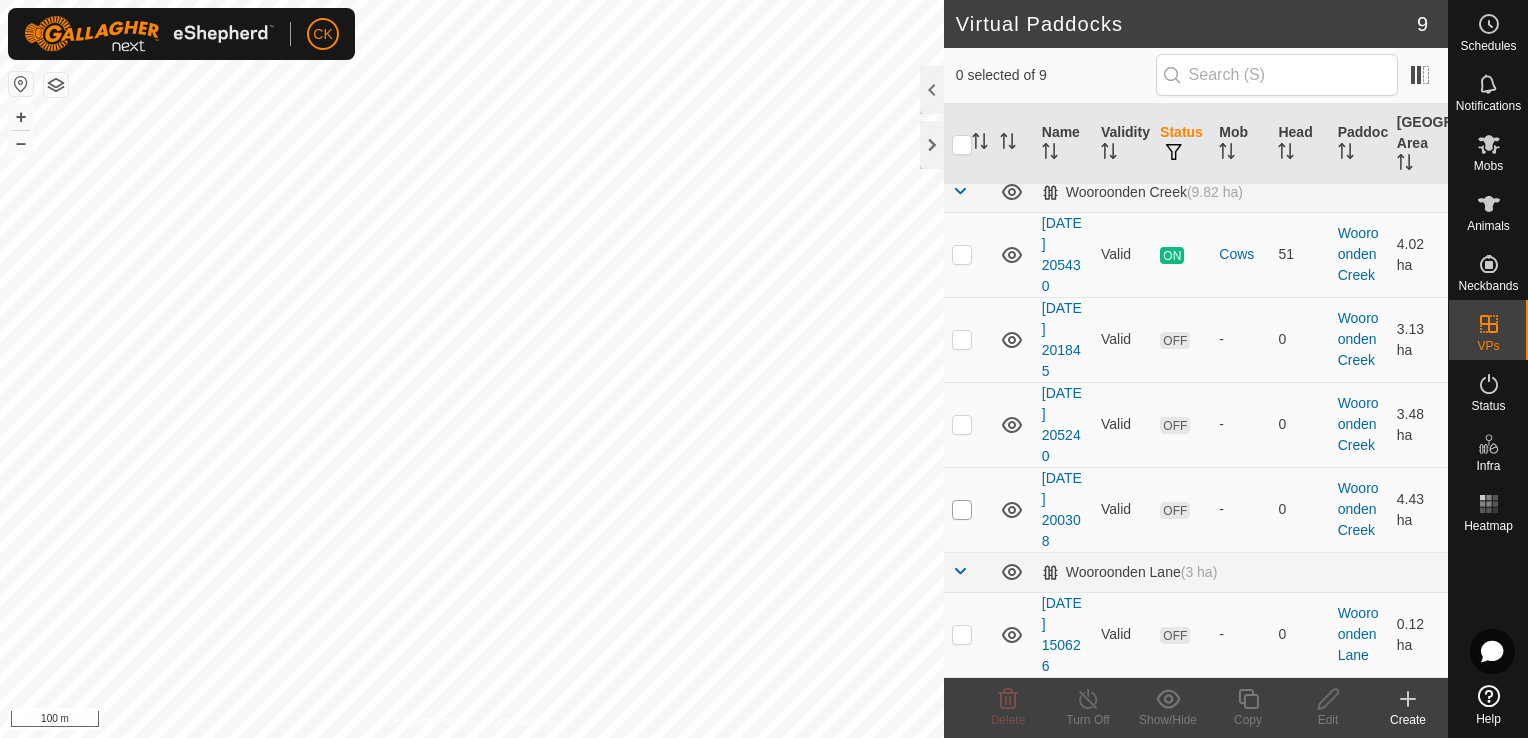 click at bounding box center (962, 510) 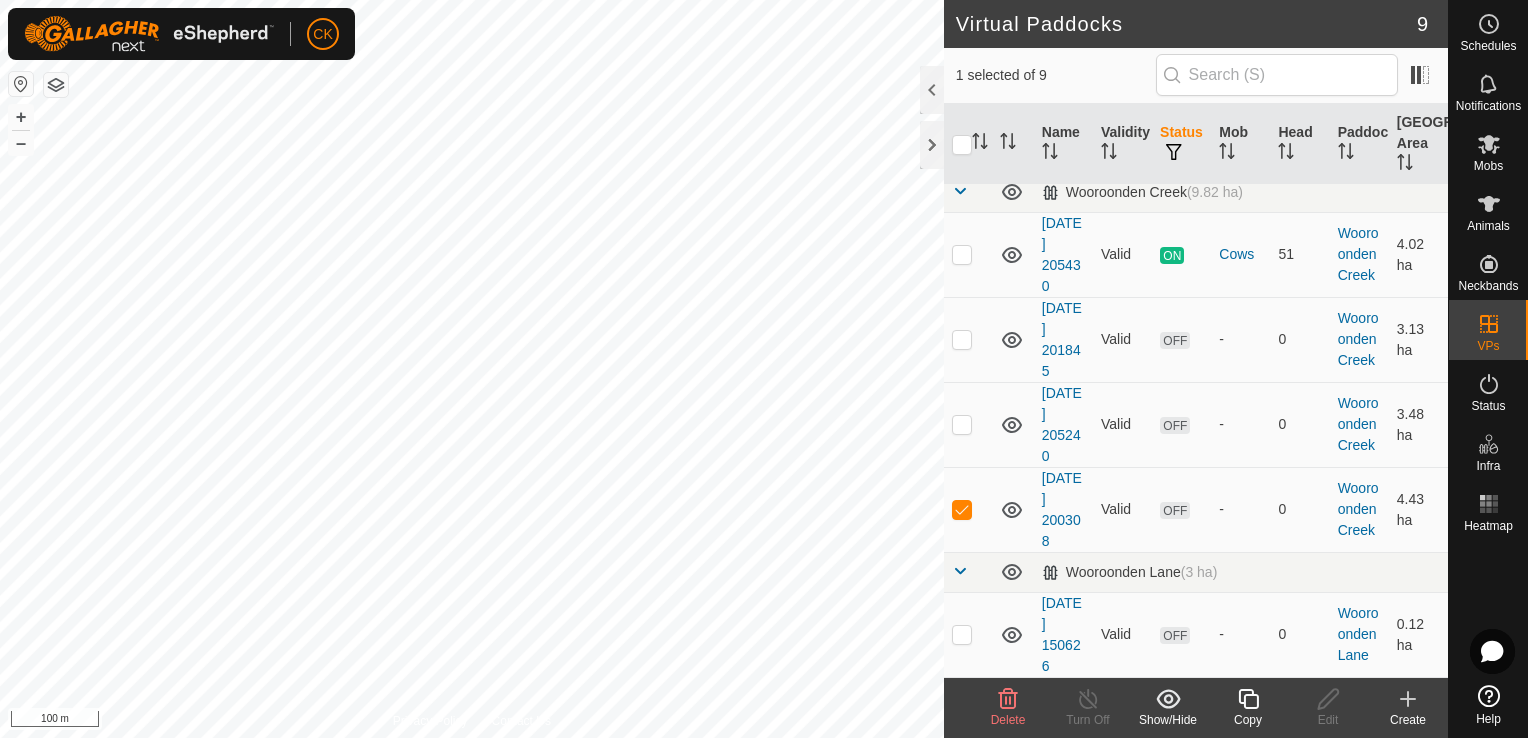 click 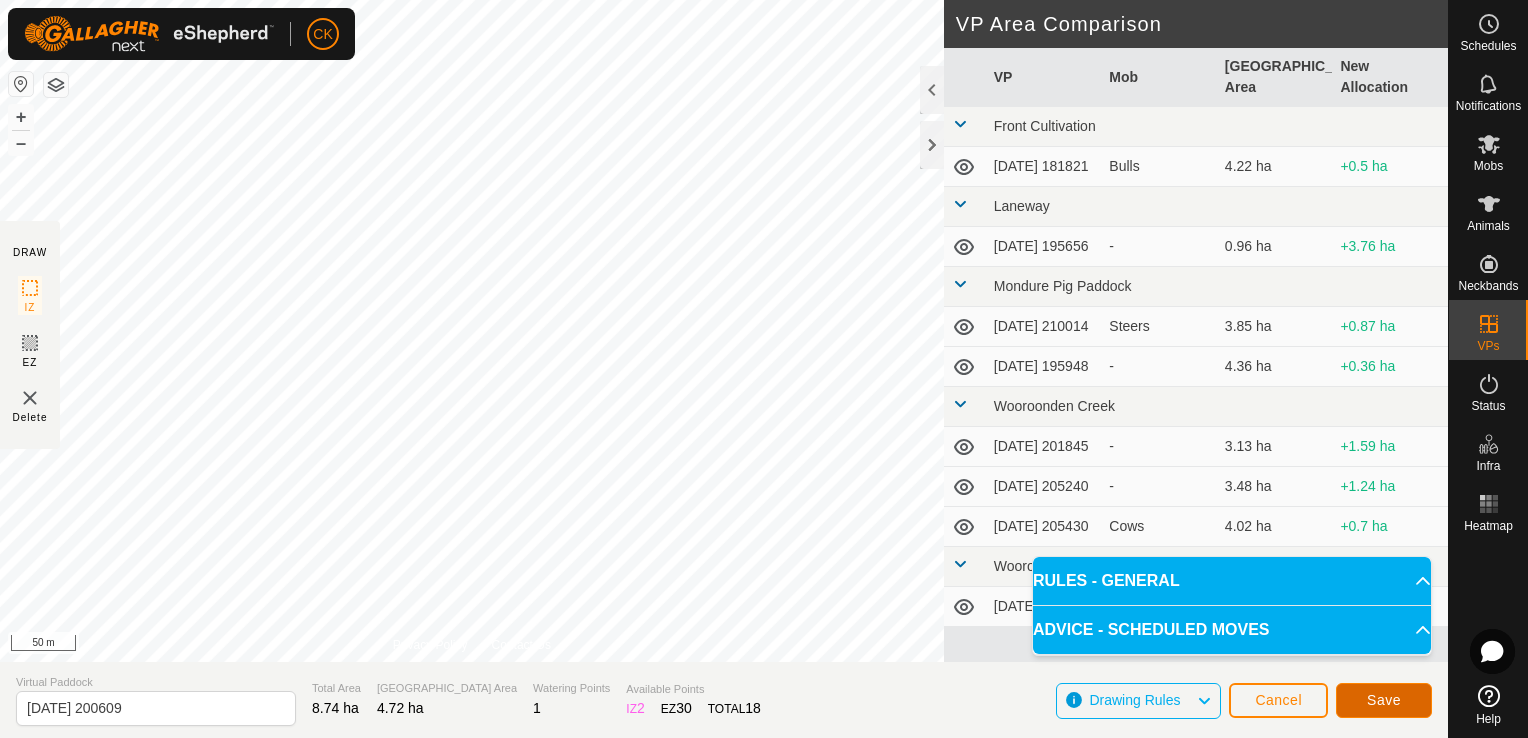 click on "Save" 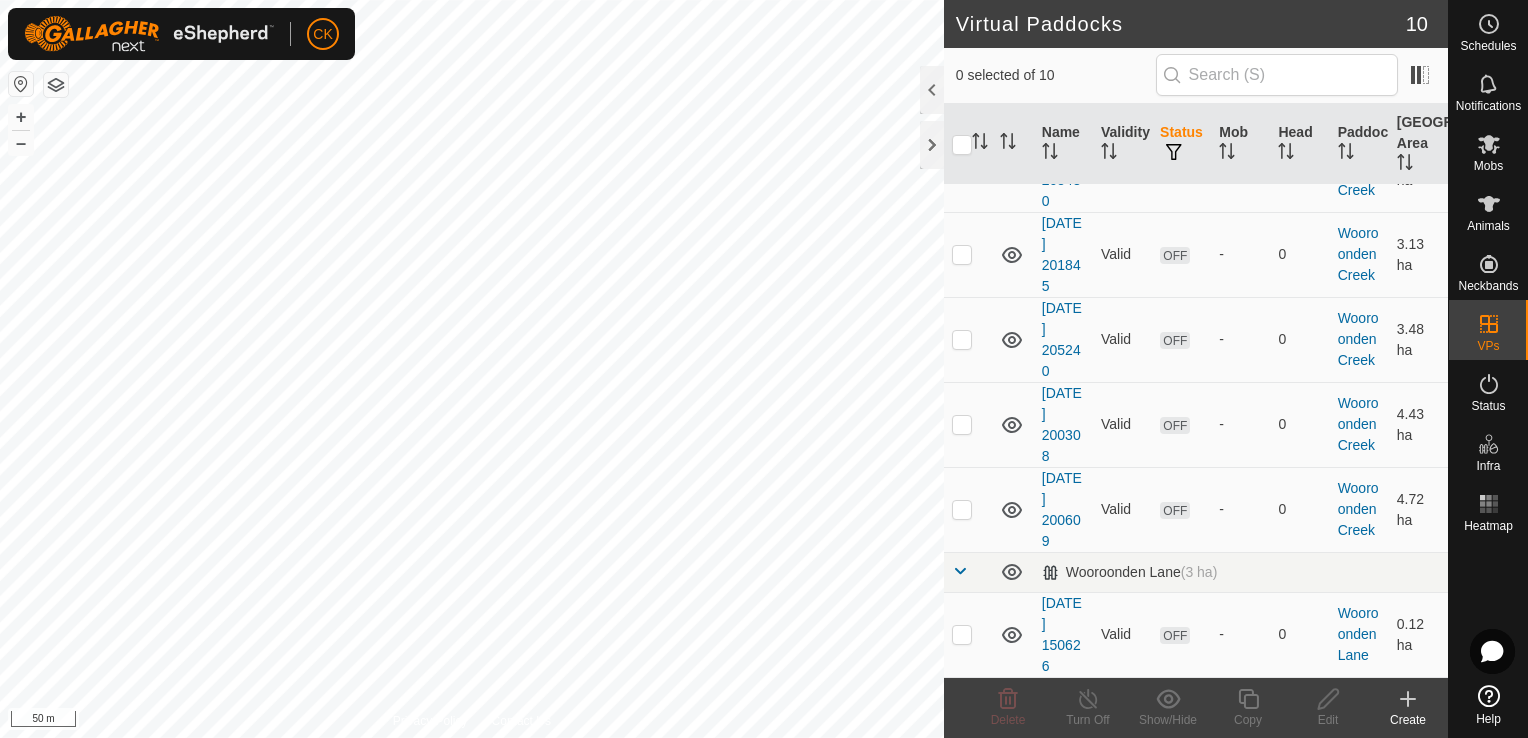 scroll, scrollTop: 595, scrollLeft: 0, axis: vertical 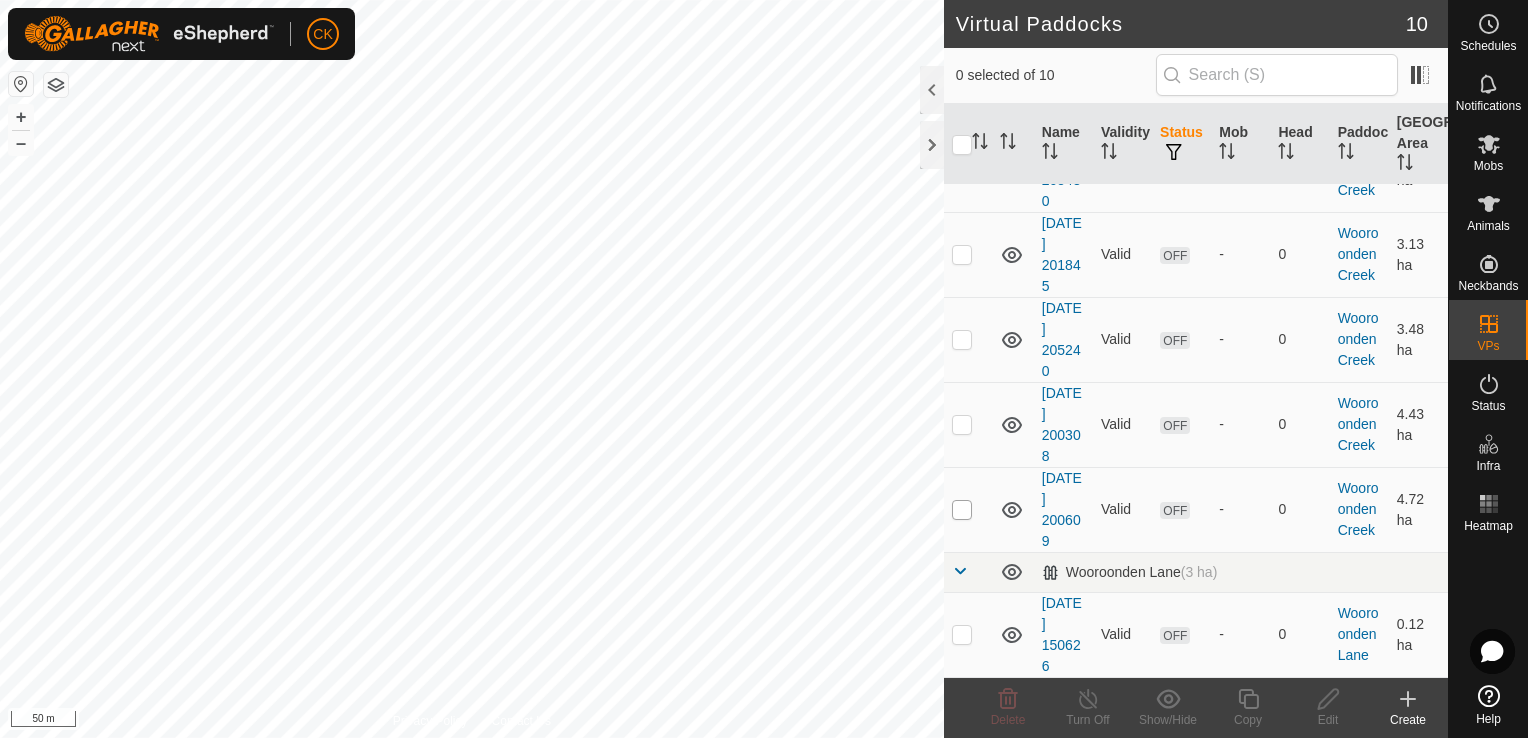 click at bounding box center (962, 510) 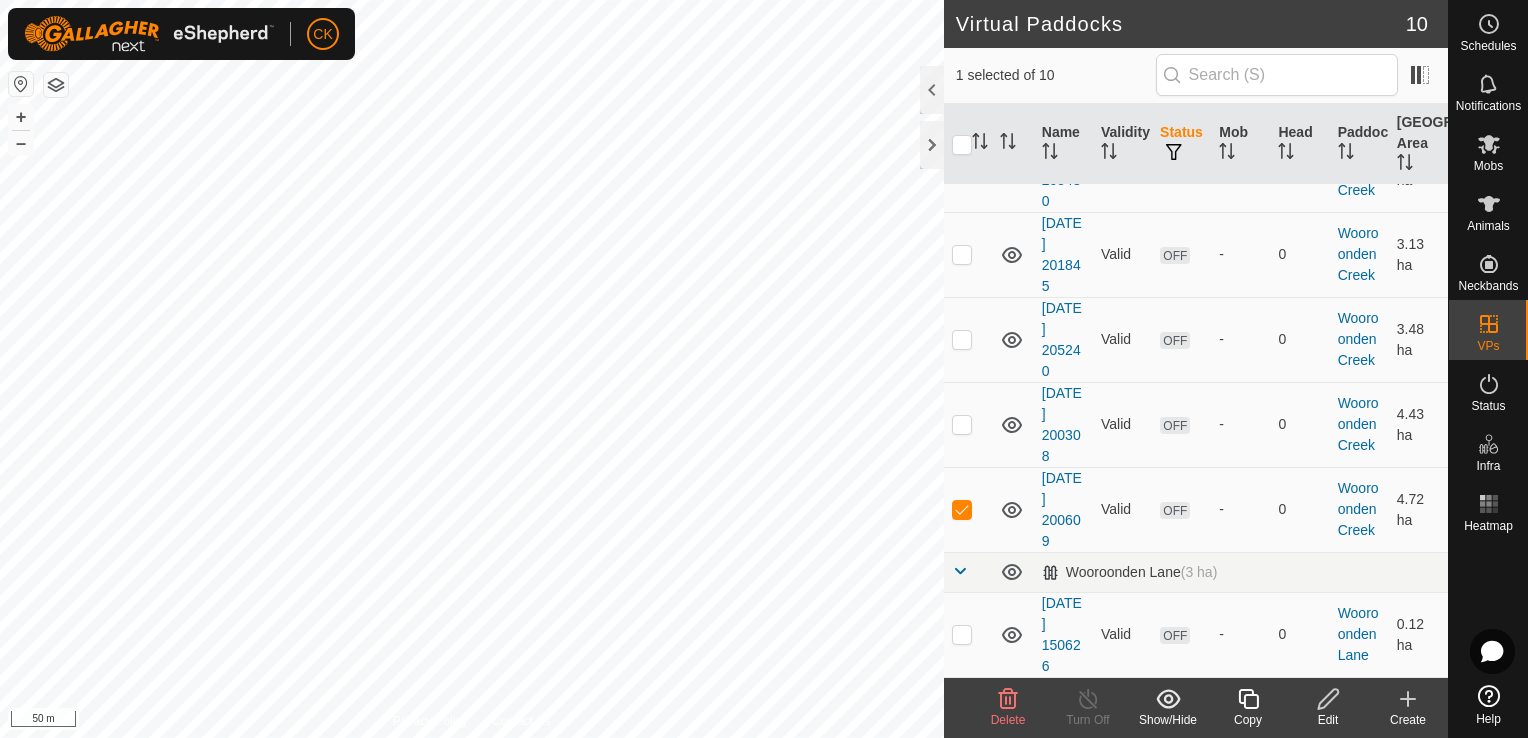 click 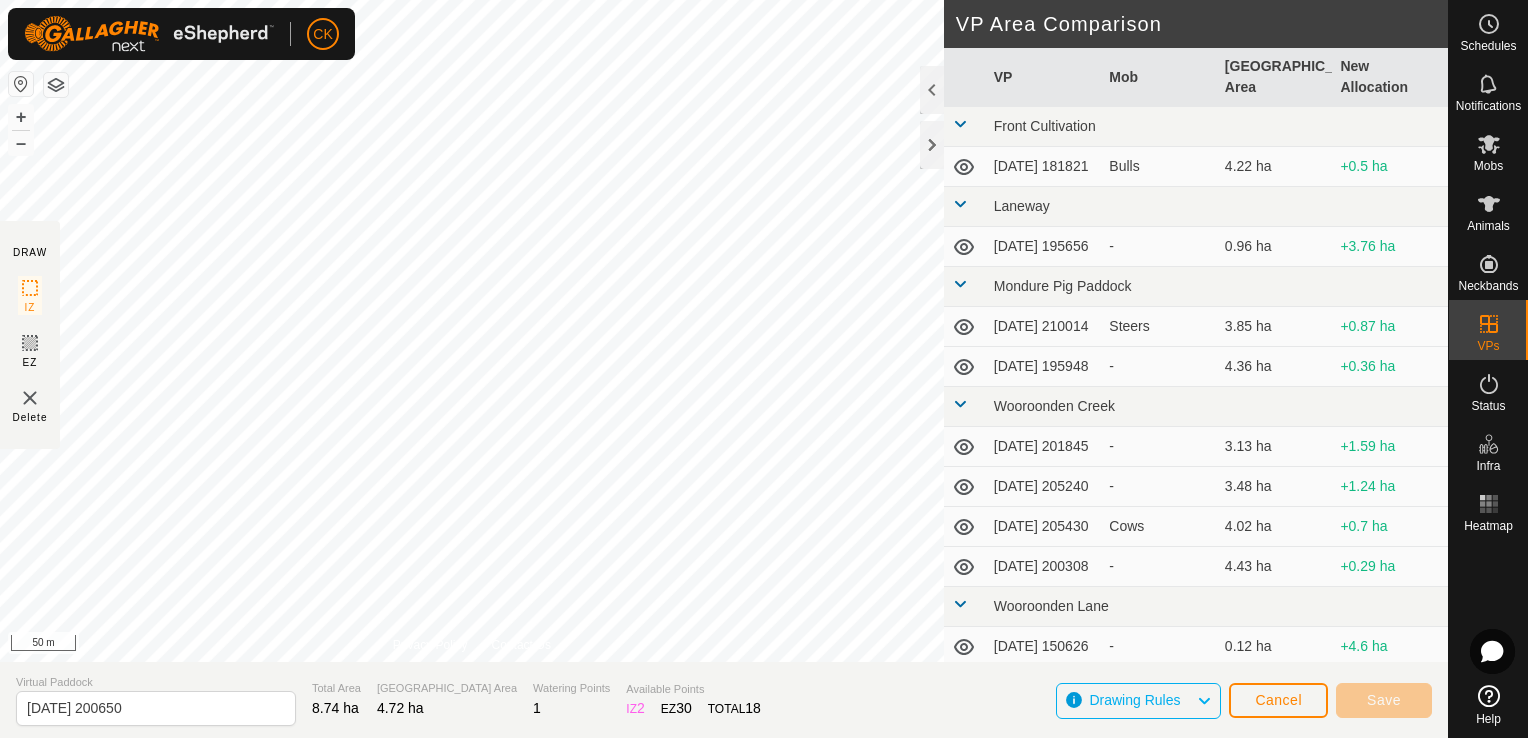 type on "[DATE] 200651" 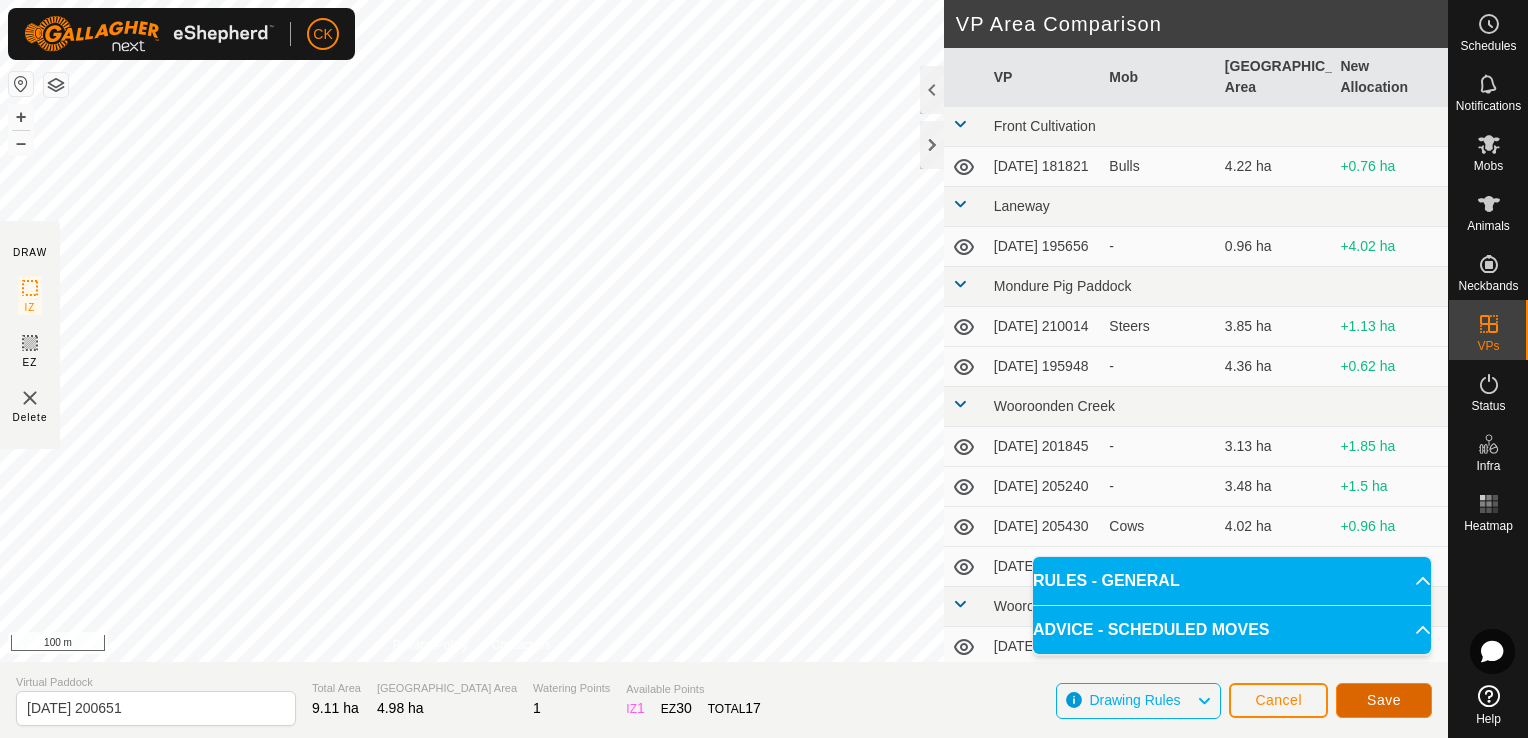 click on "Save" 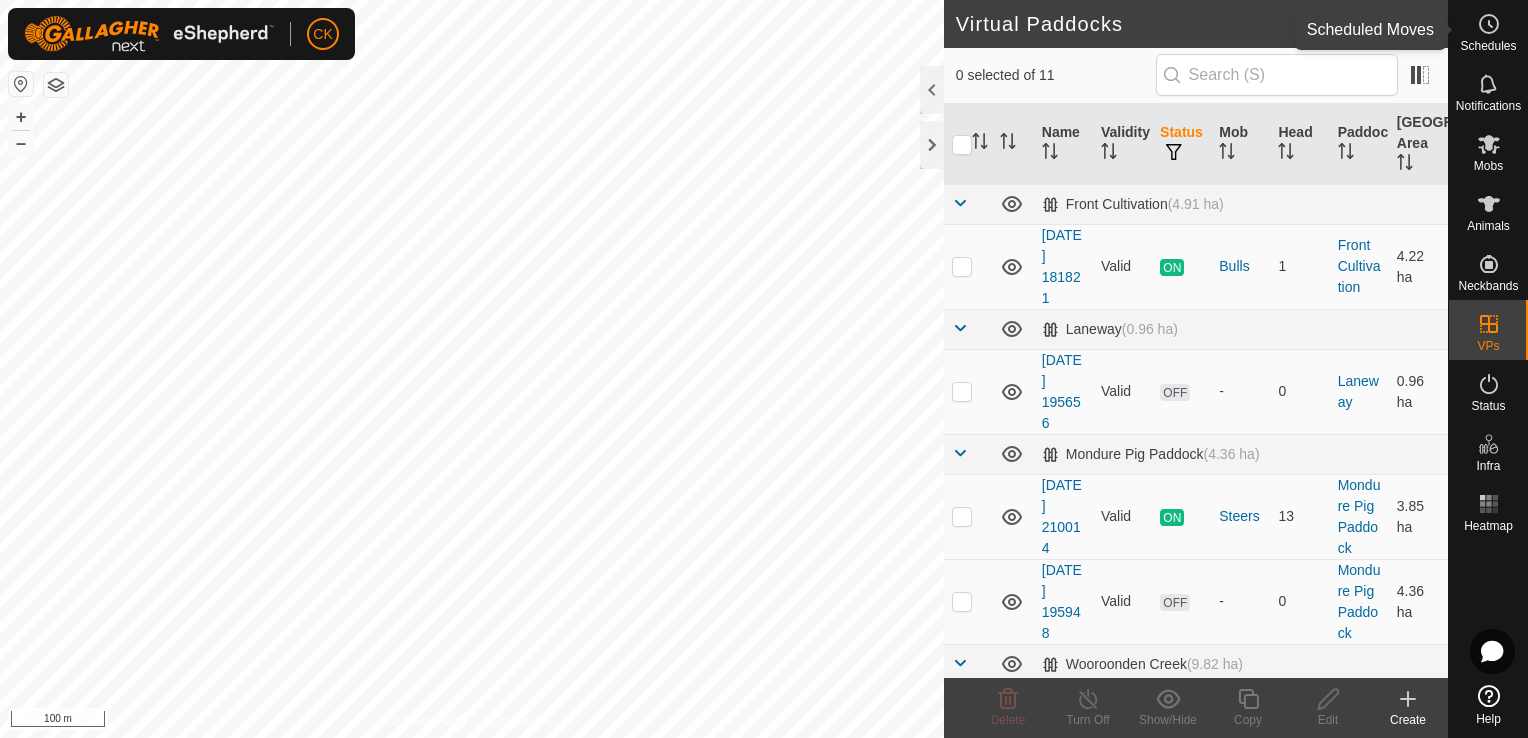 click 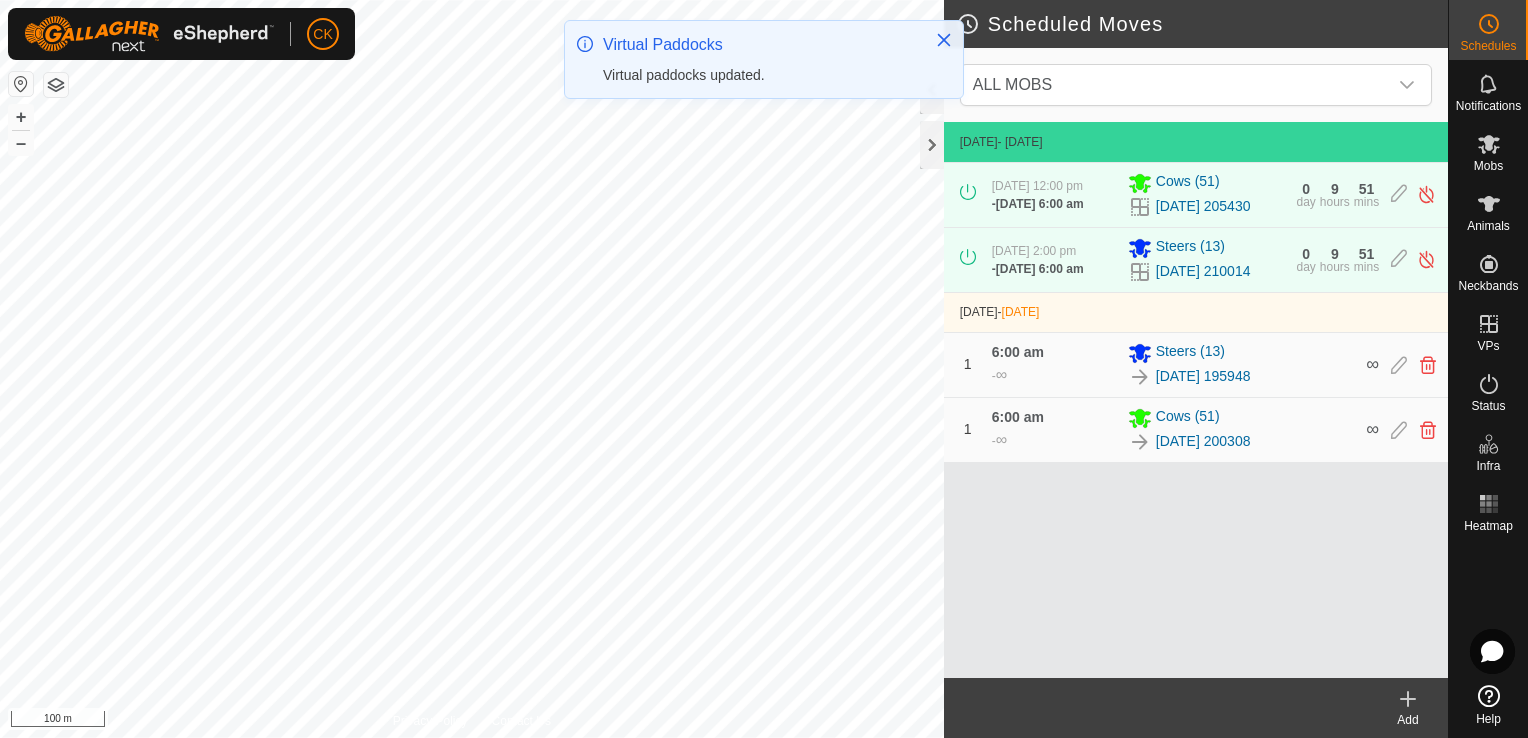click 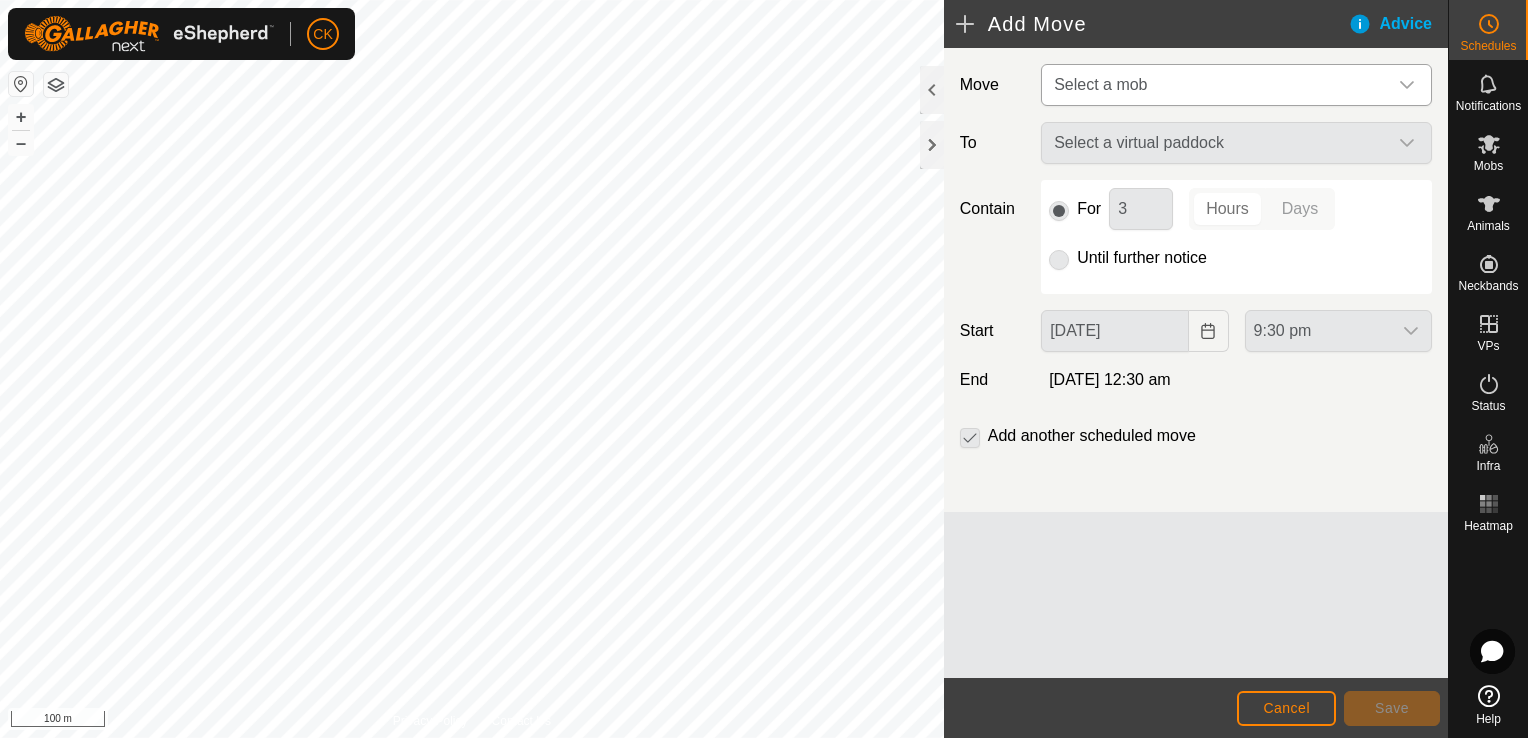 click 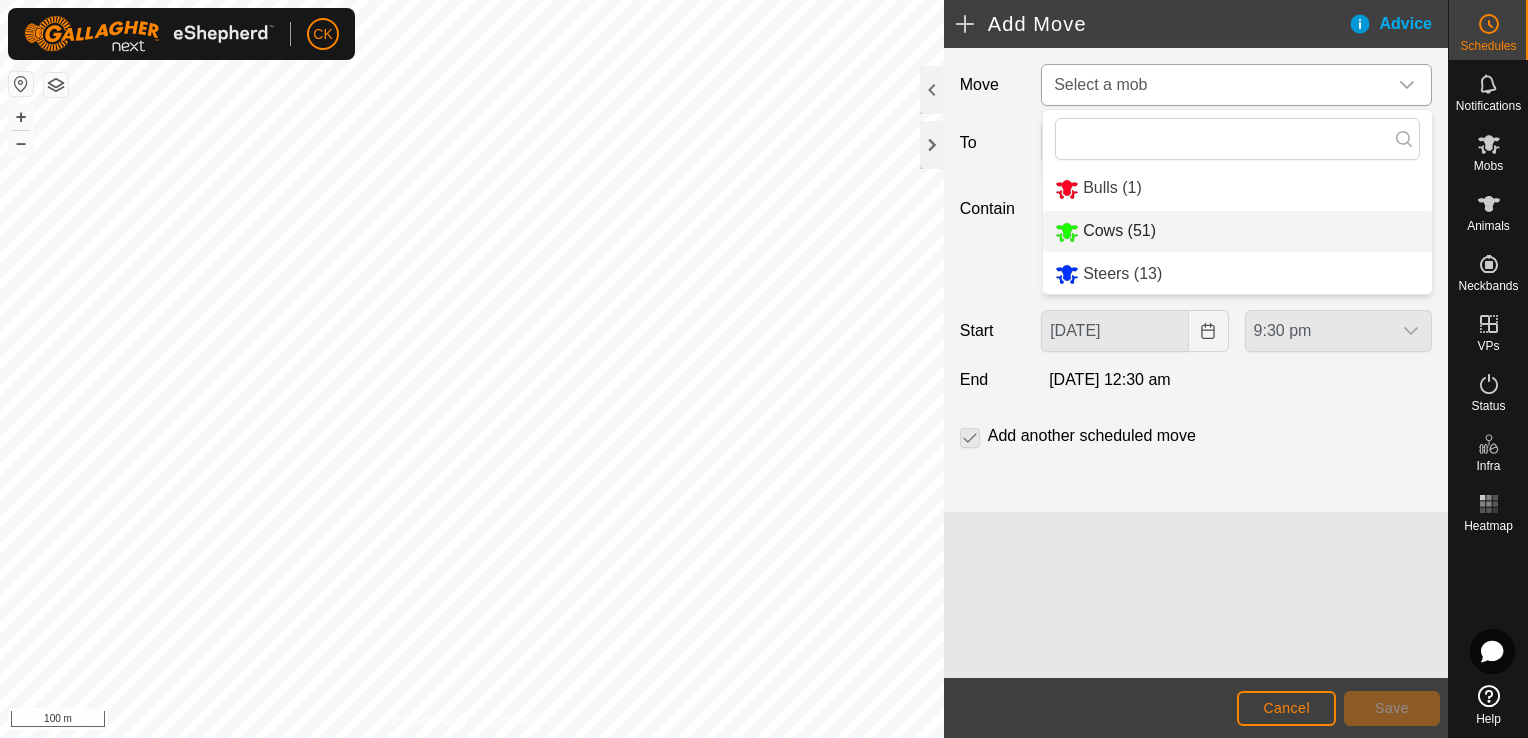 click on "Cows (51)" at bounding box center (1237, 231) 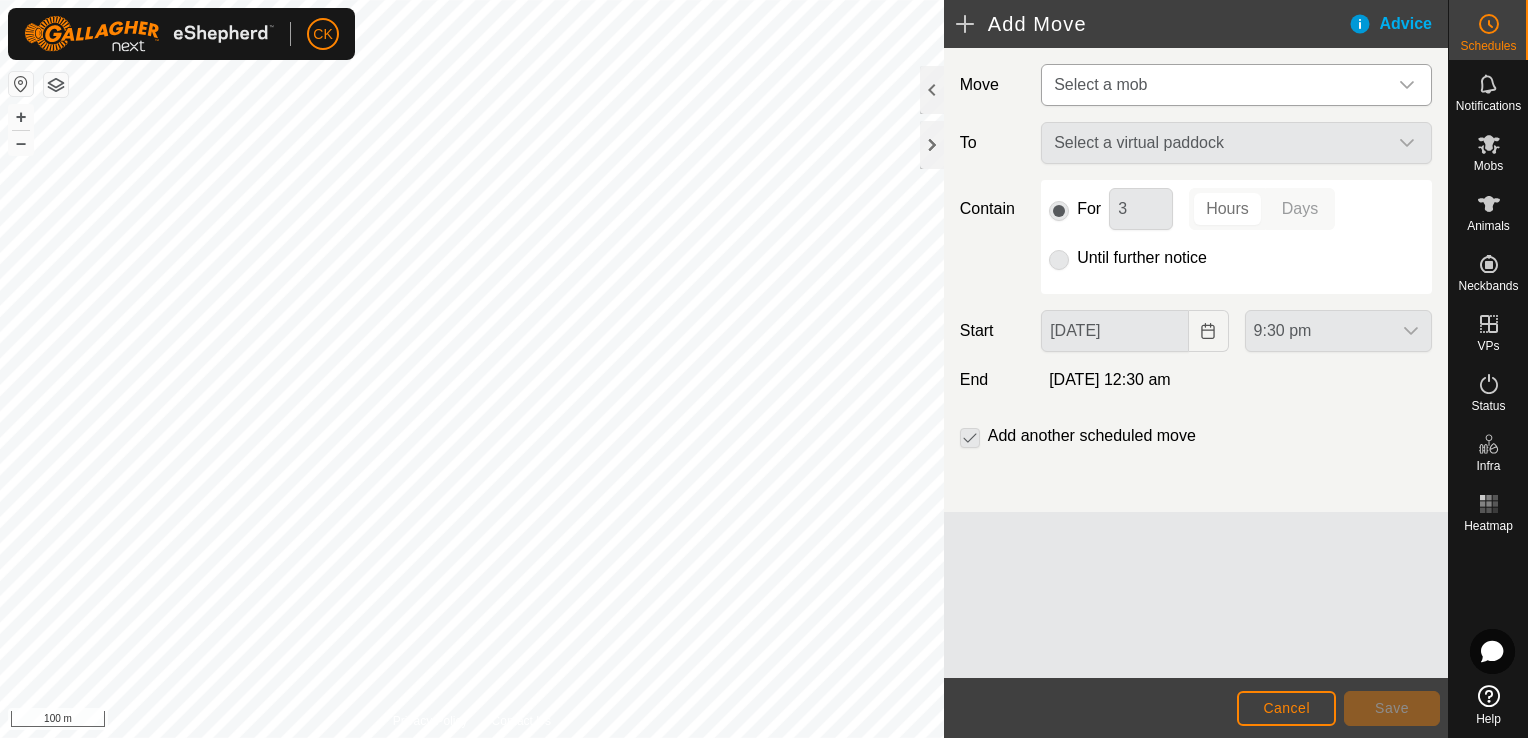 type on "[DATE]" 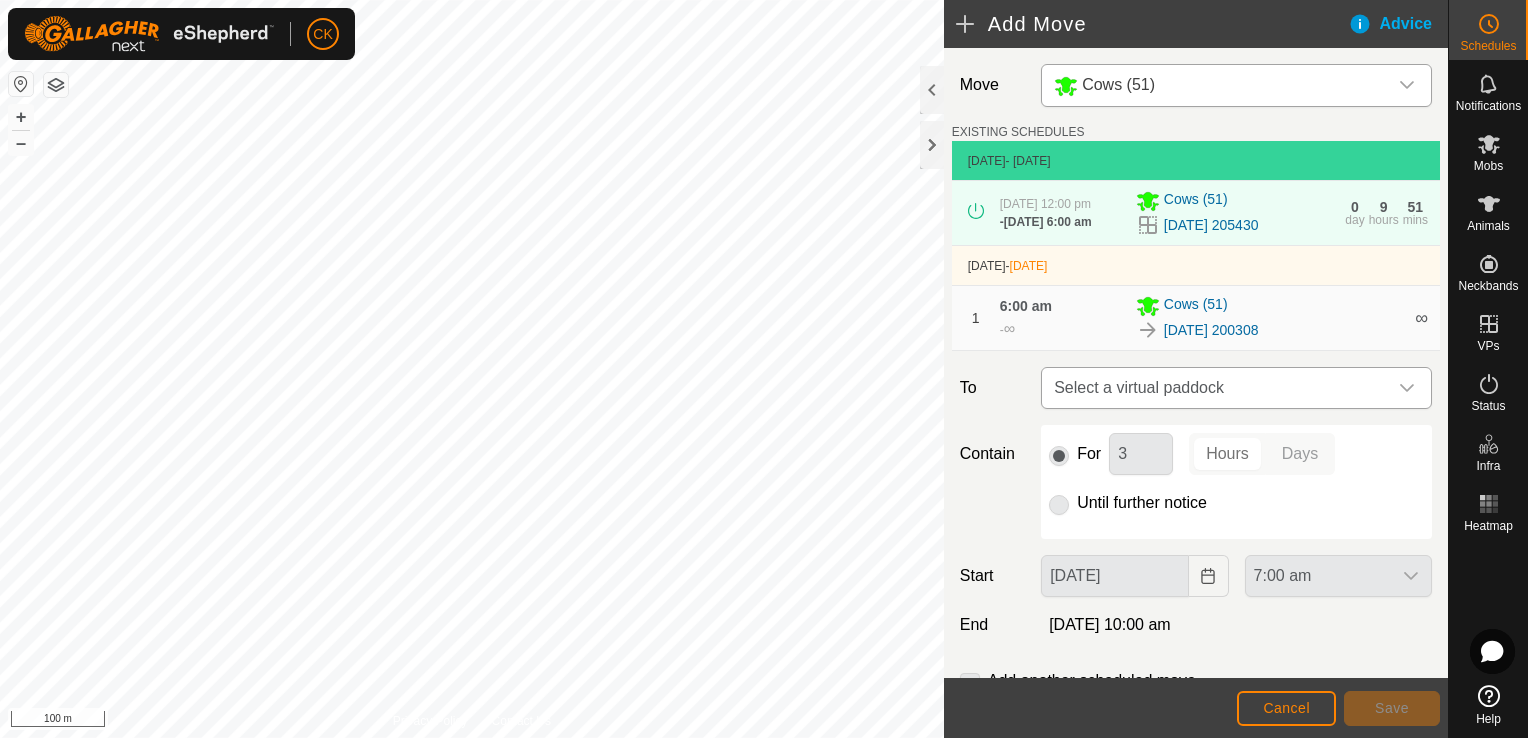 click 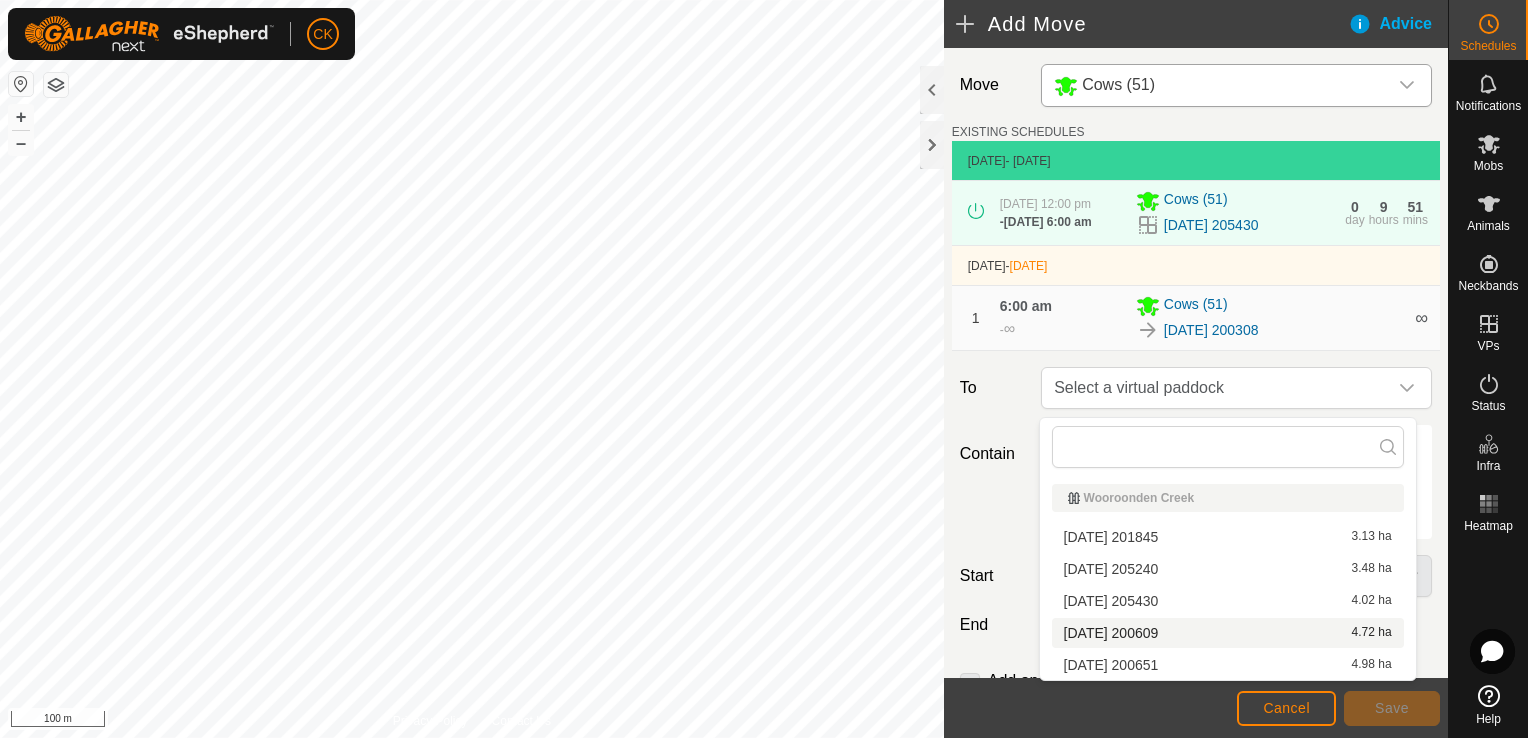 click on "[DATE] 200609  4.72 ha" at bounding box center [1228, 633] 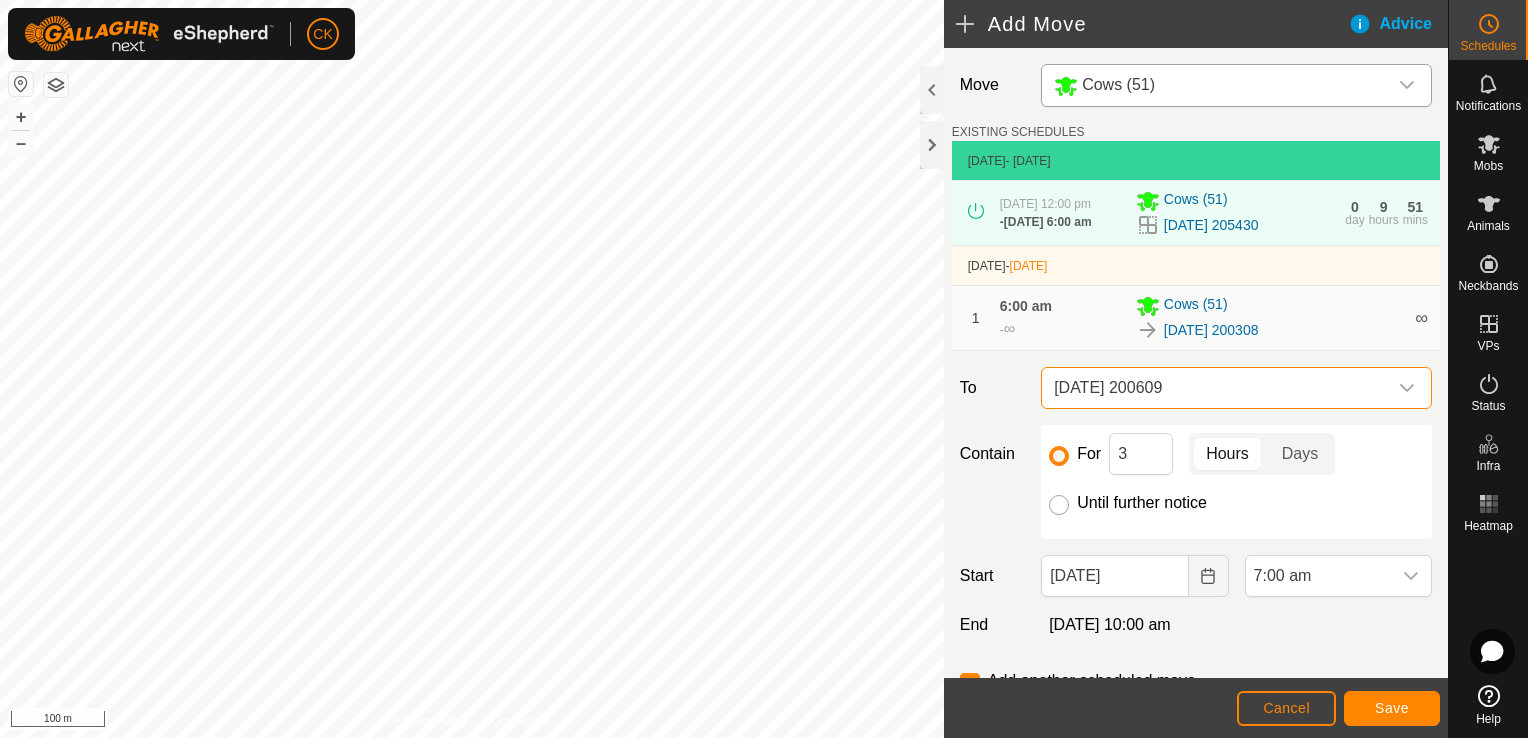 click on "Until further notice" at bounding box center [1059, 505] 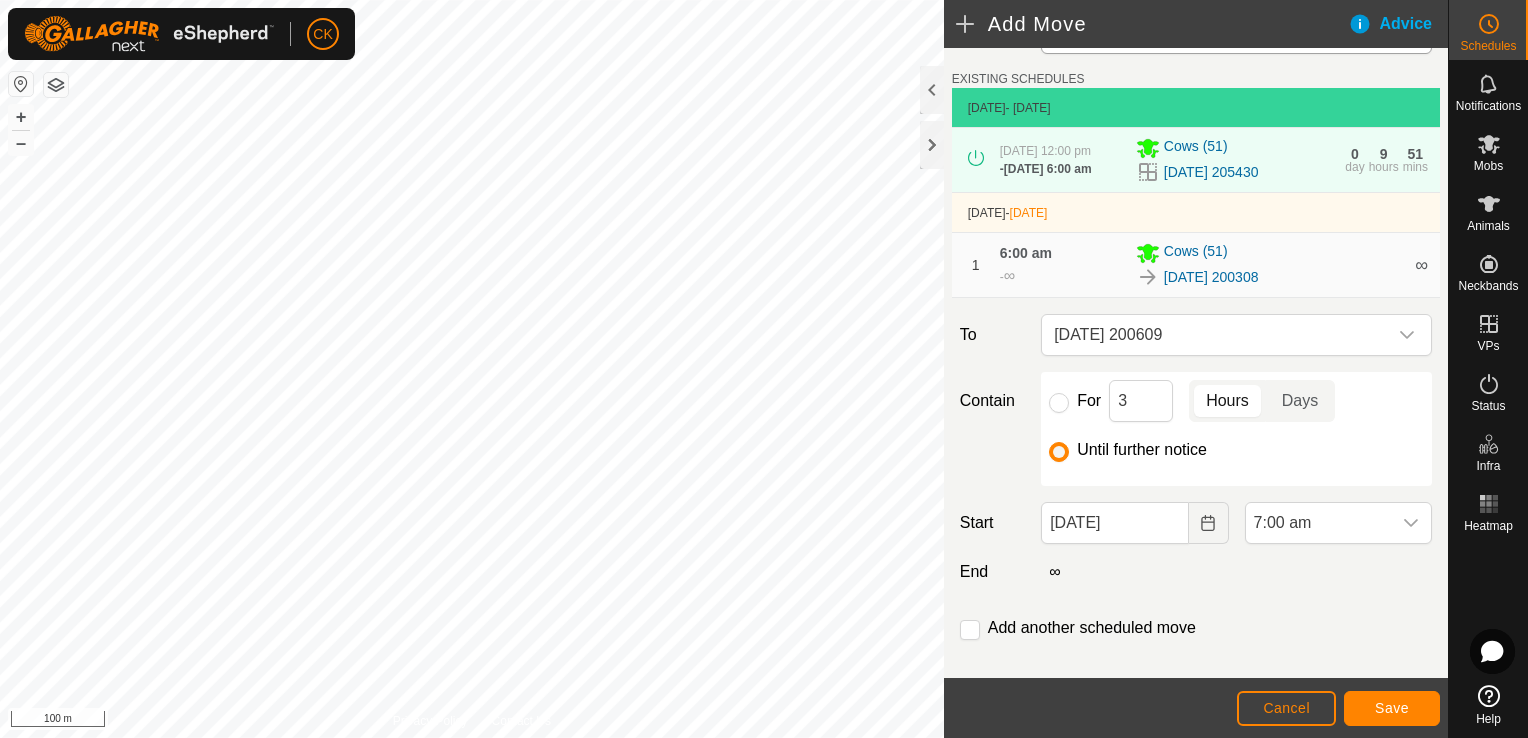 scroll, scrollTop: 83, scrollLeft: 0, axis: vertical 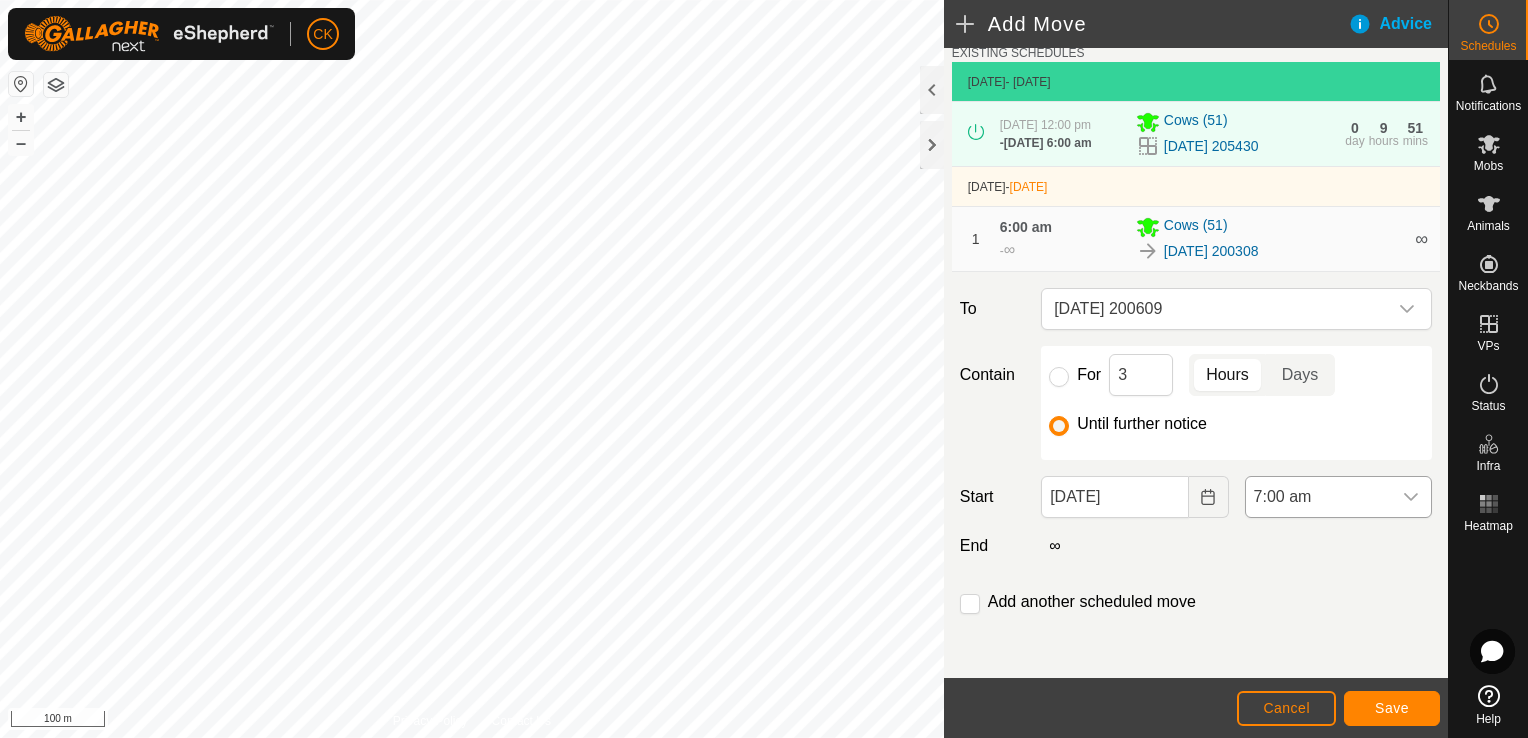 click 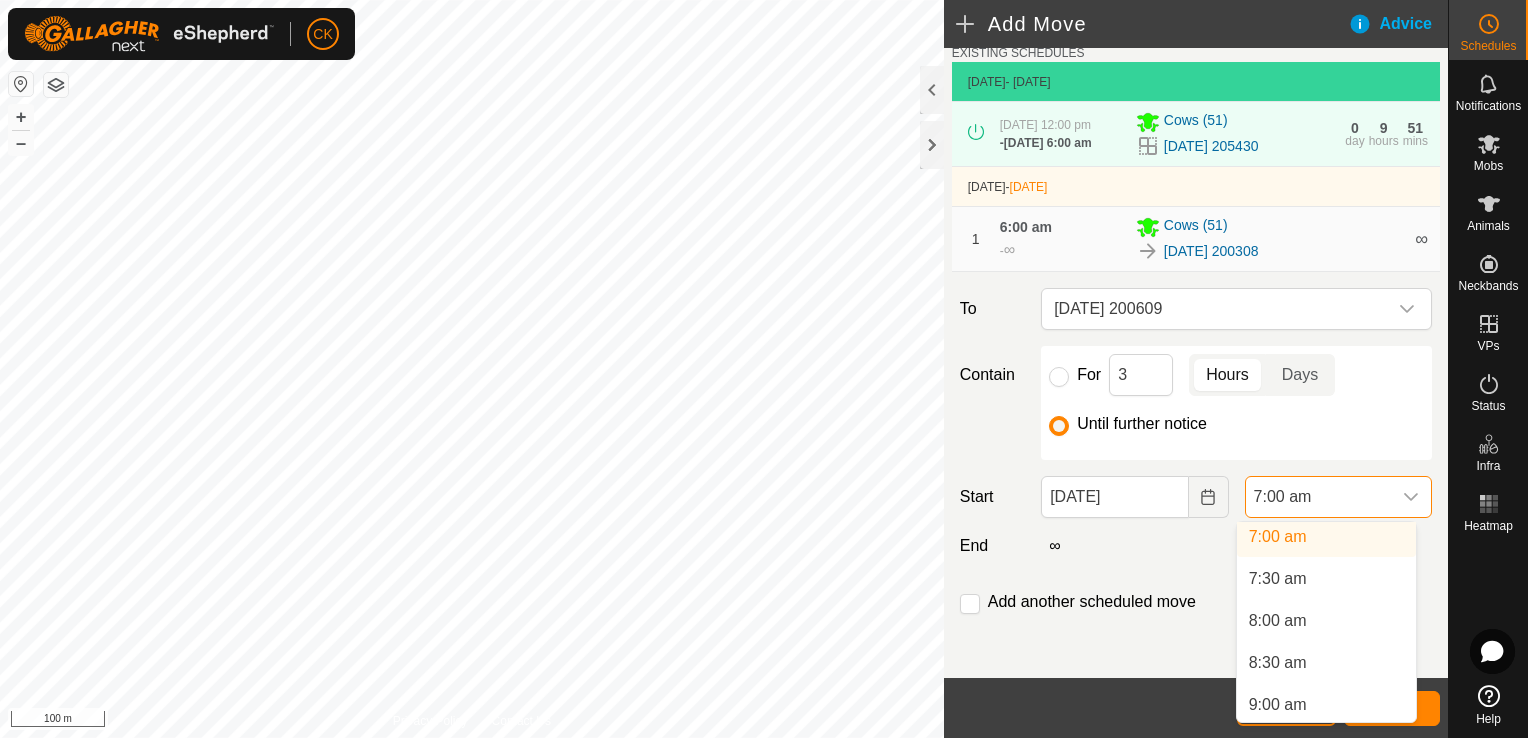 scroll, scrollTop: 628, scrollLeft: 0, axis: vertical 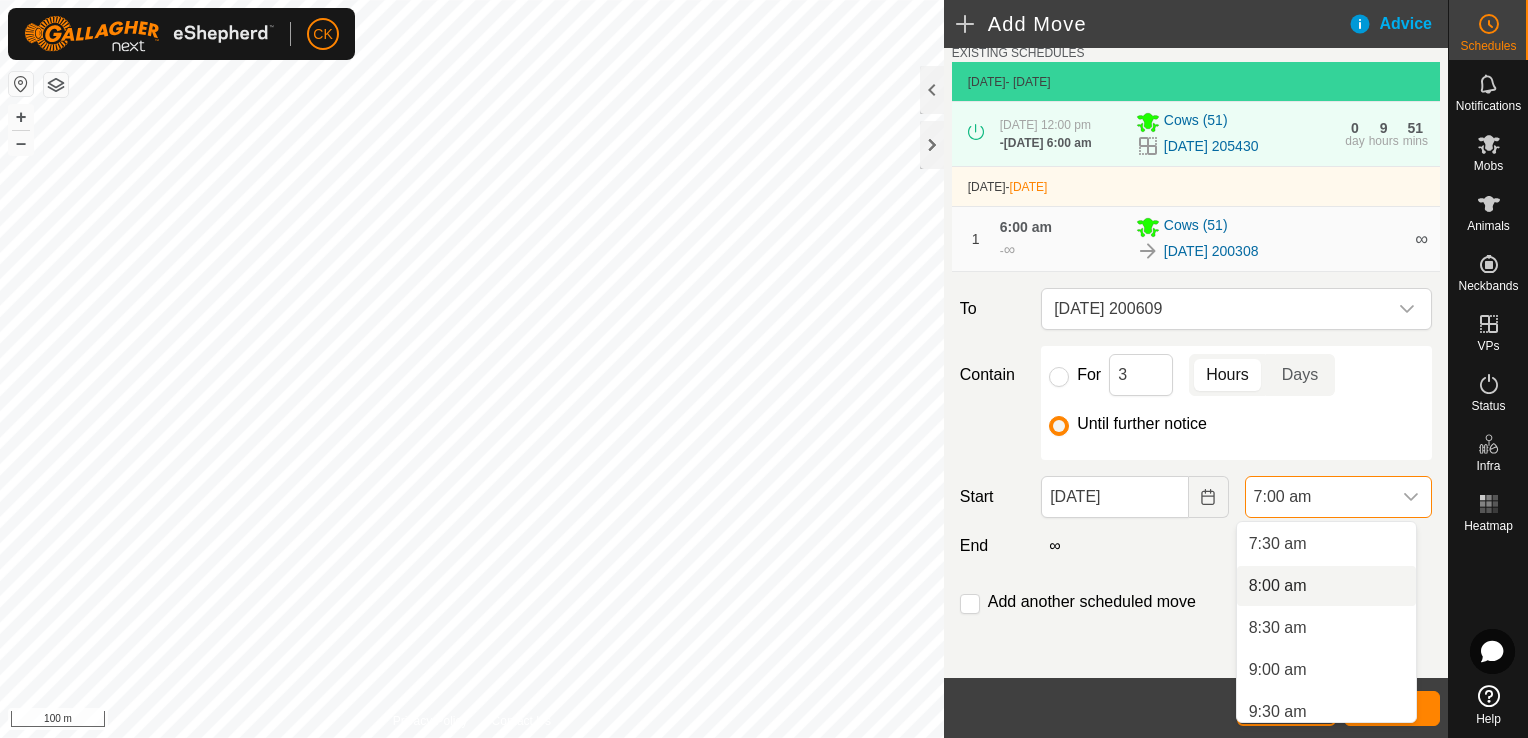click on "8:00 am" at bounding box center [1326, 586] 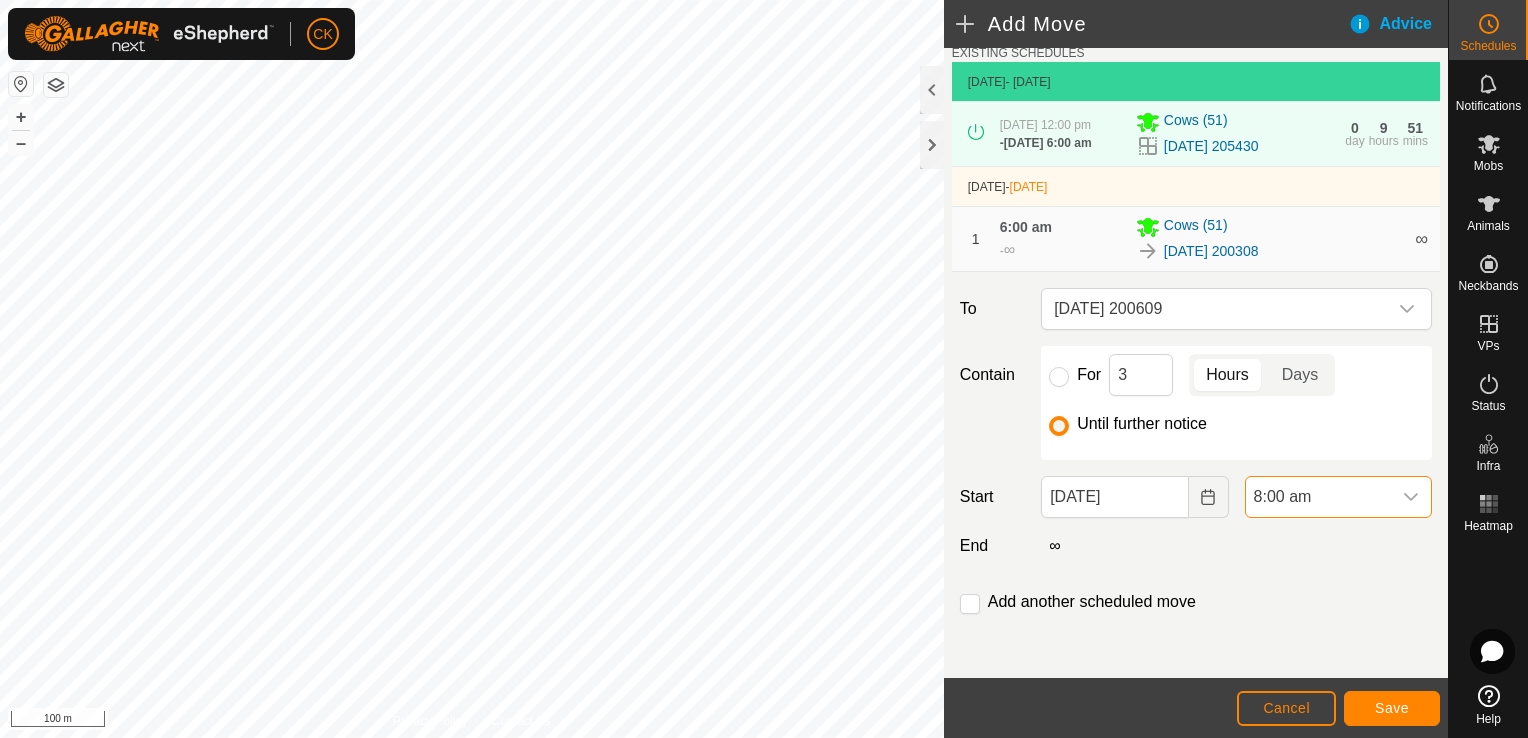 scroll, scrollTop: 588, scrollLeft: 0, axis: vertical 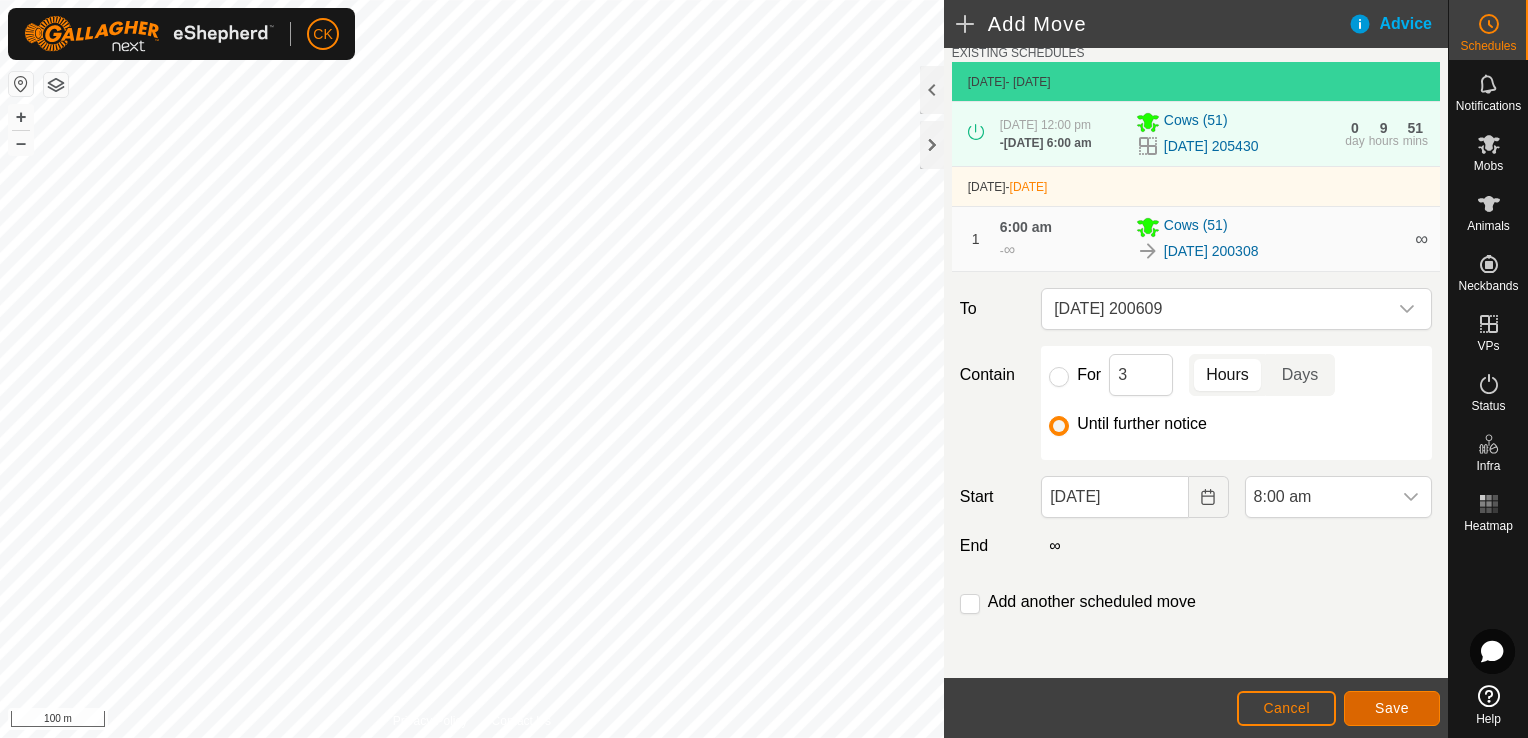 click on "Save" 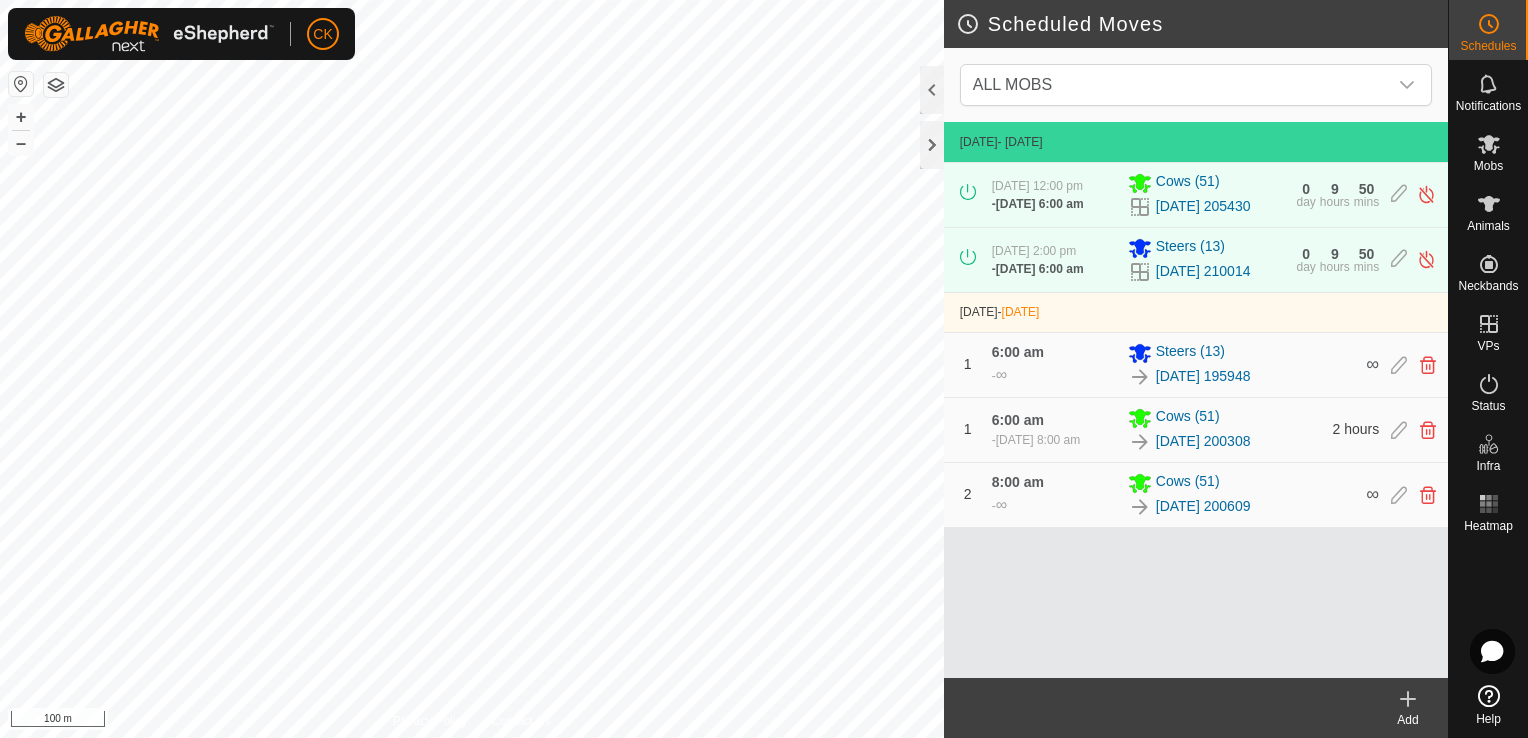 click 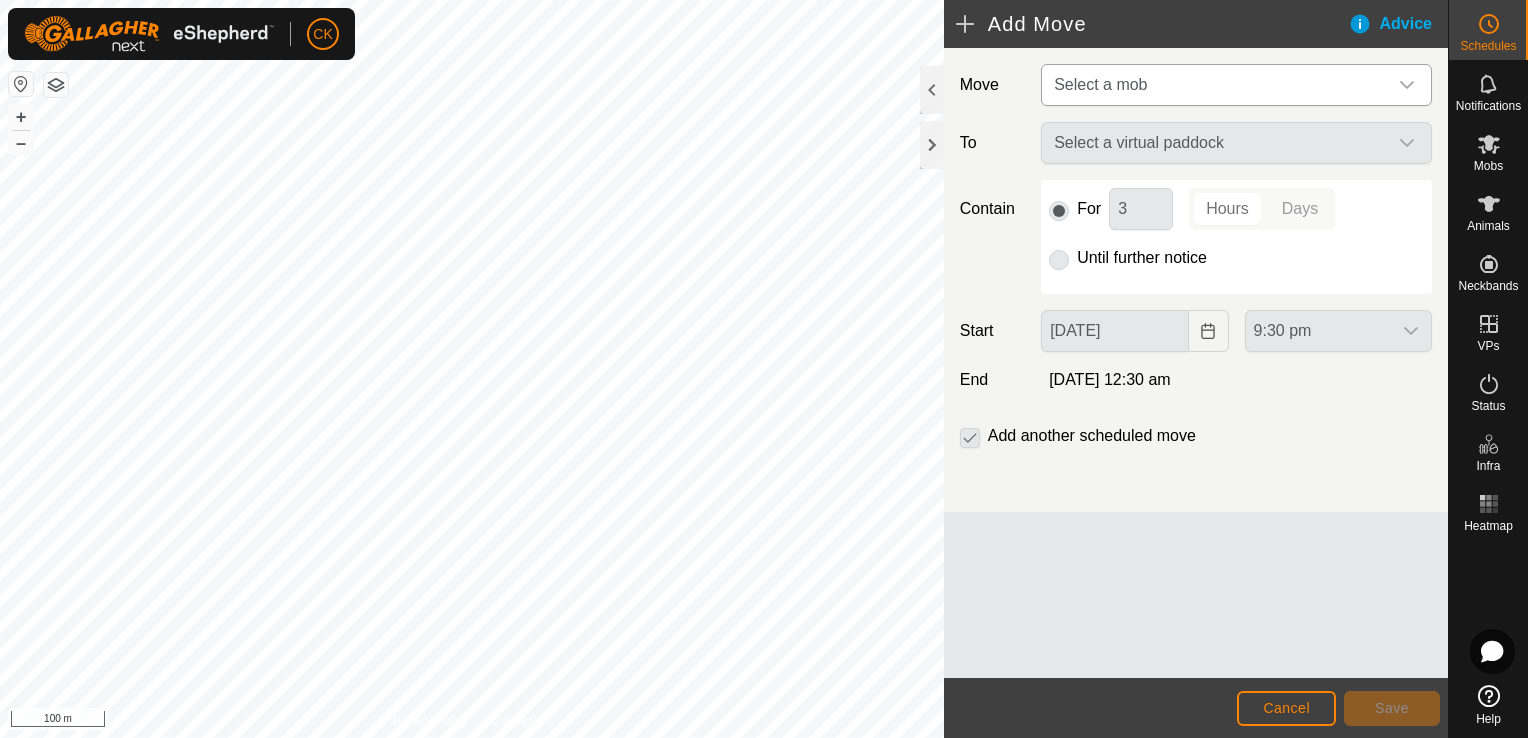 click 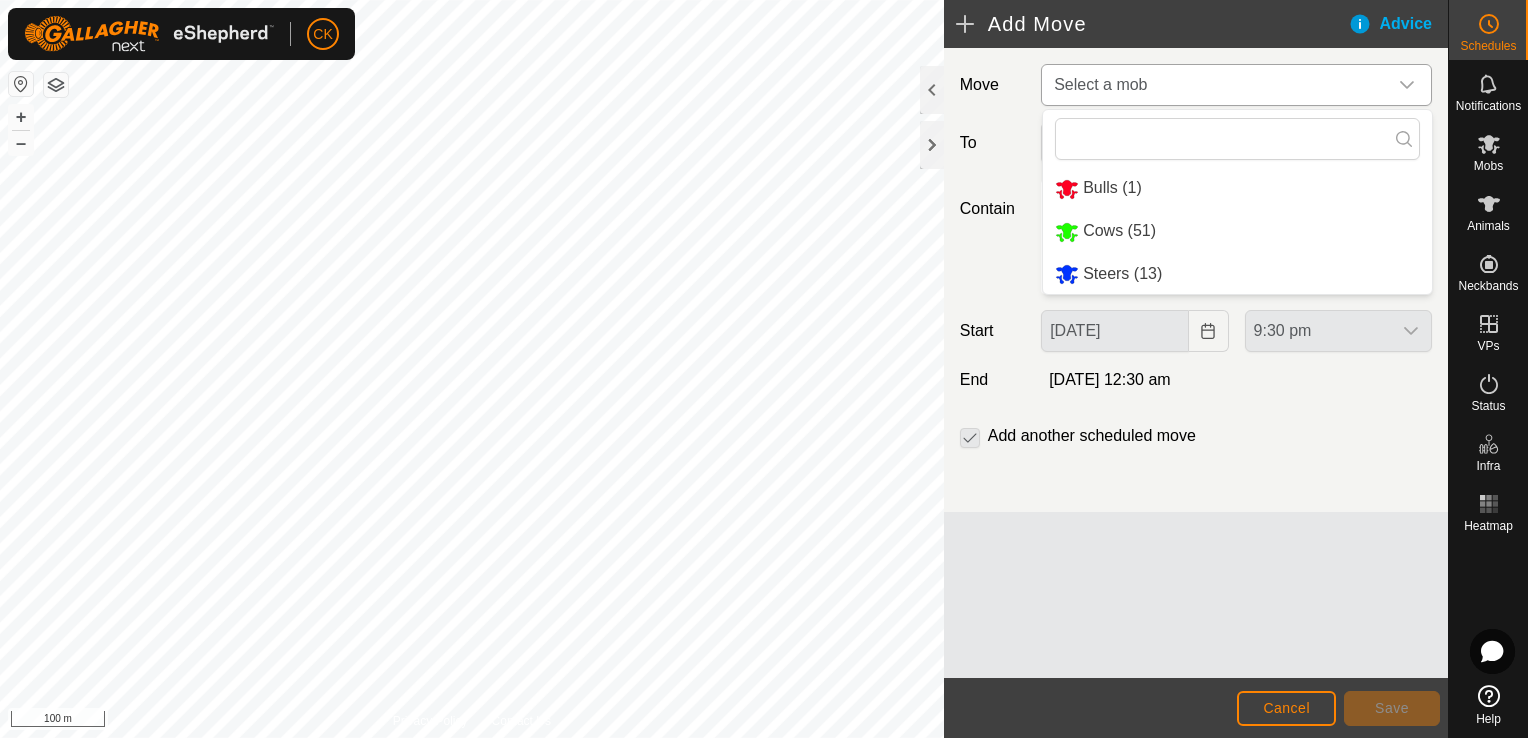 click on "Cows (51)" at bounding box center [1237, 231] 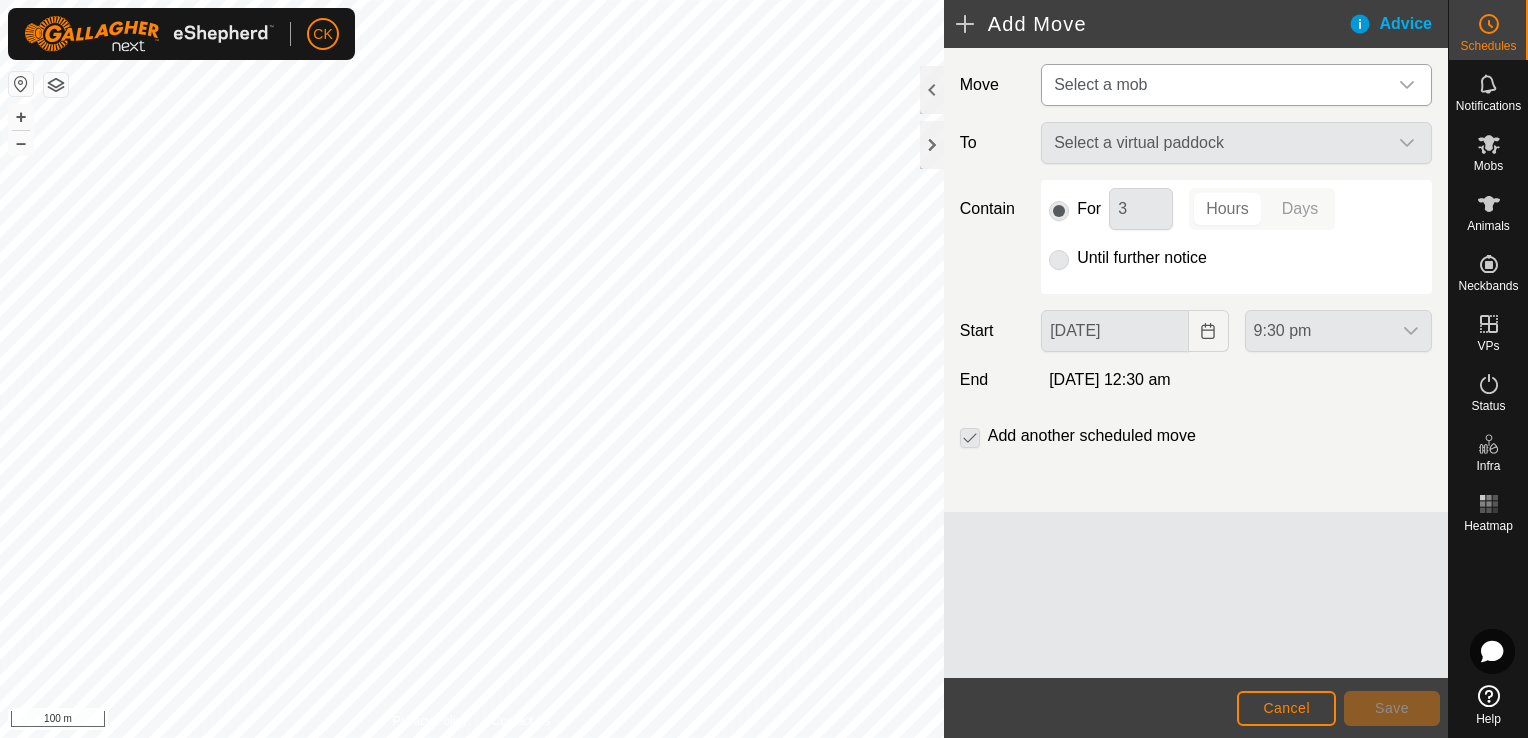 type on "[DATE]" 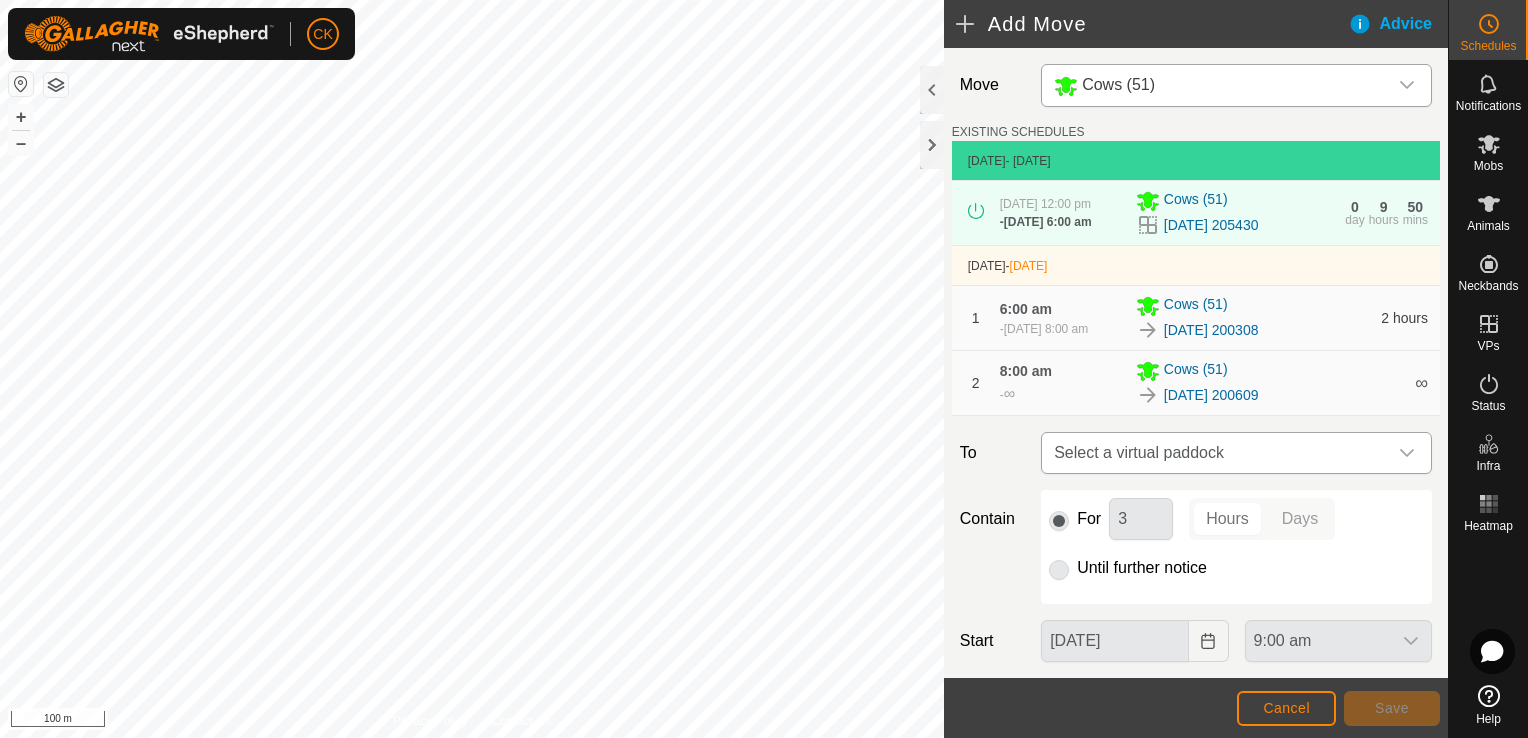 click 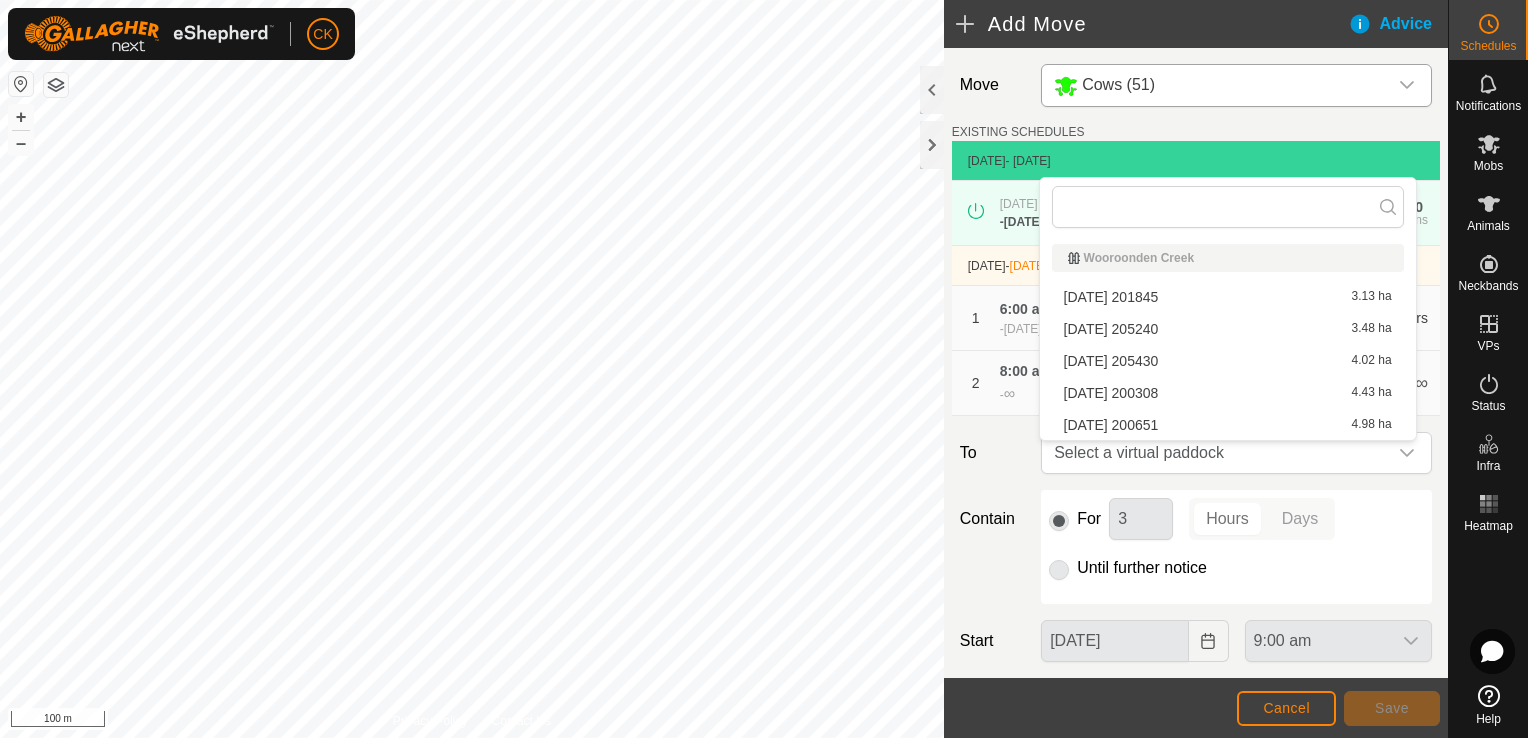 click on "[DATE] 200651  4.98 ha" at bounding box center [1228, 425] 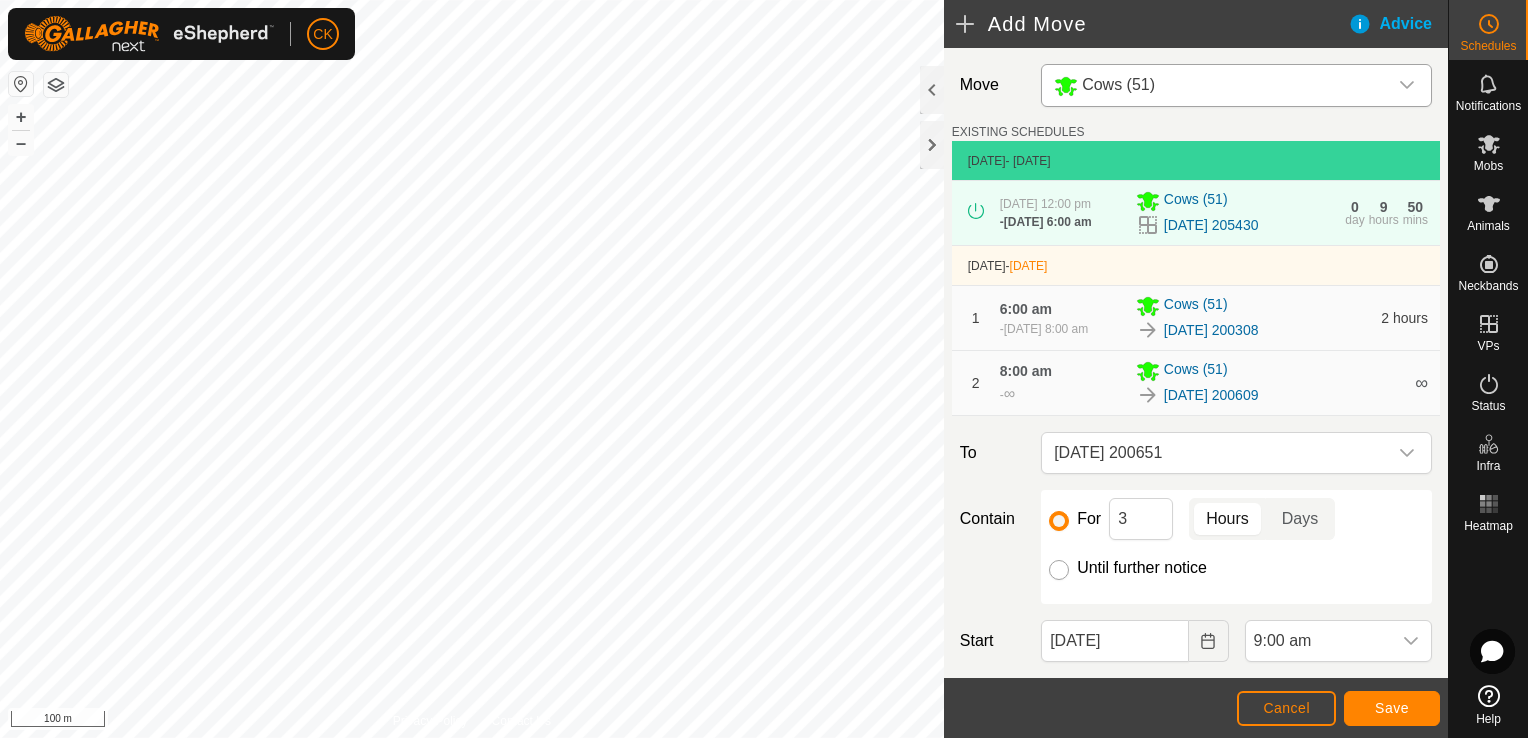 click on "Until further notice" at bounding box center (1059, 570) 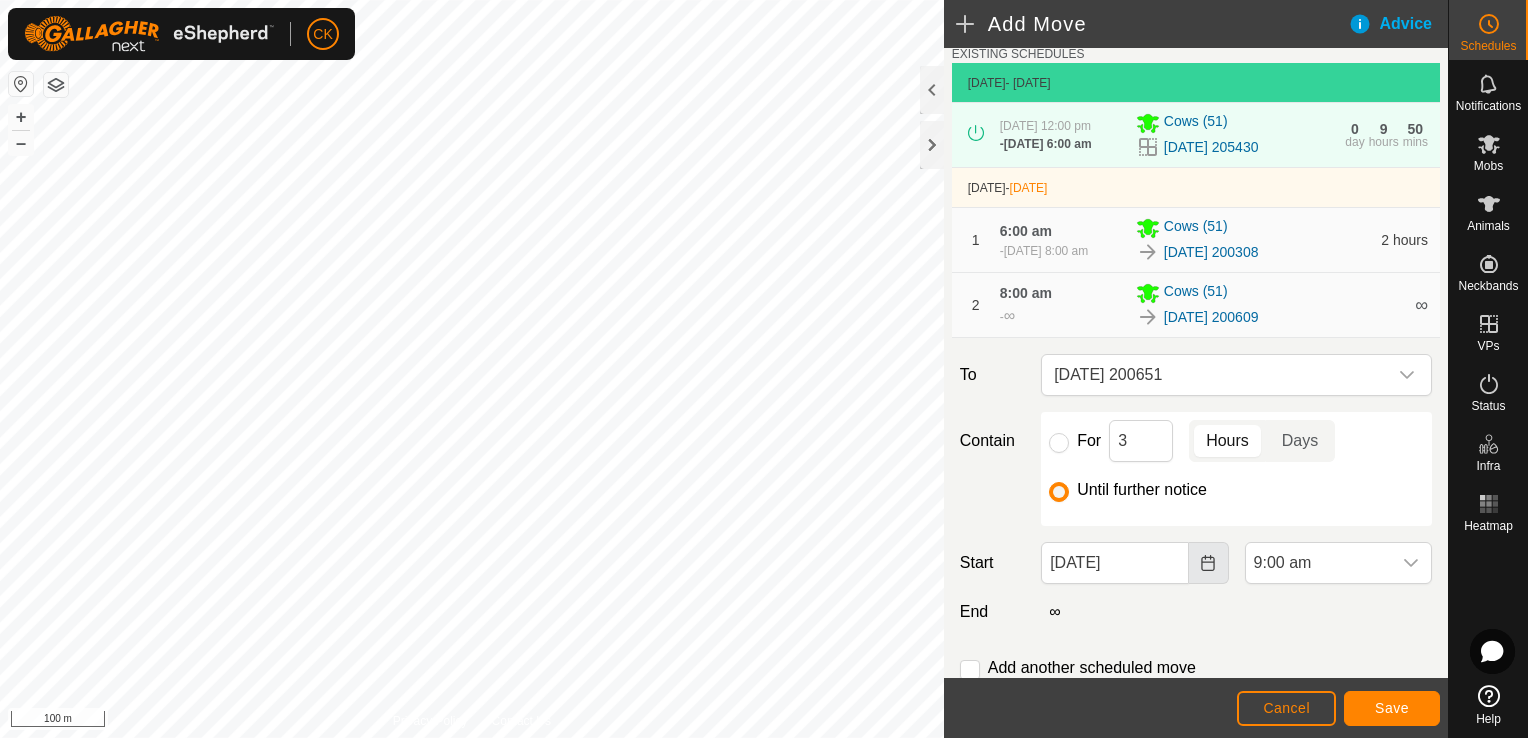 scroll, scrollTop: 100, scrollLeft: 0, axis: vertical 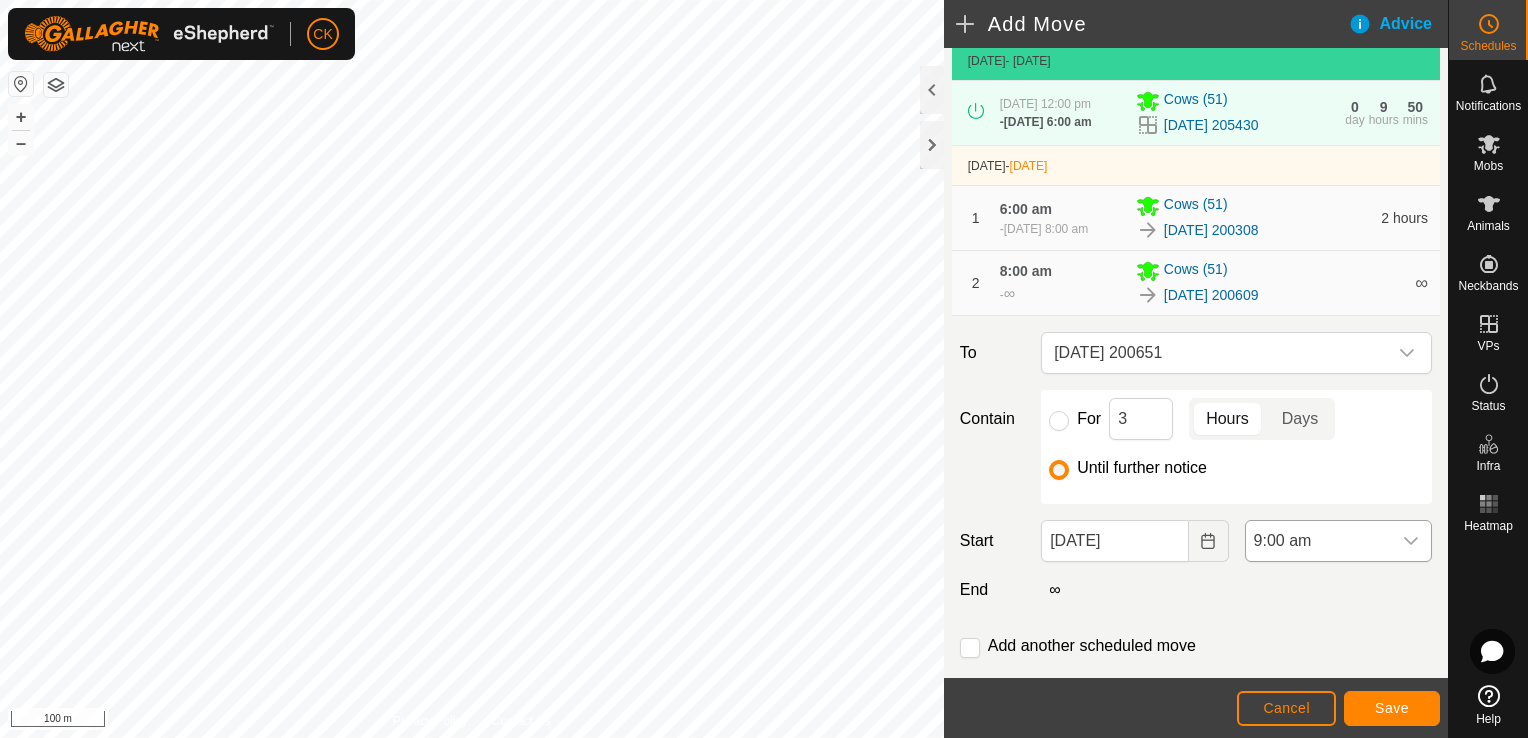 click 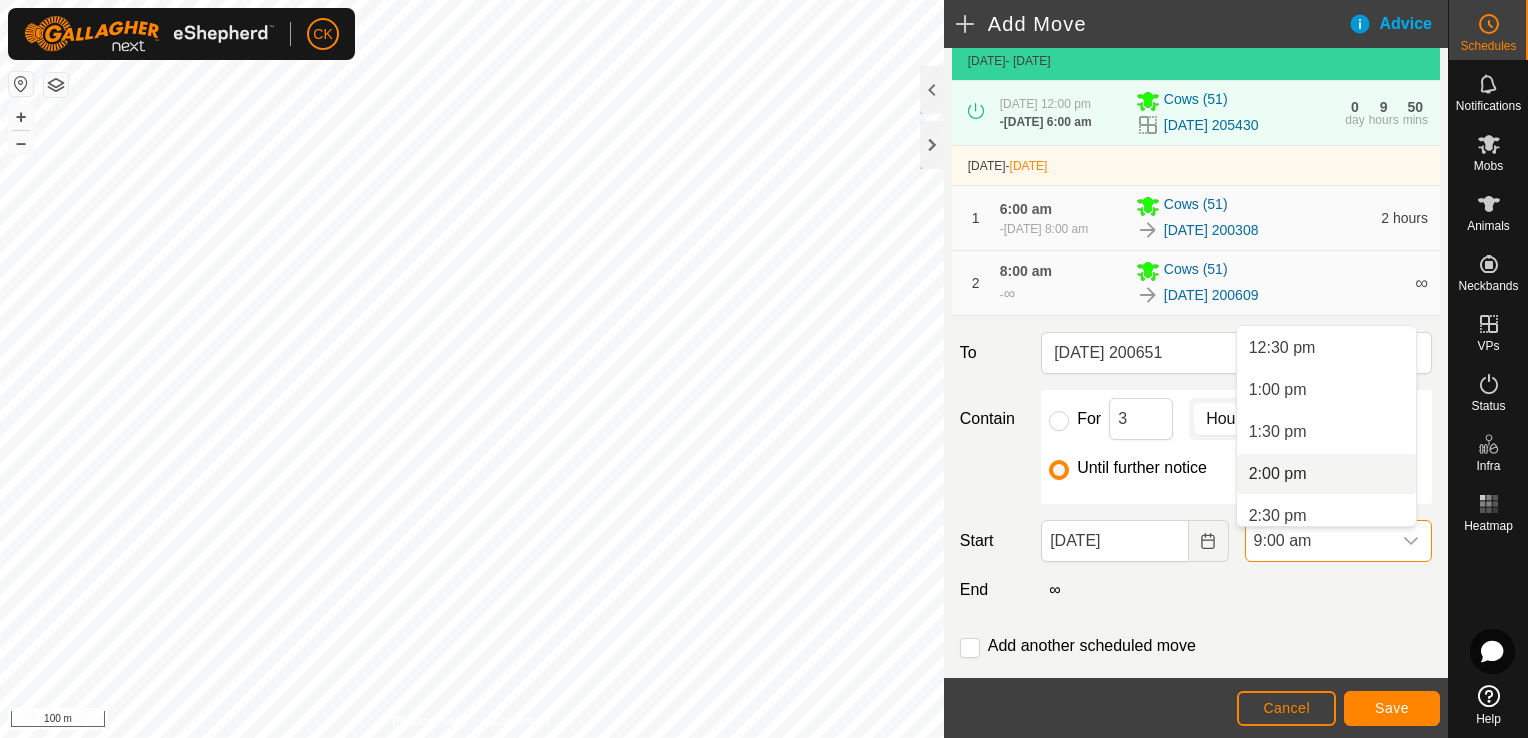 scroll, scrollTop: 1096, scrollLeft: 0, axis: vertical 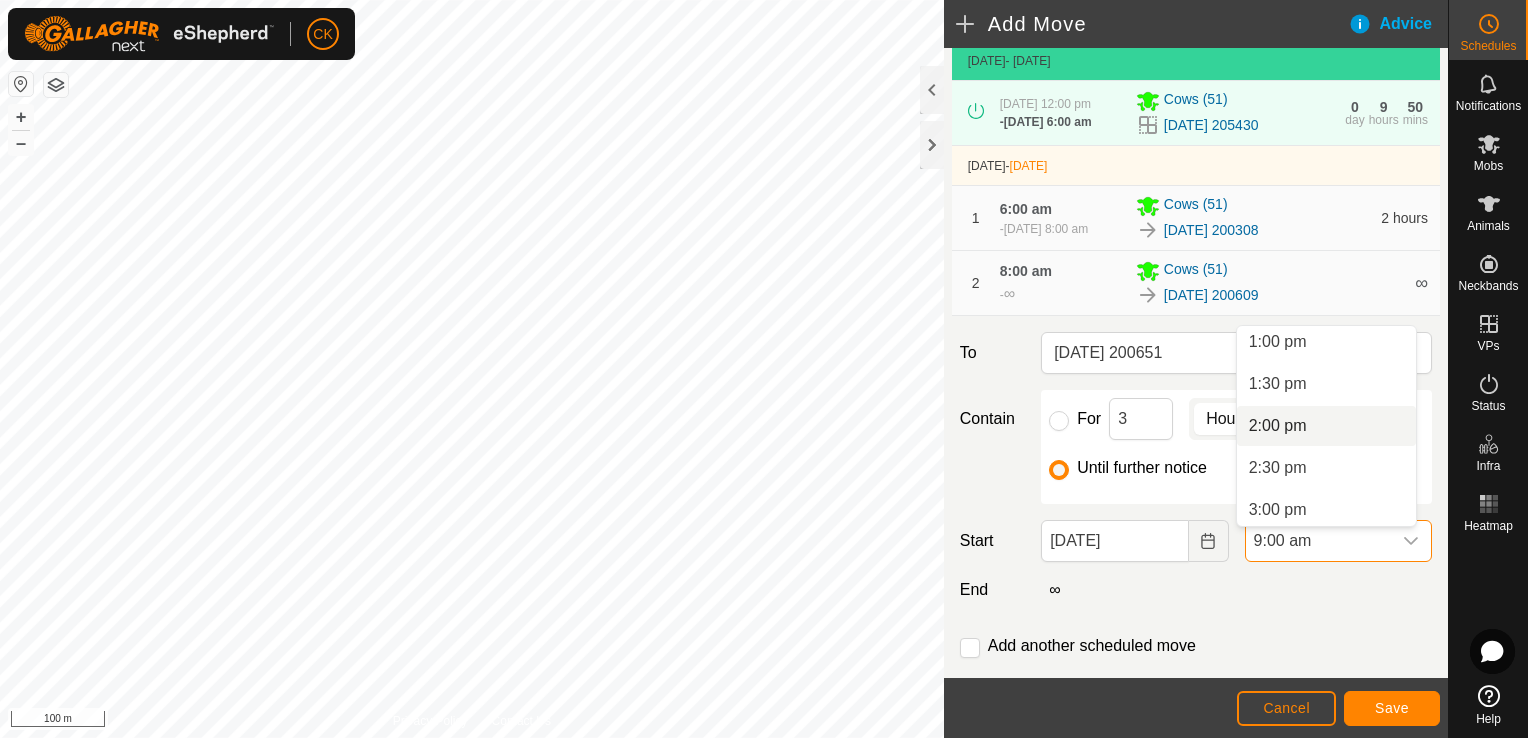 click on "2:00 pm" at bounding box center (1326, 426) 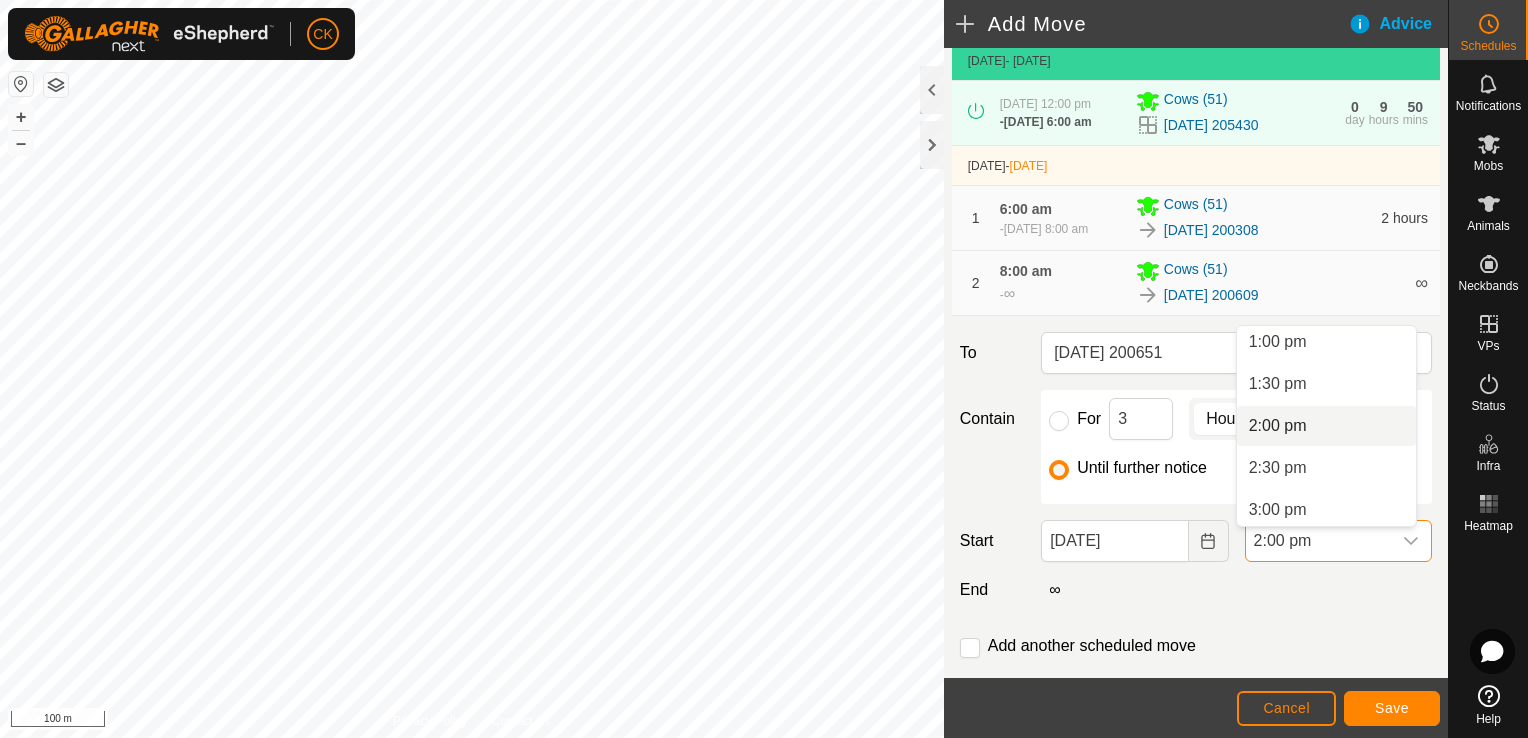 scroll, scrollTop: 0, scrollLeft: 0, axis: both 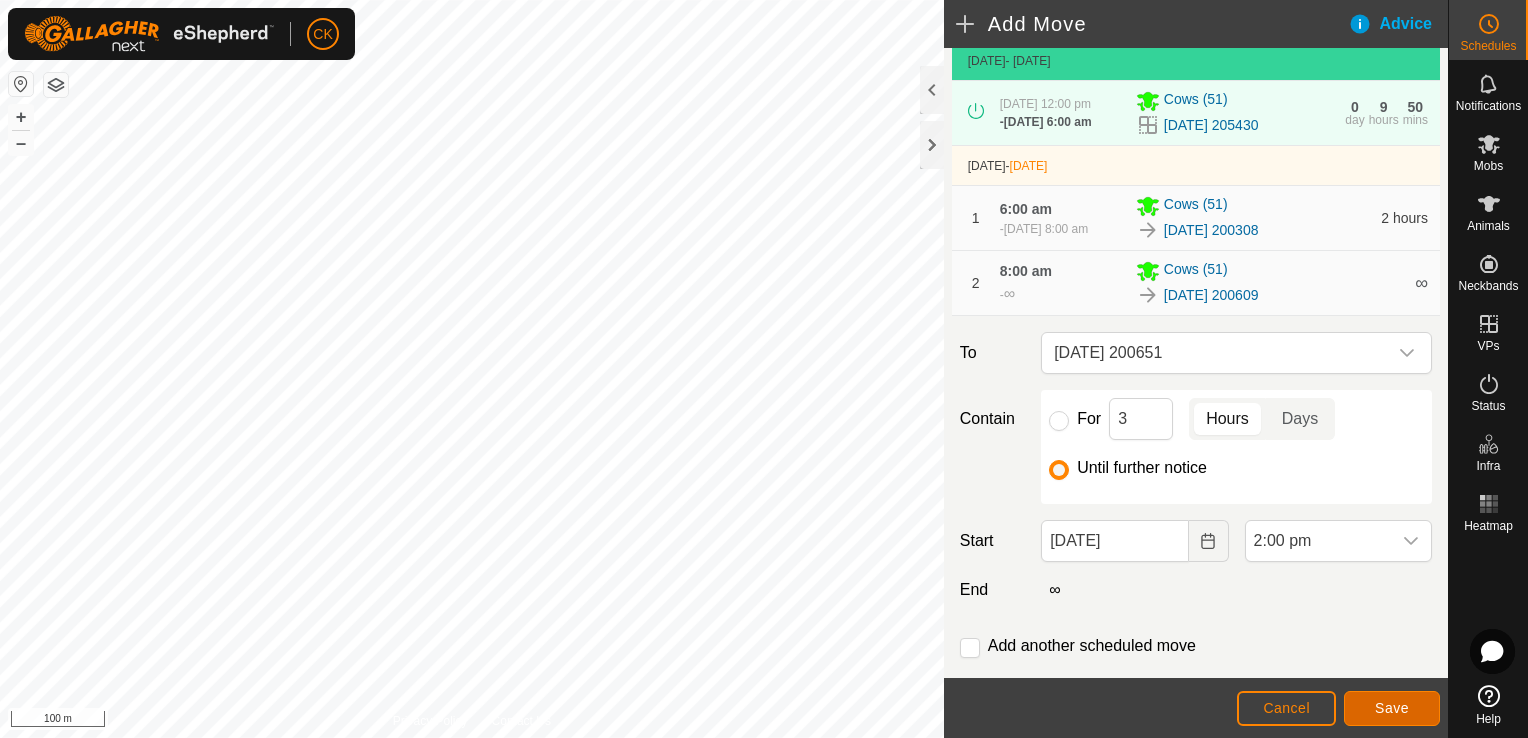 click on "Save" 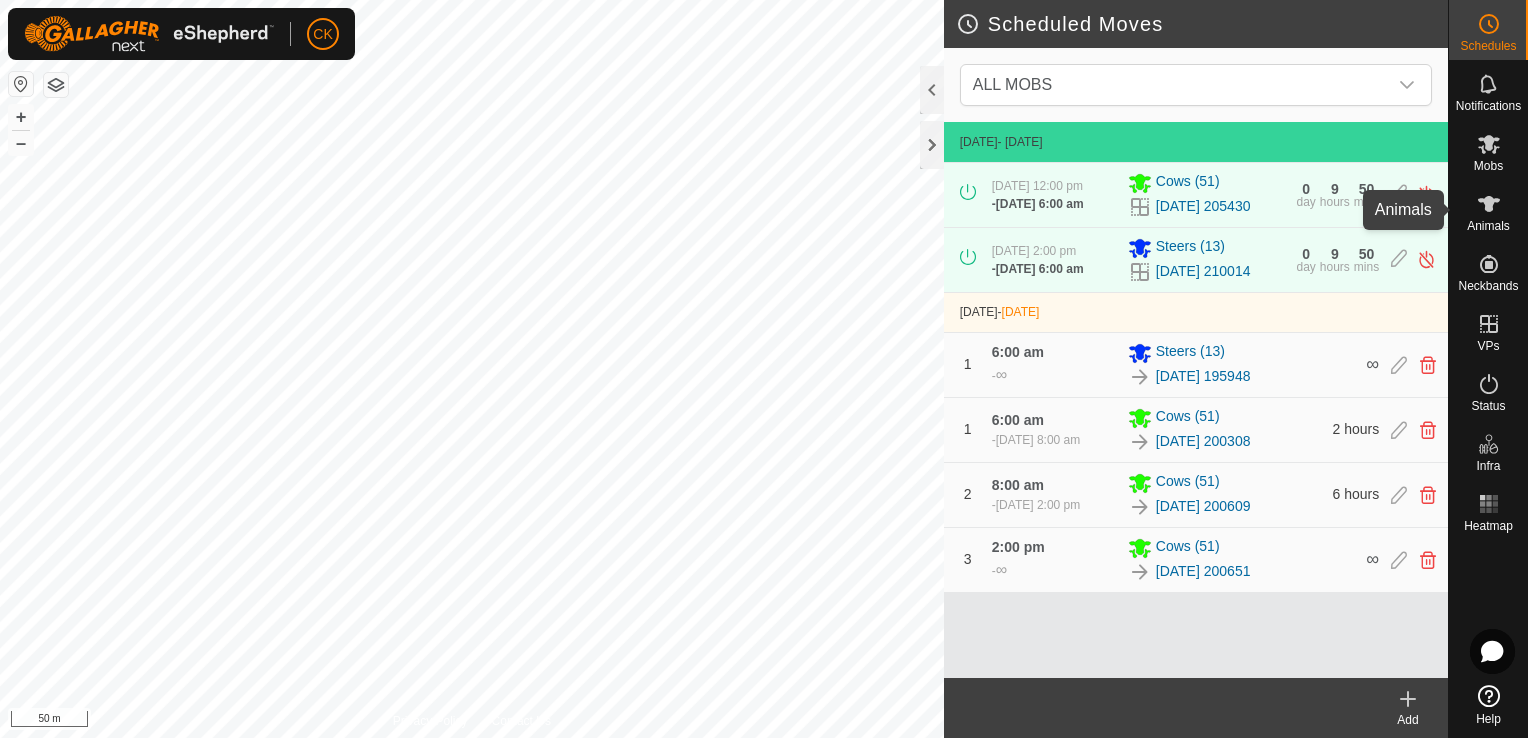 click 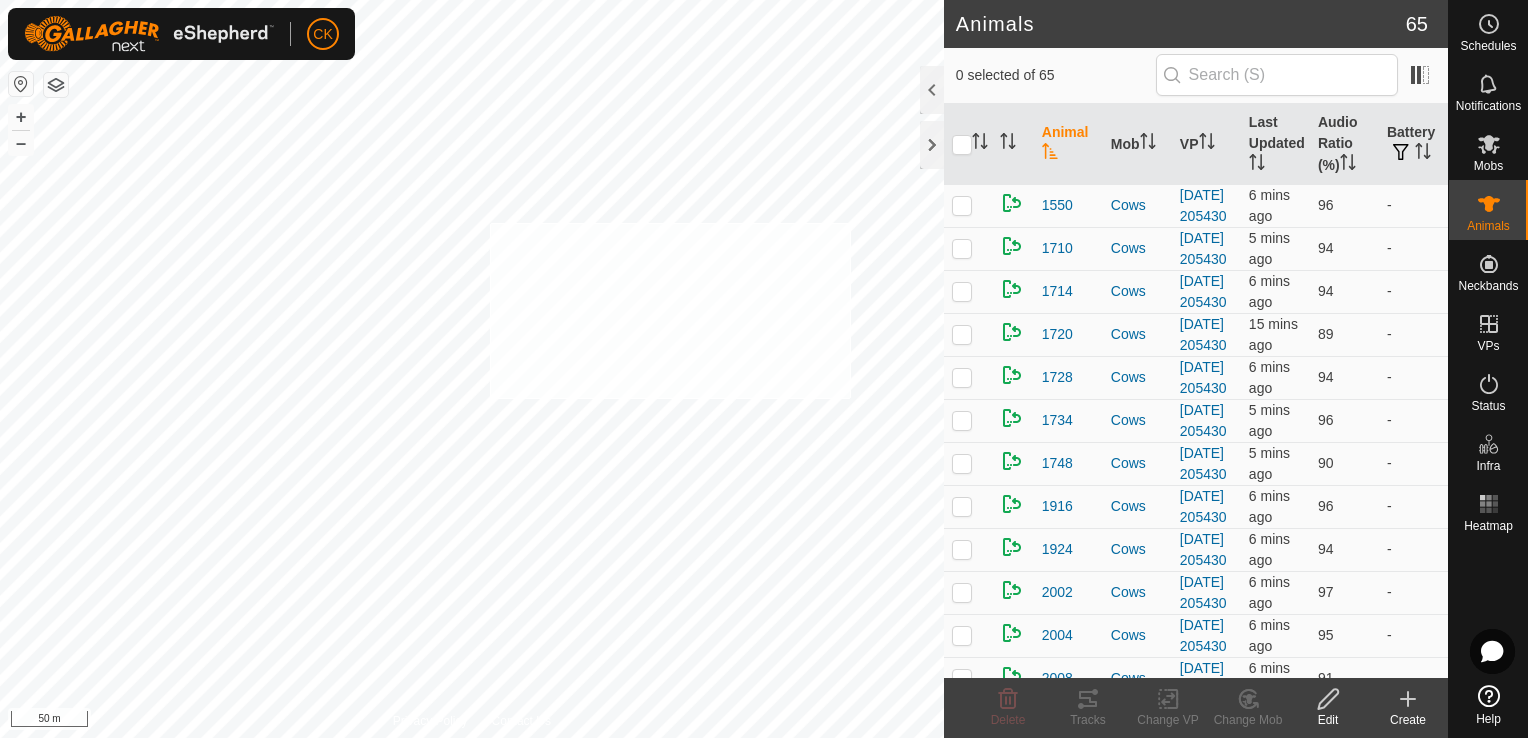 checkbox on "true" 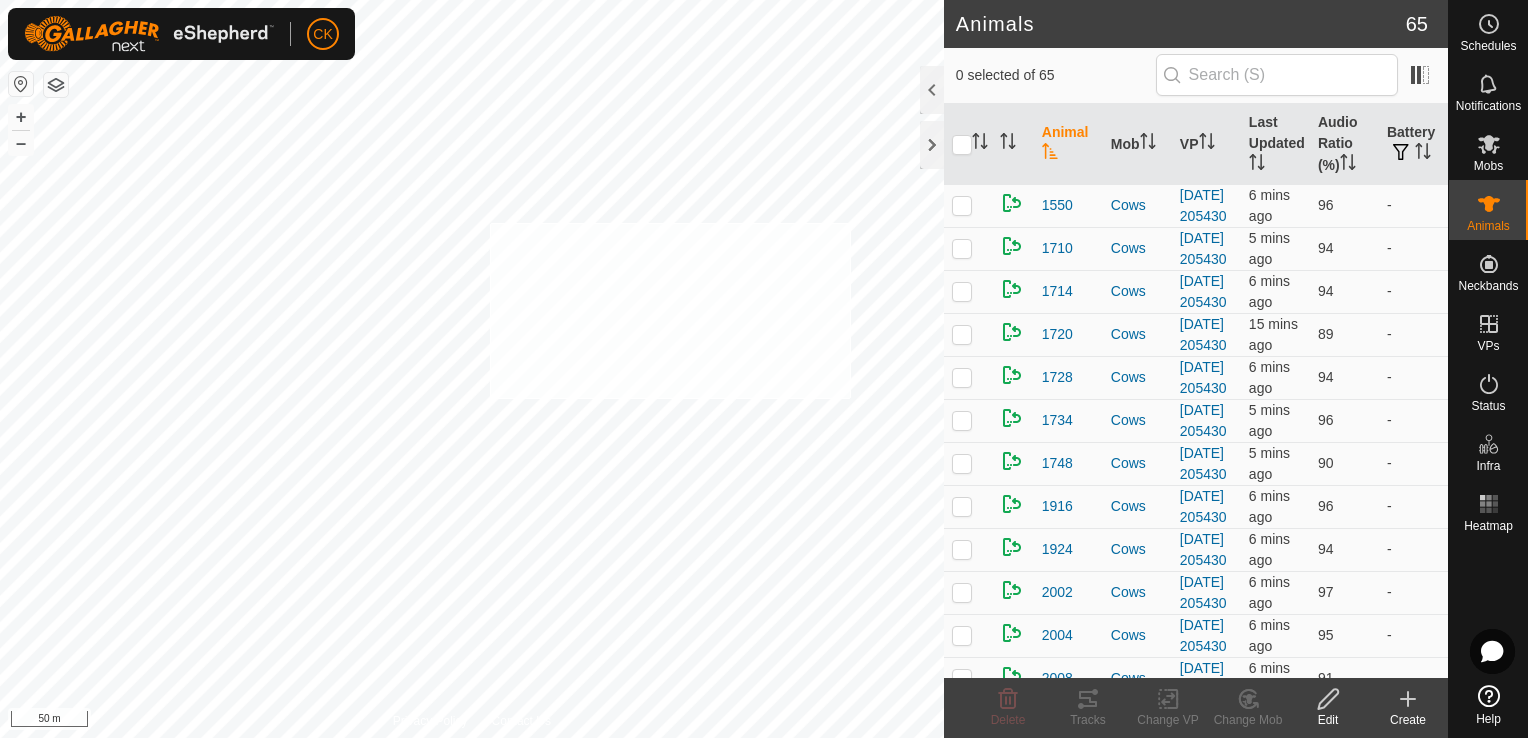 checkbox on "true" 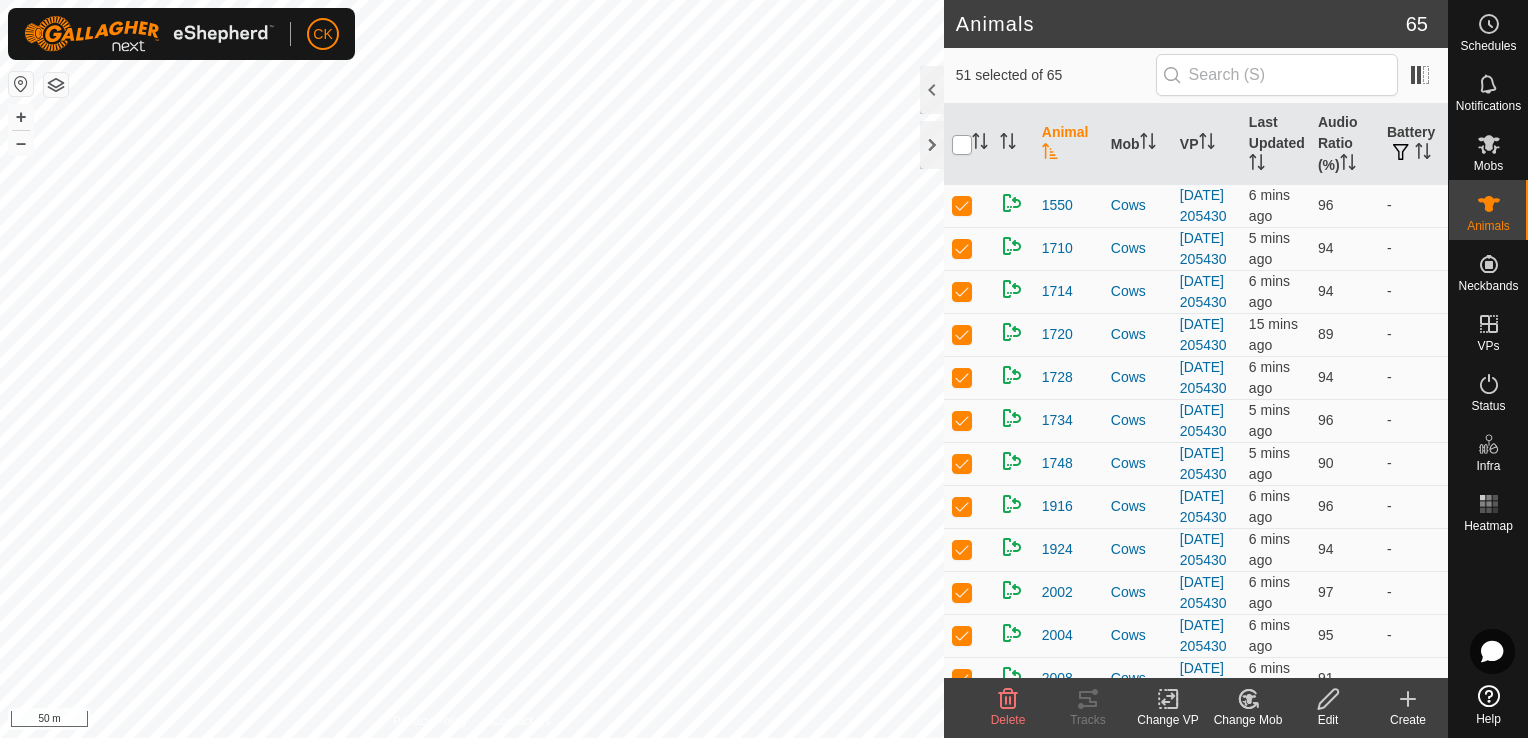 click at bounding box center [962, 145] 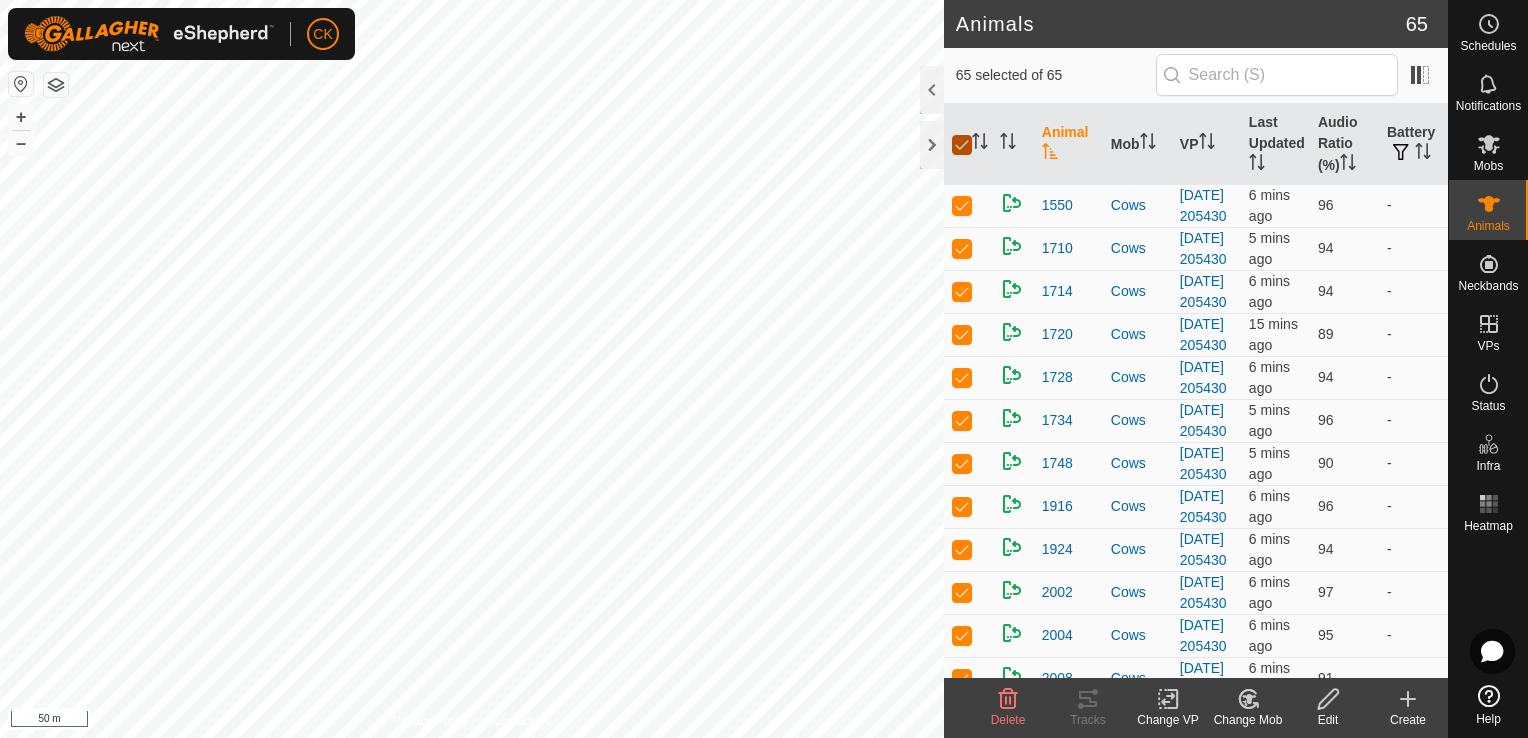 click at bounding box center [962, 145] 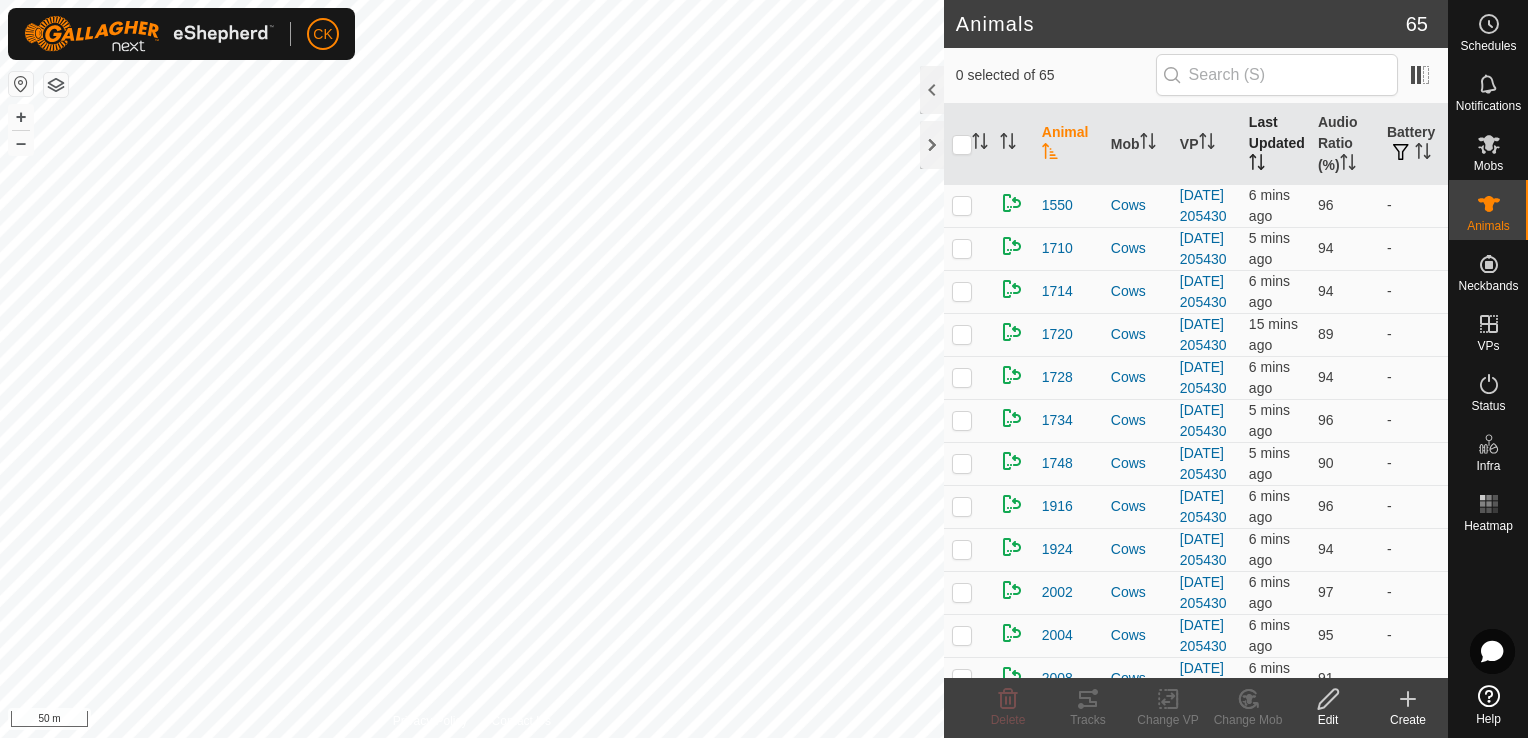 click on "Last Updated" at bounding box center (1275, 144) 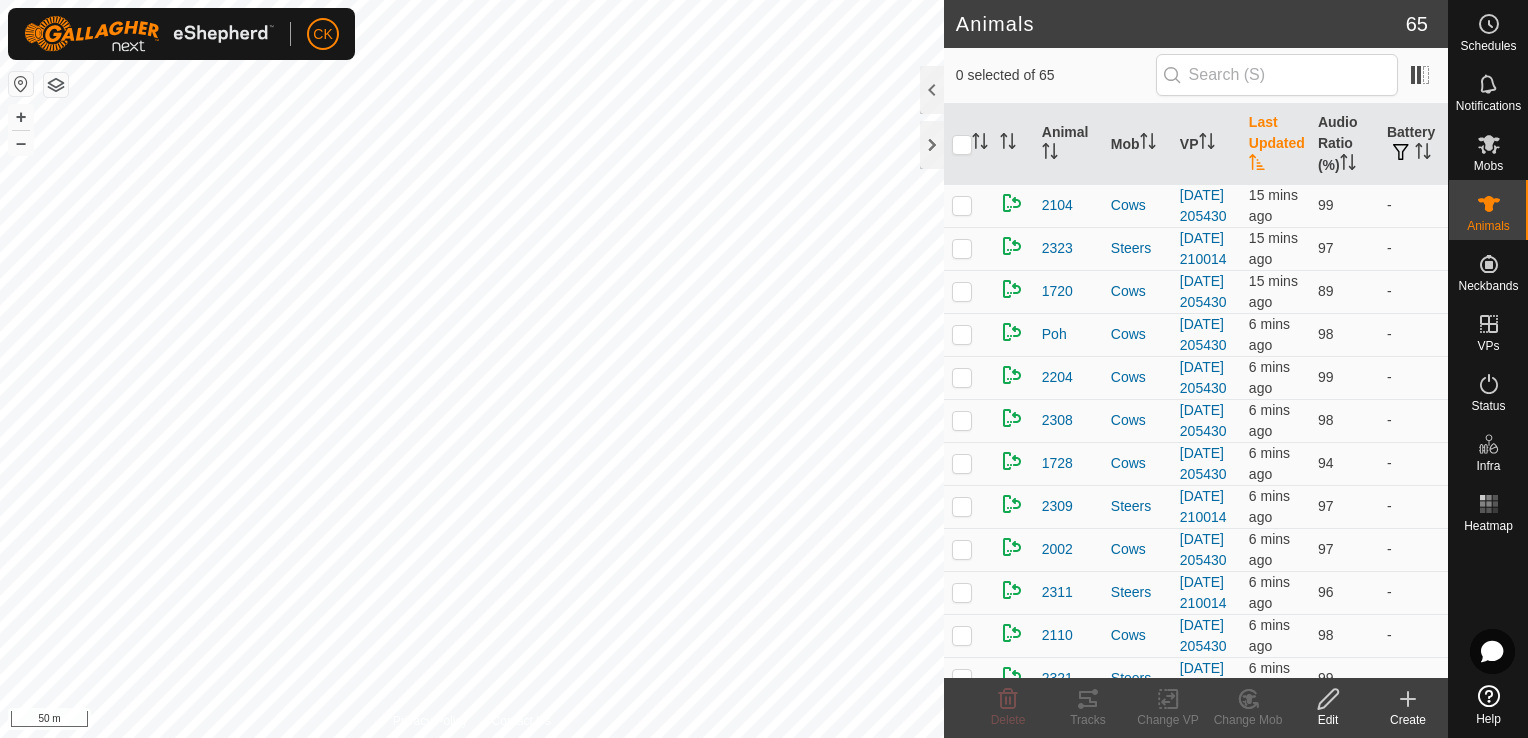 click on "Last Updated" at bounding box center (1275, 144) 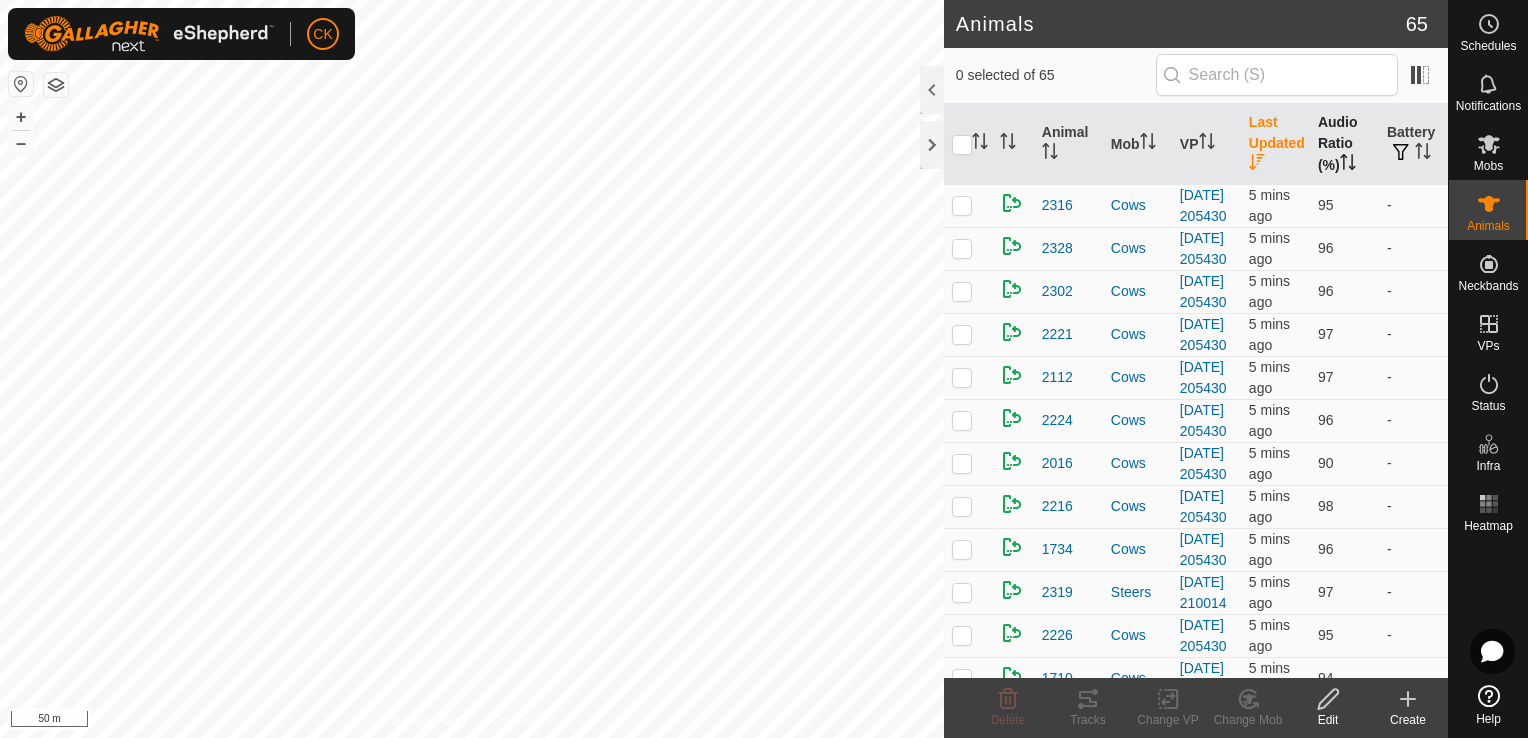 click on "Audio Ratio (%)" at bounding box center (1344, 144) 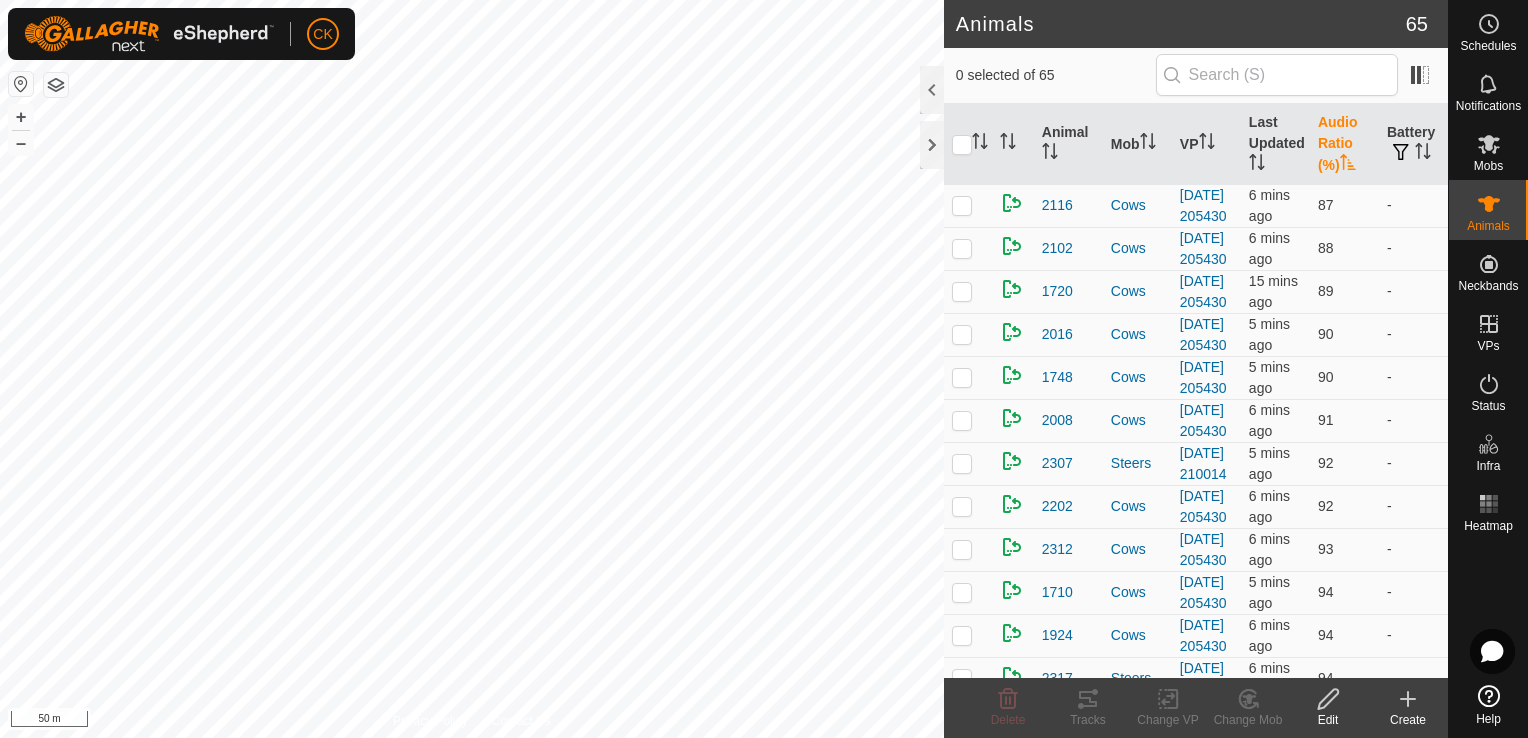 click on "Audio Ratio (%)" at bounding box center (1344, 144) 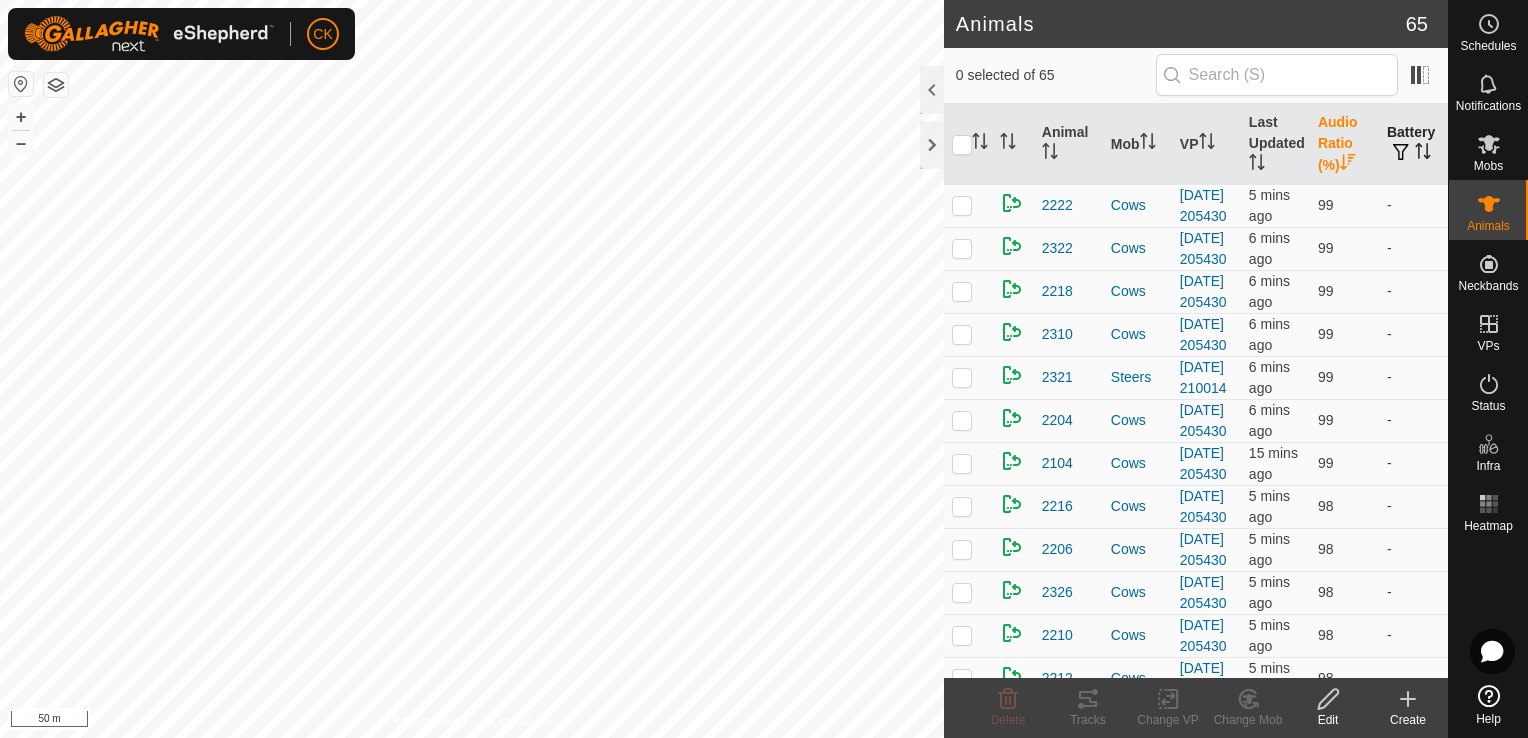 click on "Battery" at bounding box center (1413, 144) 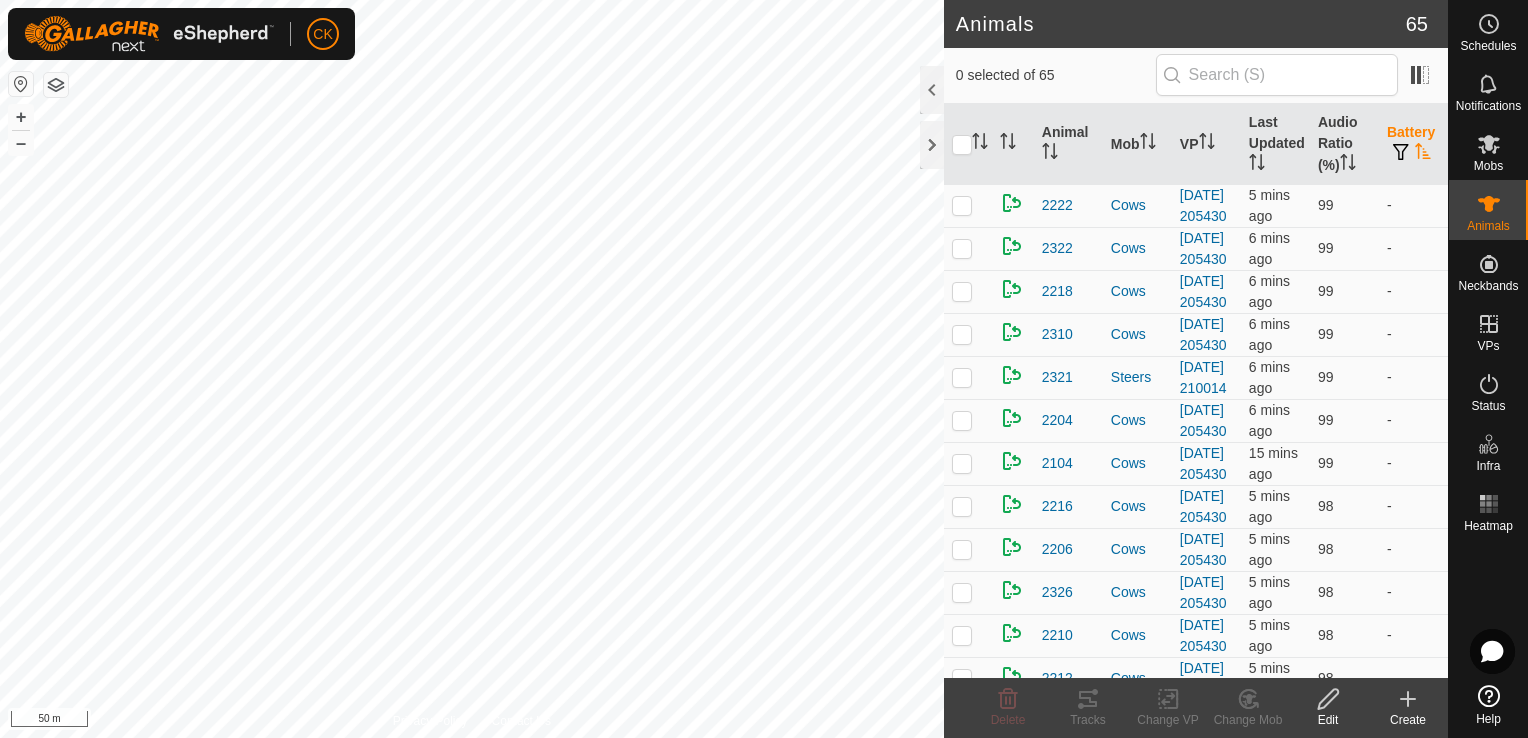 click on "Battery" at bounding box center (1413, 144) 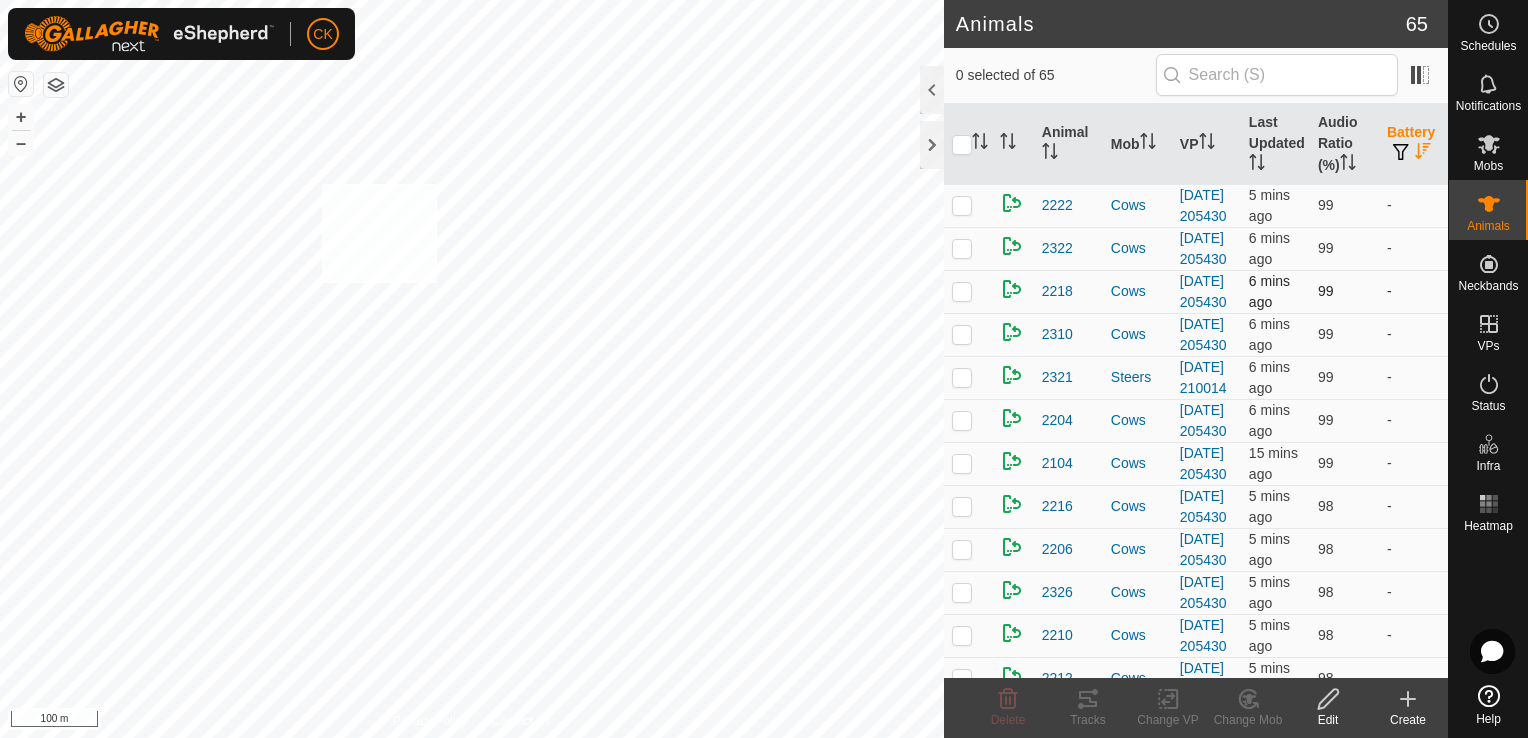 checkbox on "true" 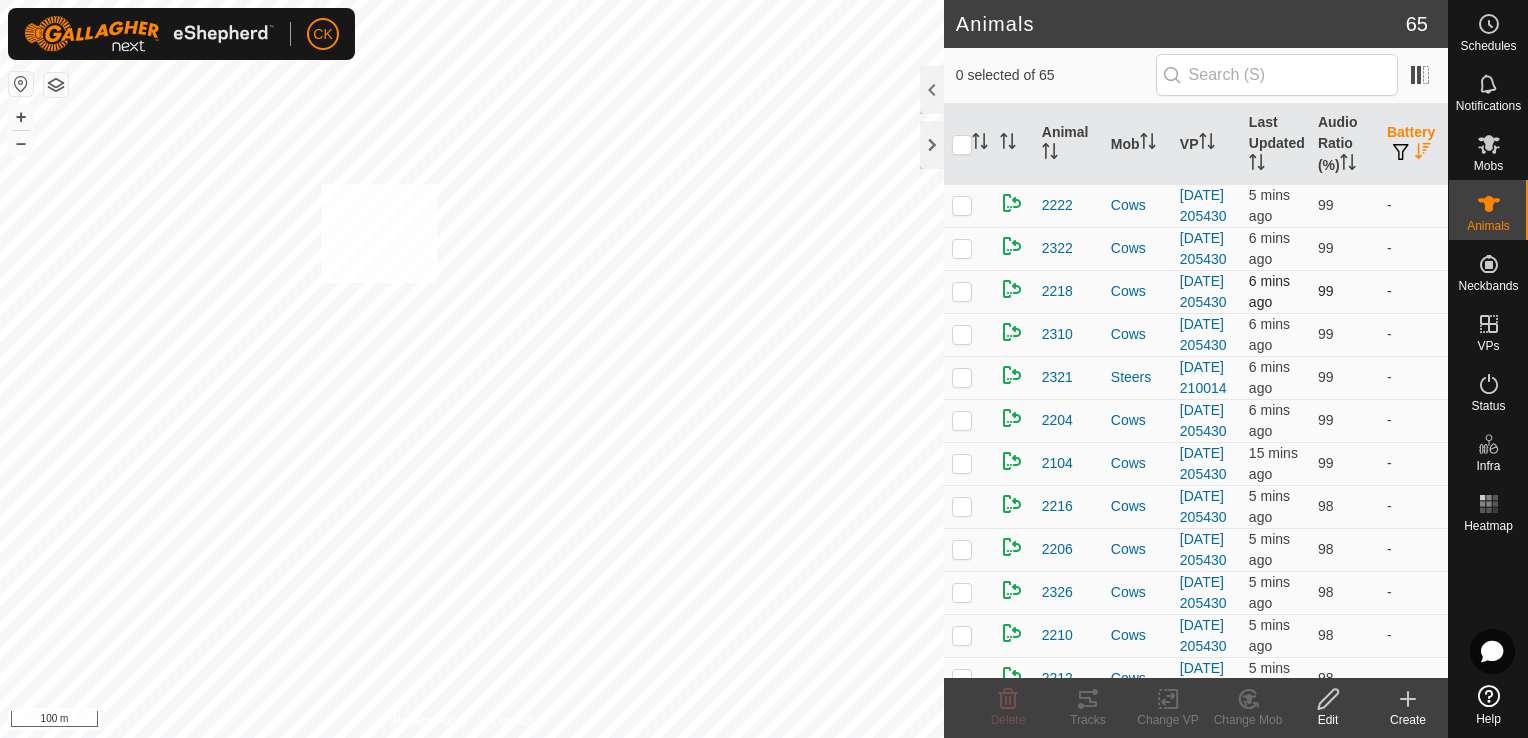 checkbox on "true" 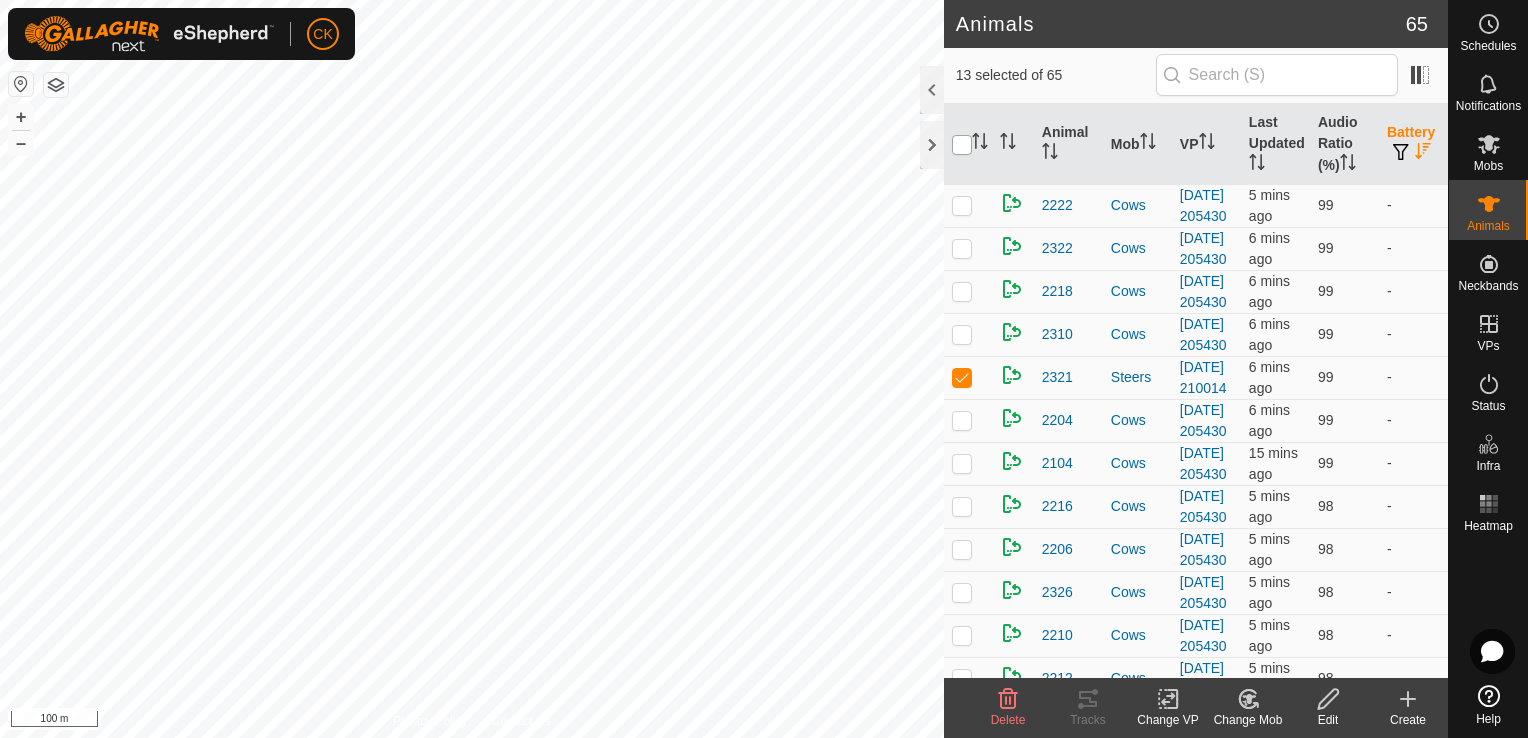 click at bounding box center (962, 145) 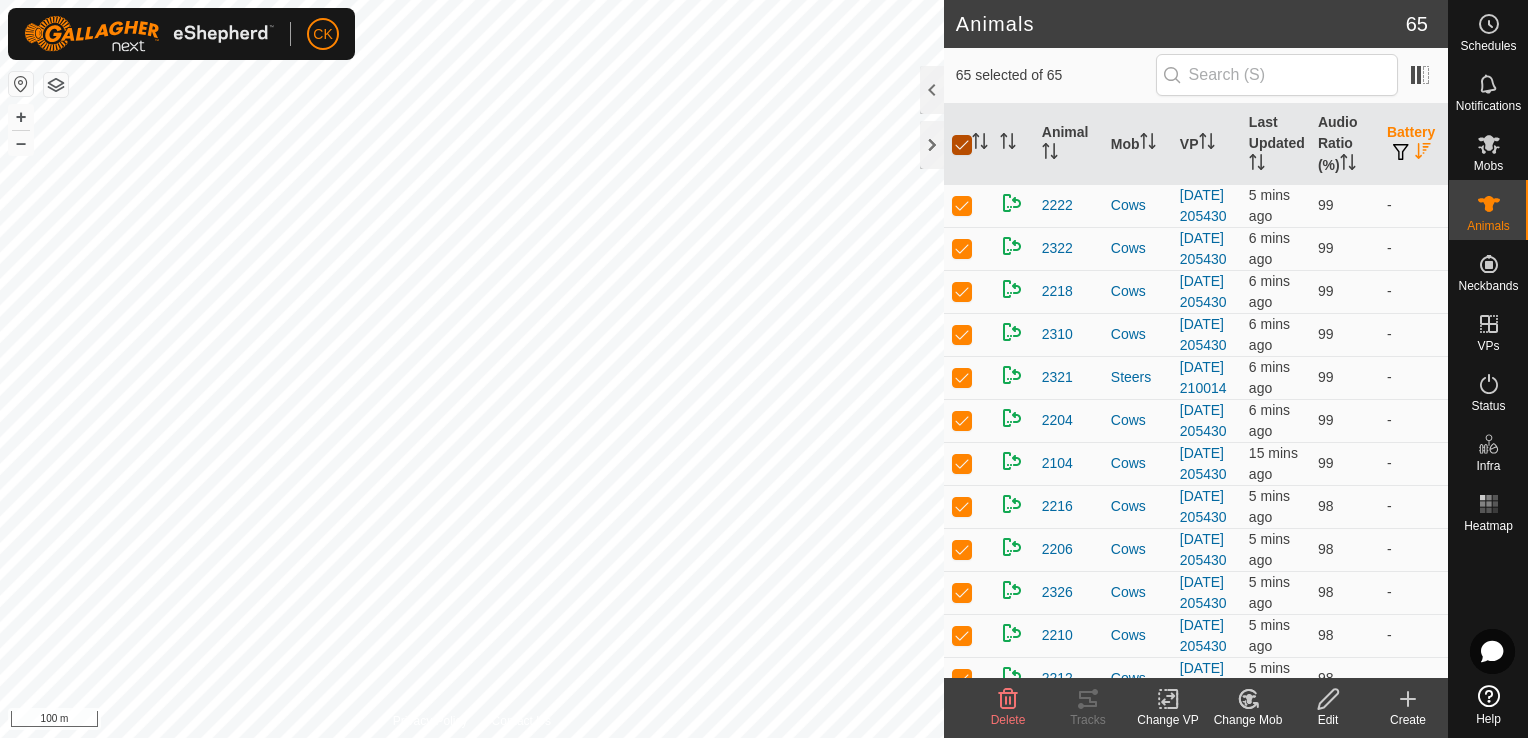 click at bounding box center [962, 145] 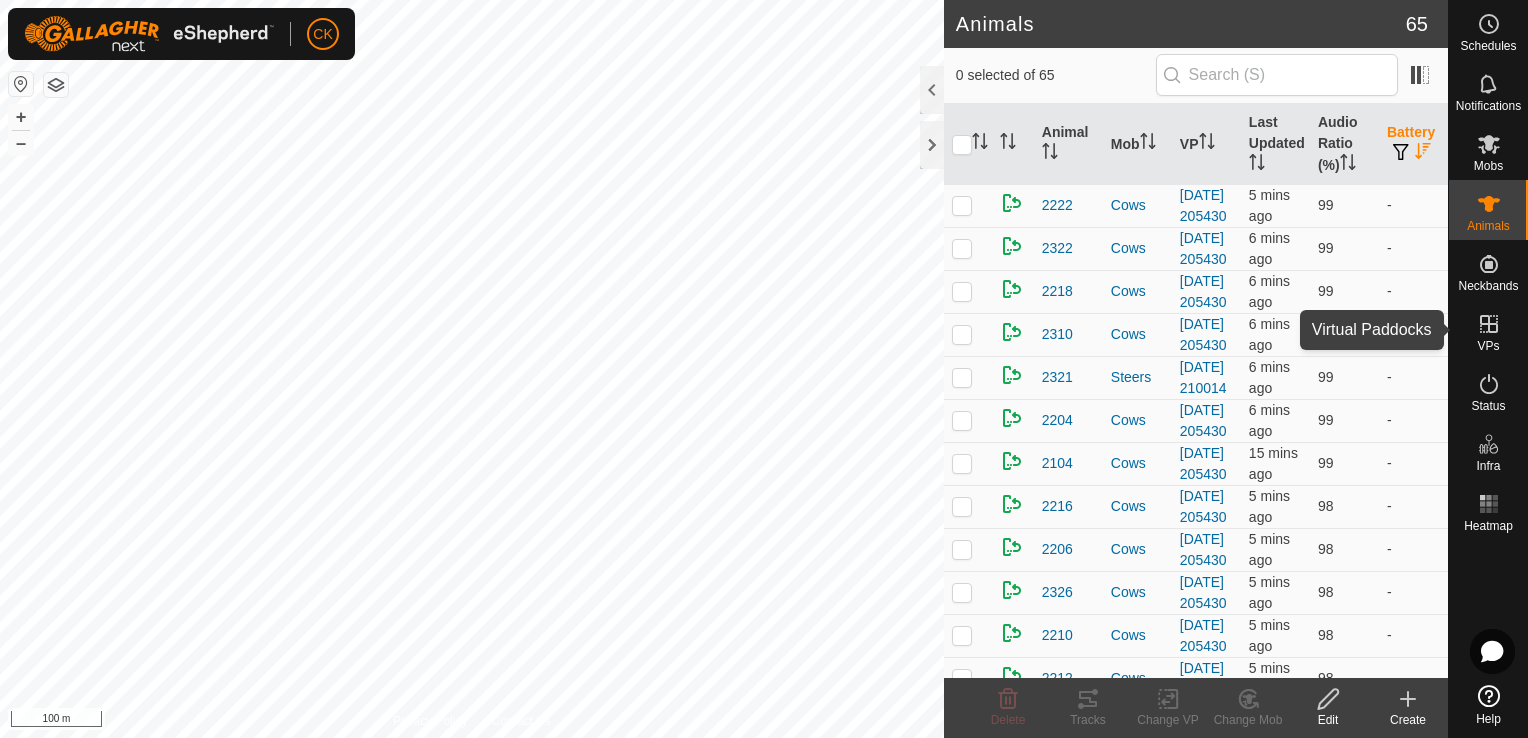 click 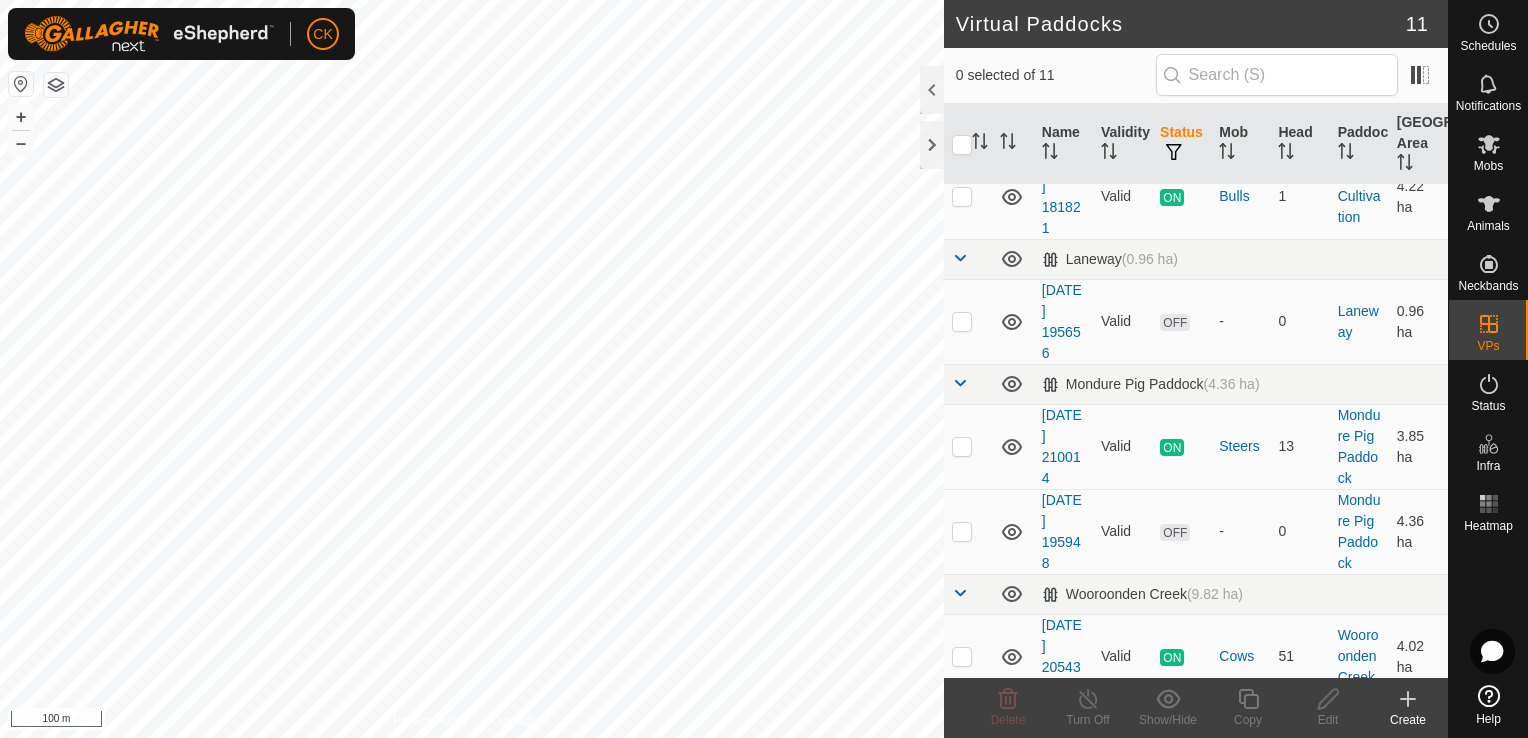 scroll, scrollTop: 100, scrollLeft: 0, axis: vertical 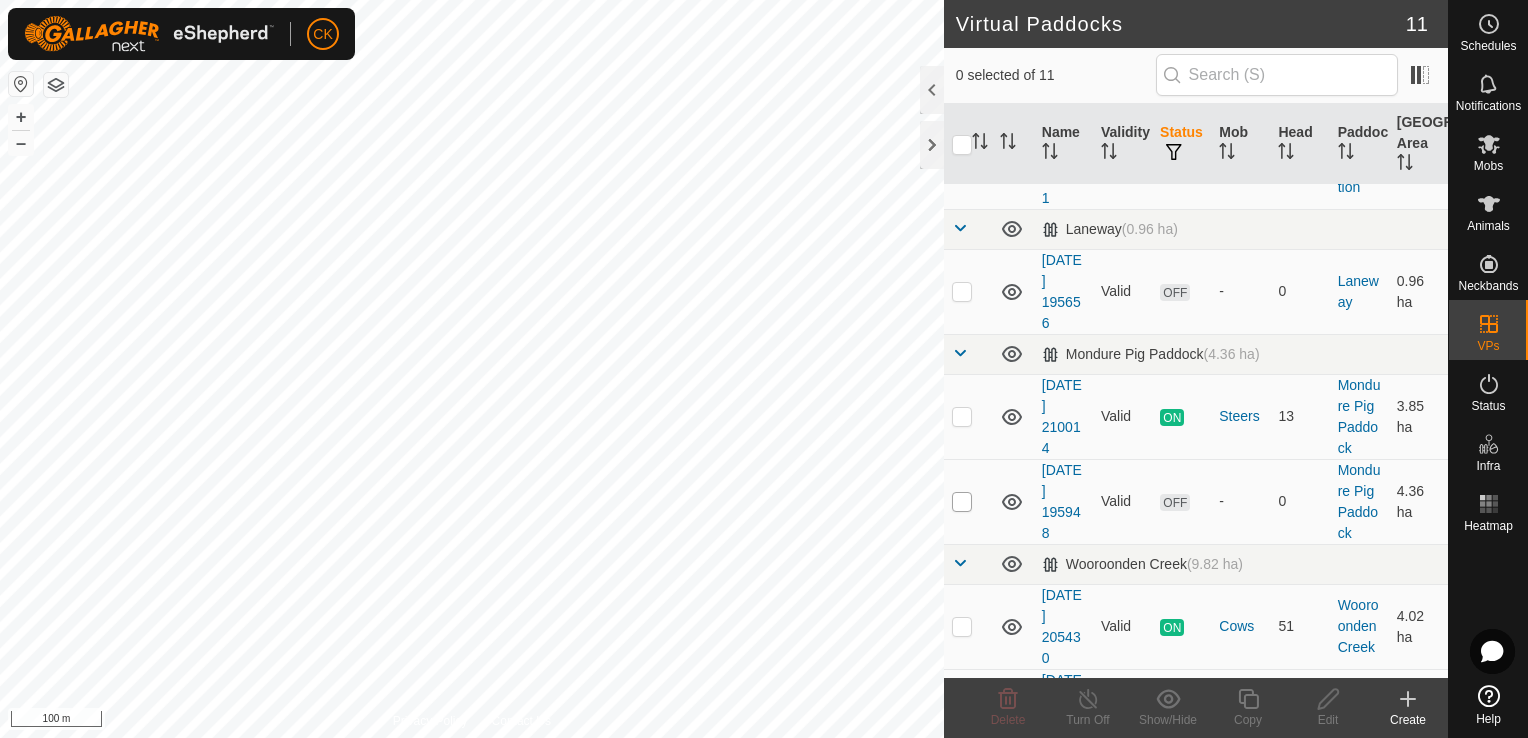 click at bounding box center [962, 502] 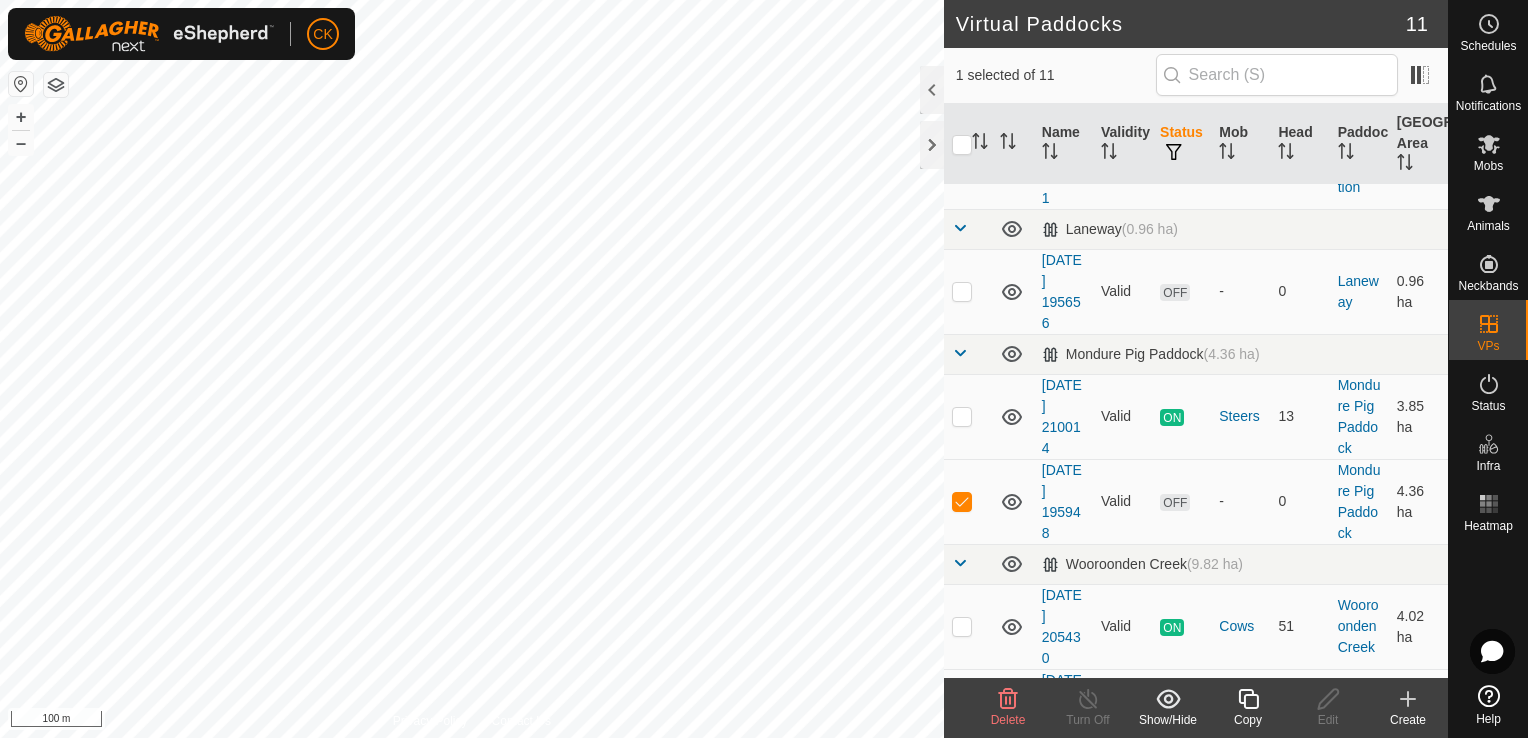 click 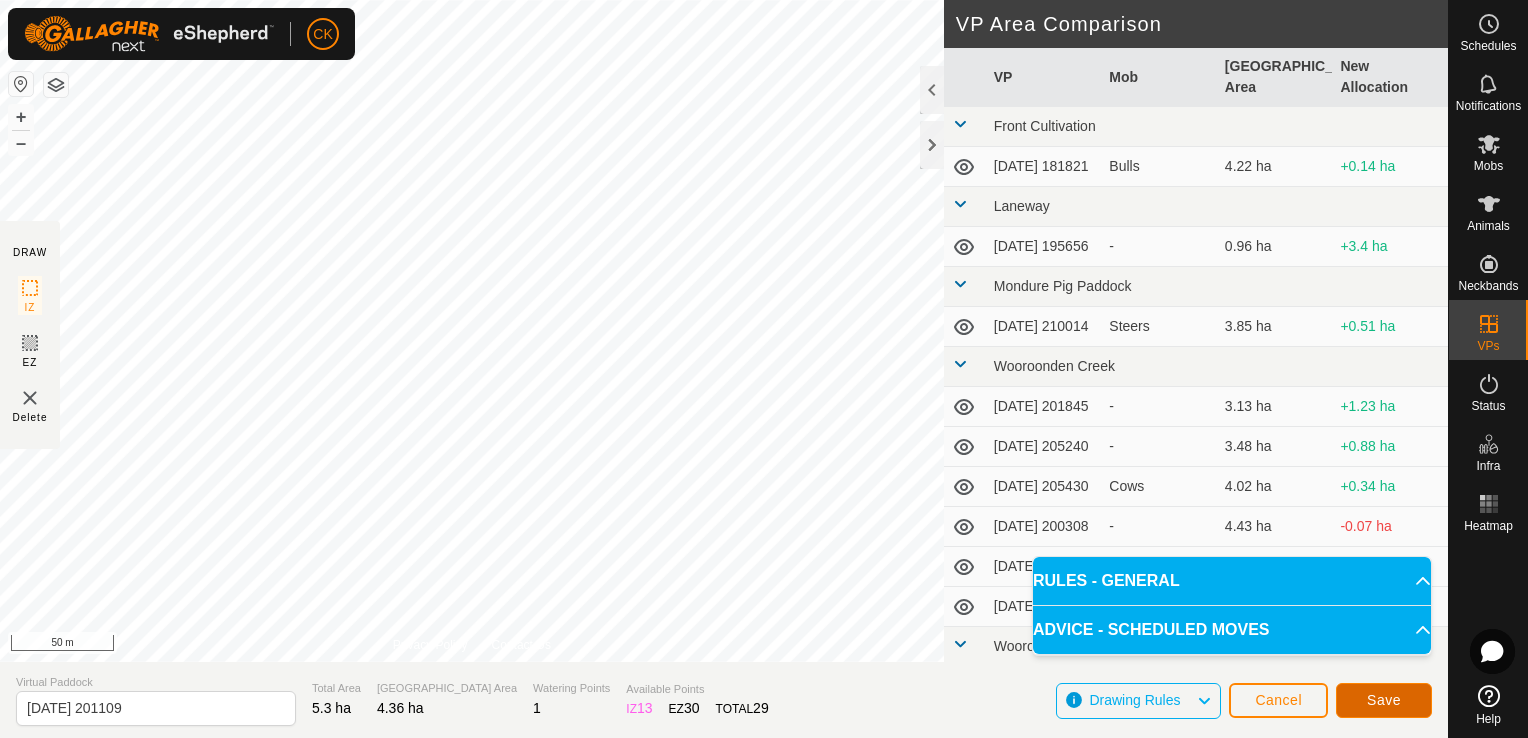 click on "Save" 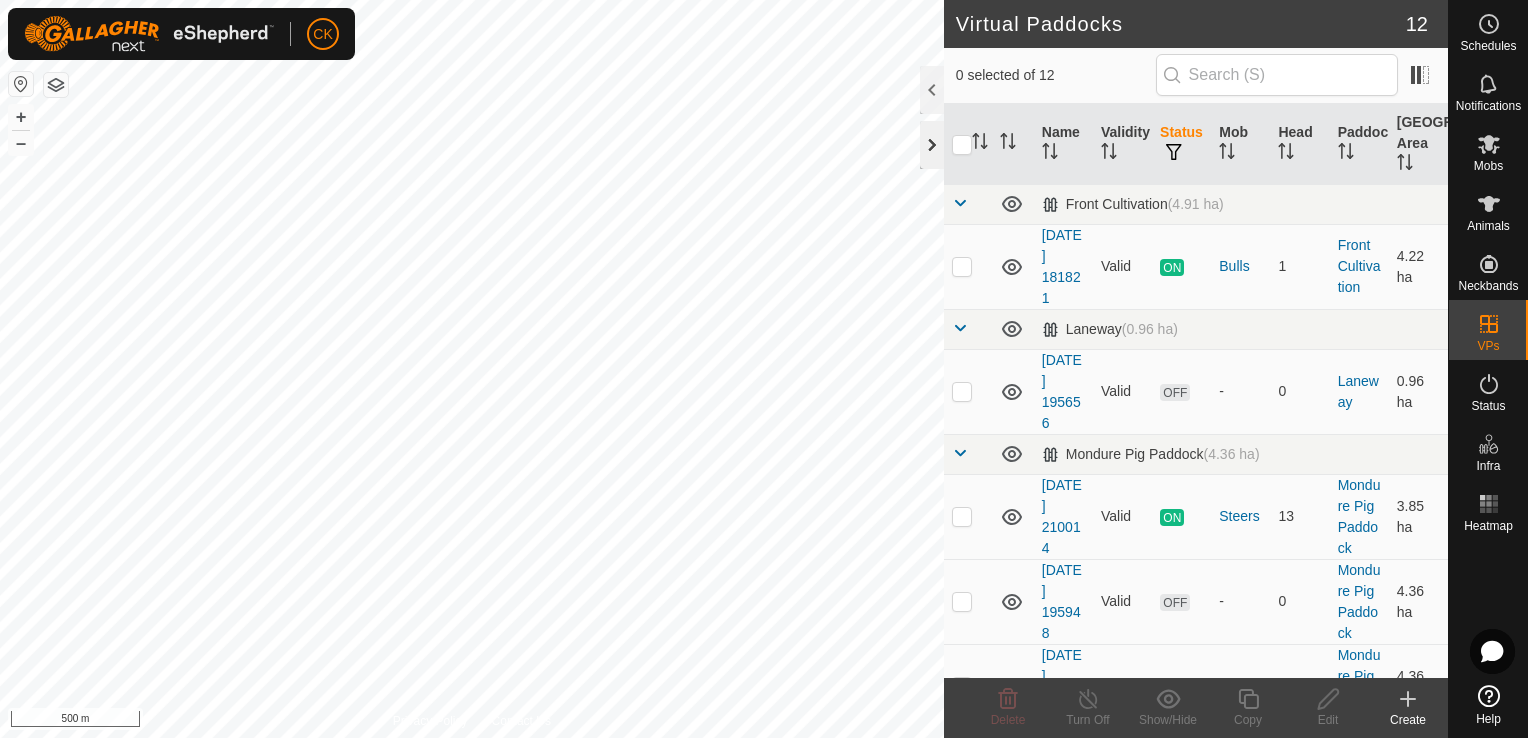 click 